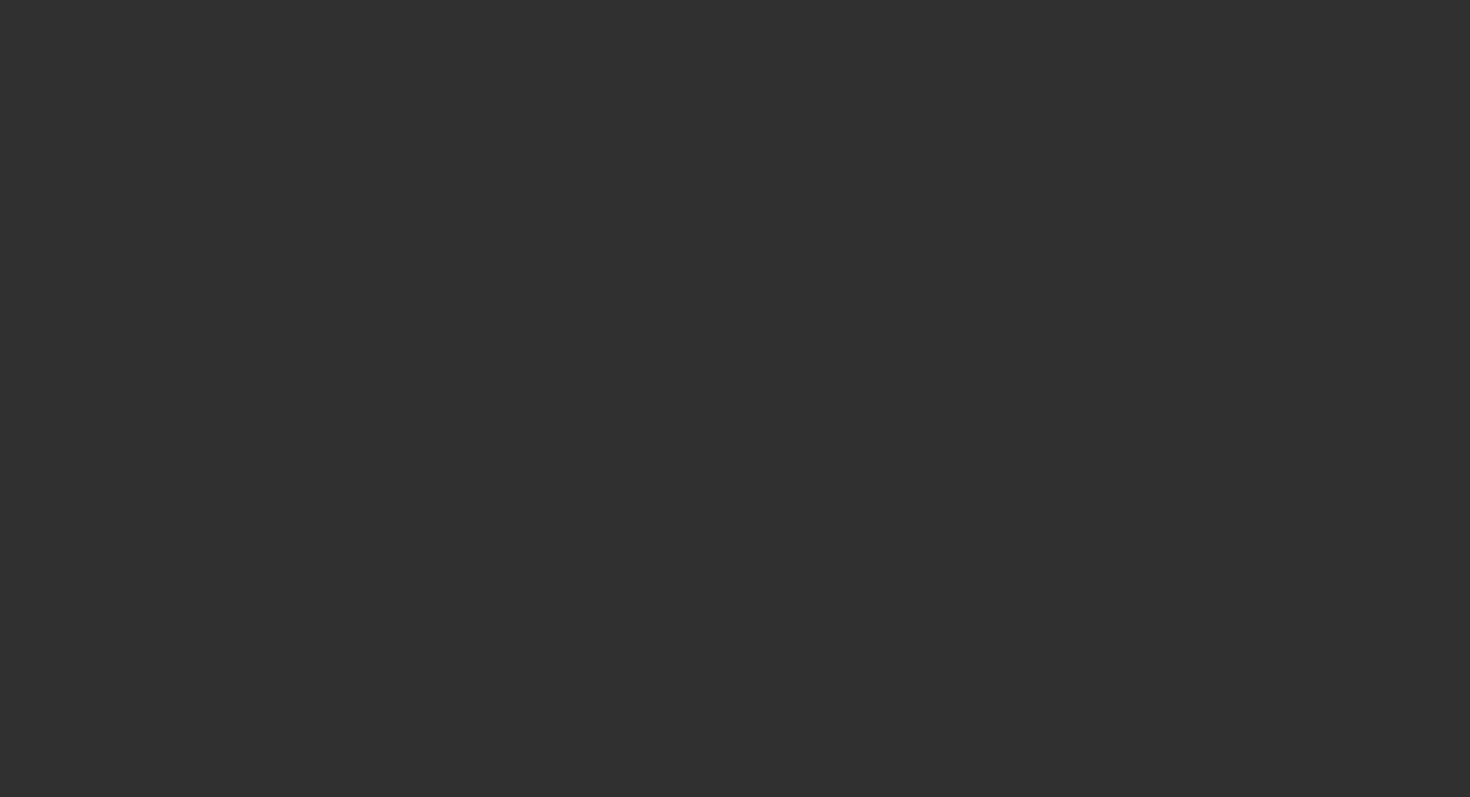 scroll, scrollTop: 0, scrollLeft: 0, axis: both 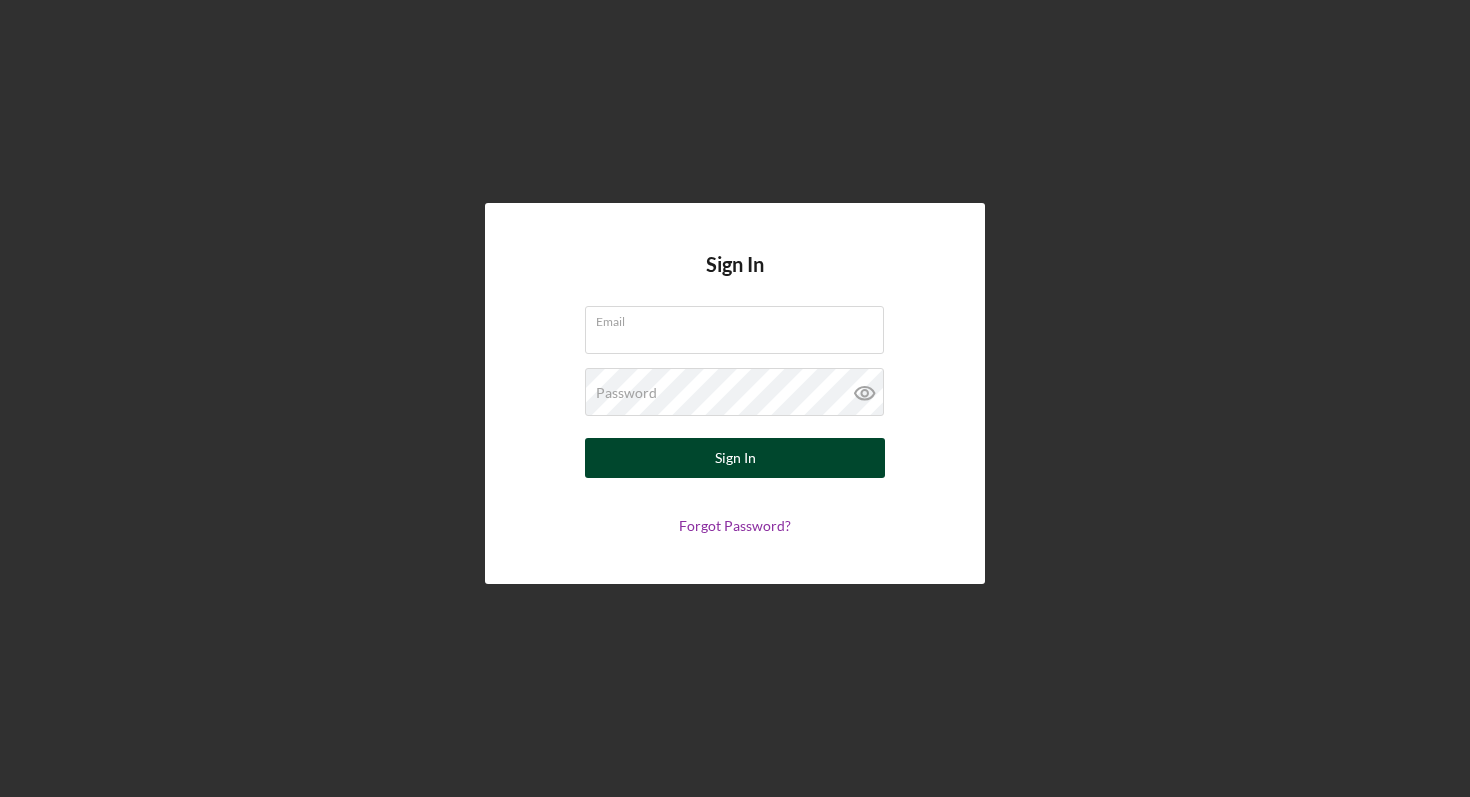 type on "[FIRST].[LAST]@gmail.com" 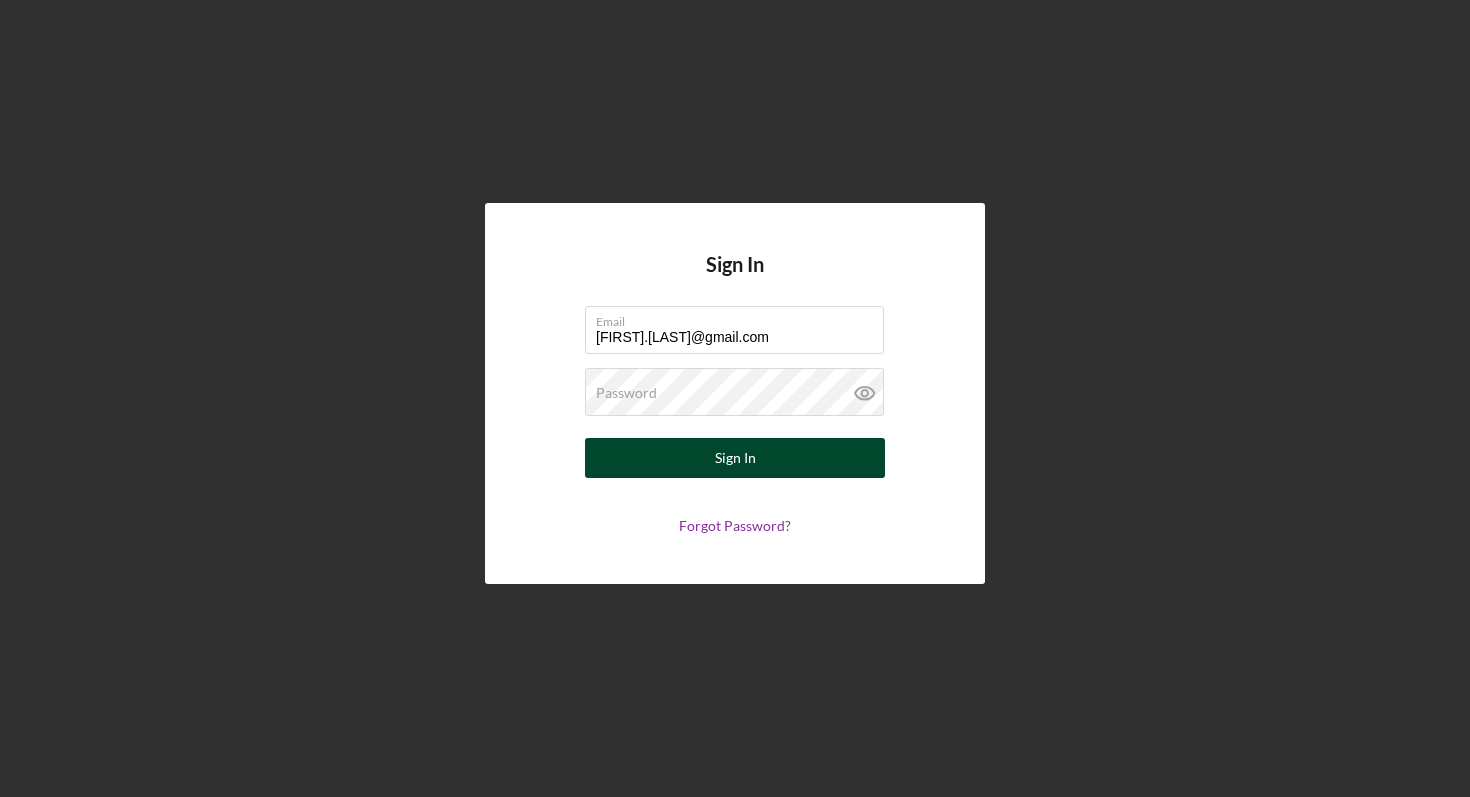 click on "Sign In" at bounding box center (735, 458) 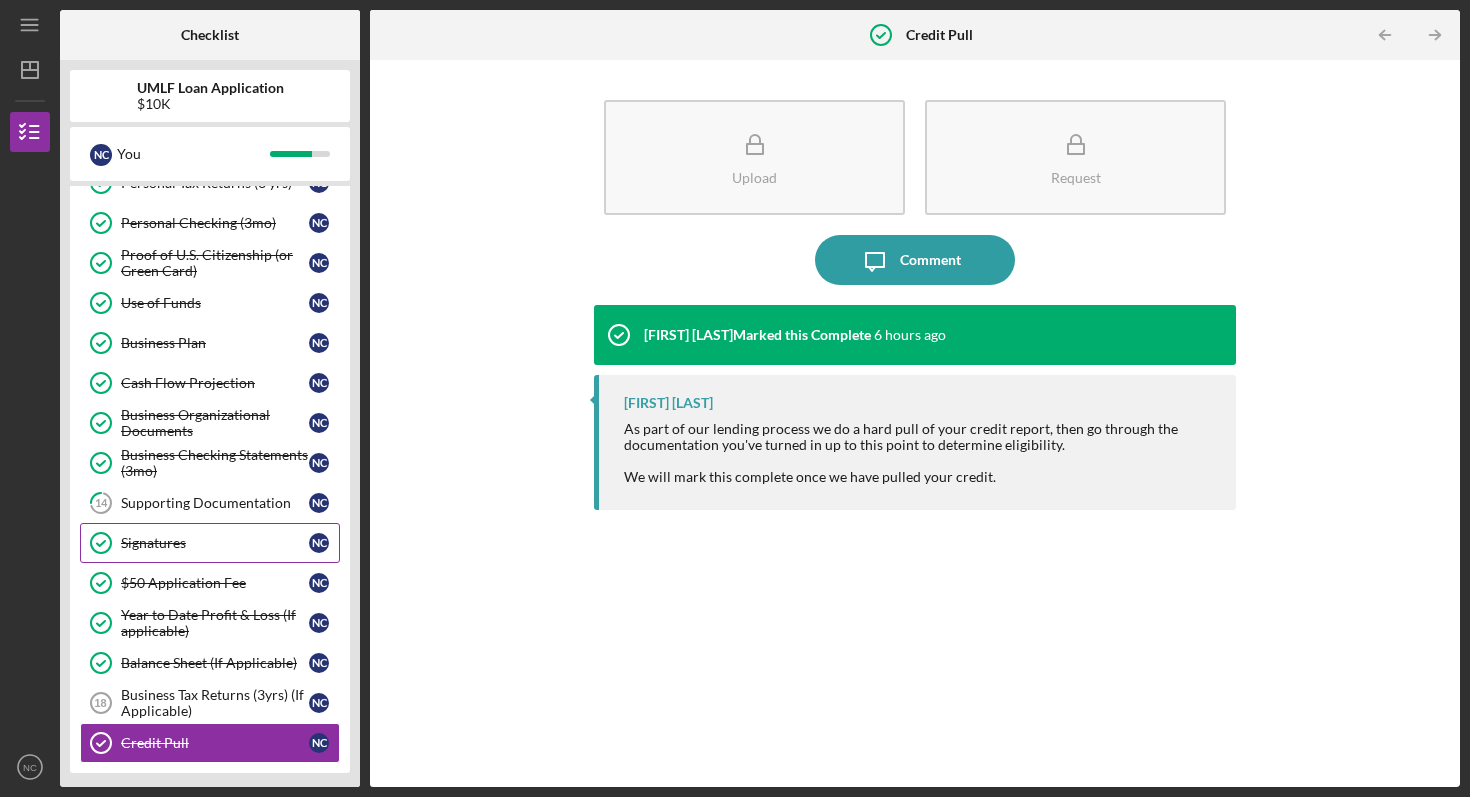 scroll, scrollTop: 495, scrollLeft: 0, axis: vertical 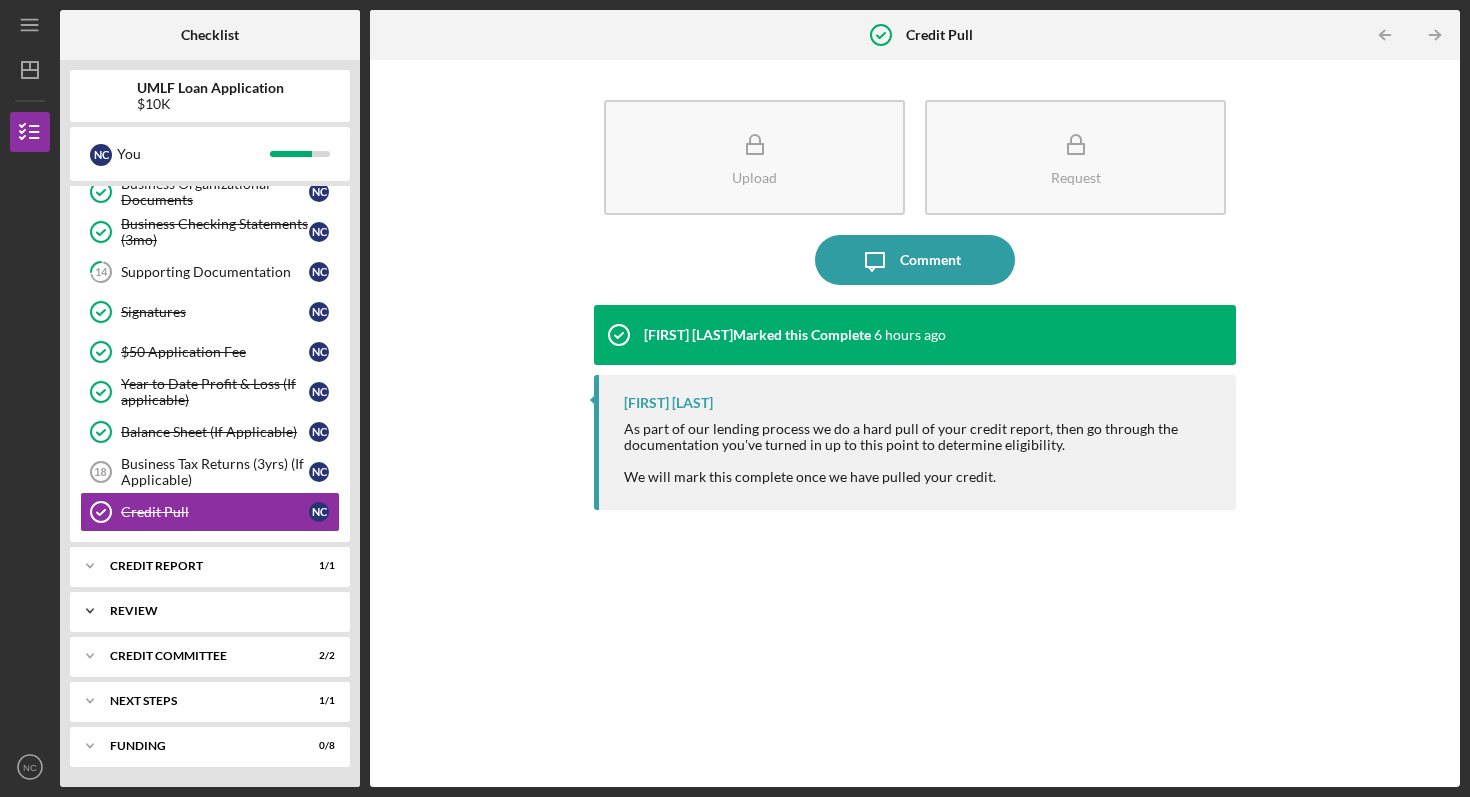 click on "Review" at bounding box center [217, 611] 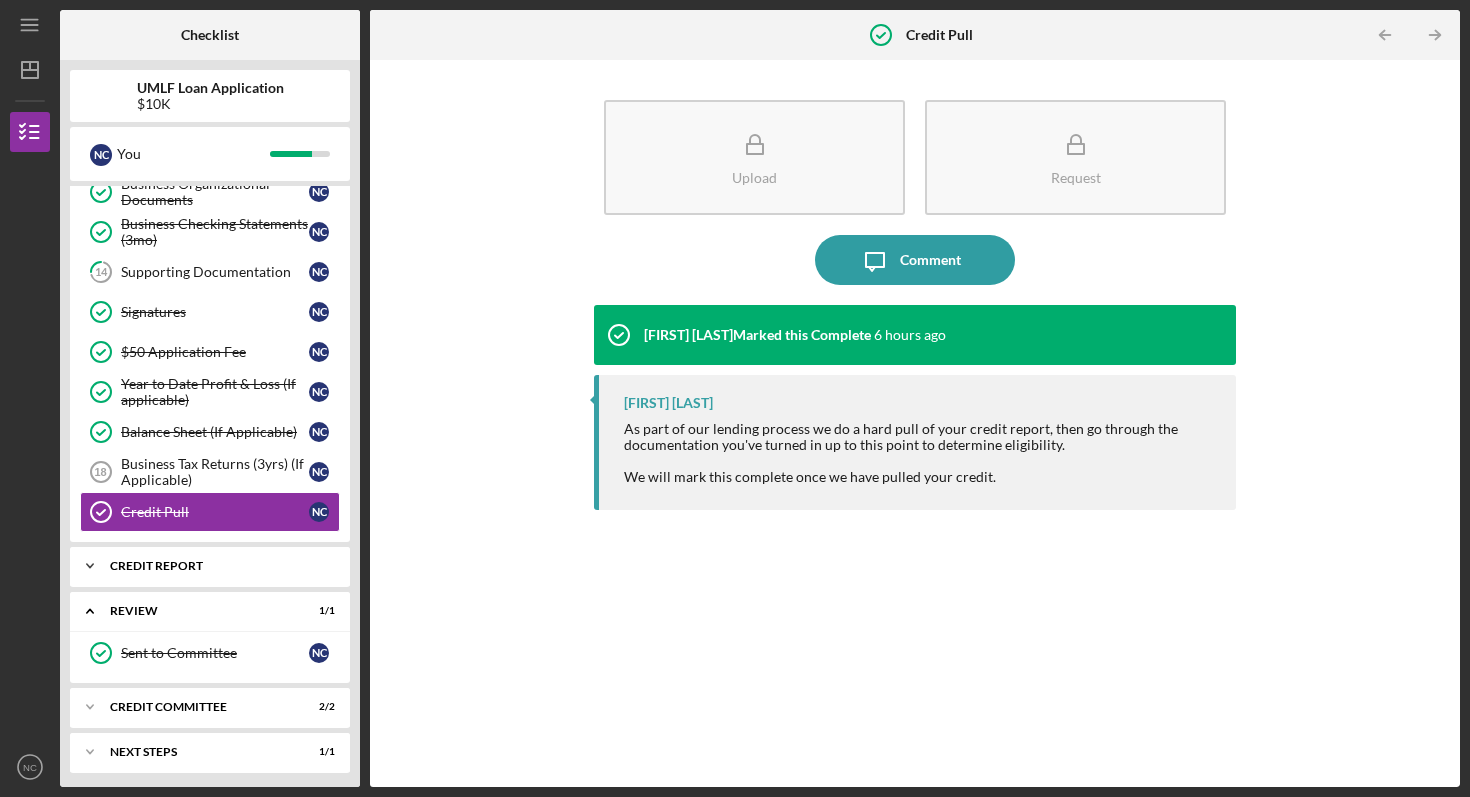 click on "Icon/Expander Credit report 1 / 1" at bounding box center (210, 566) 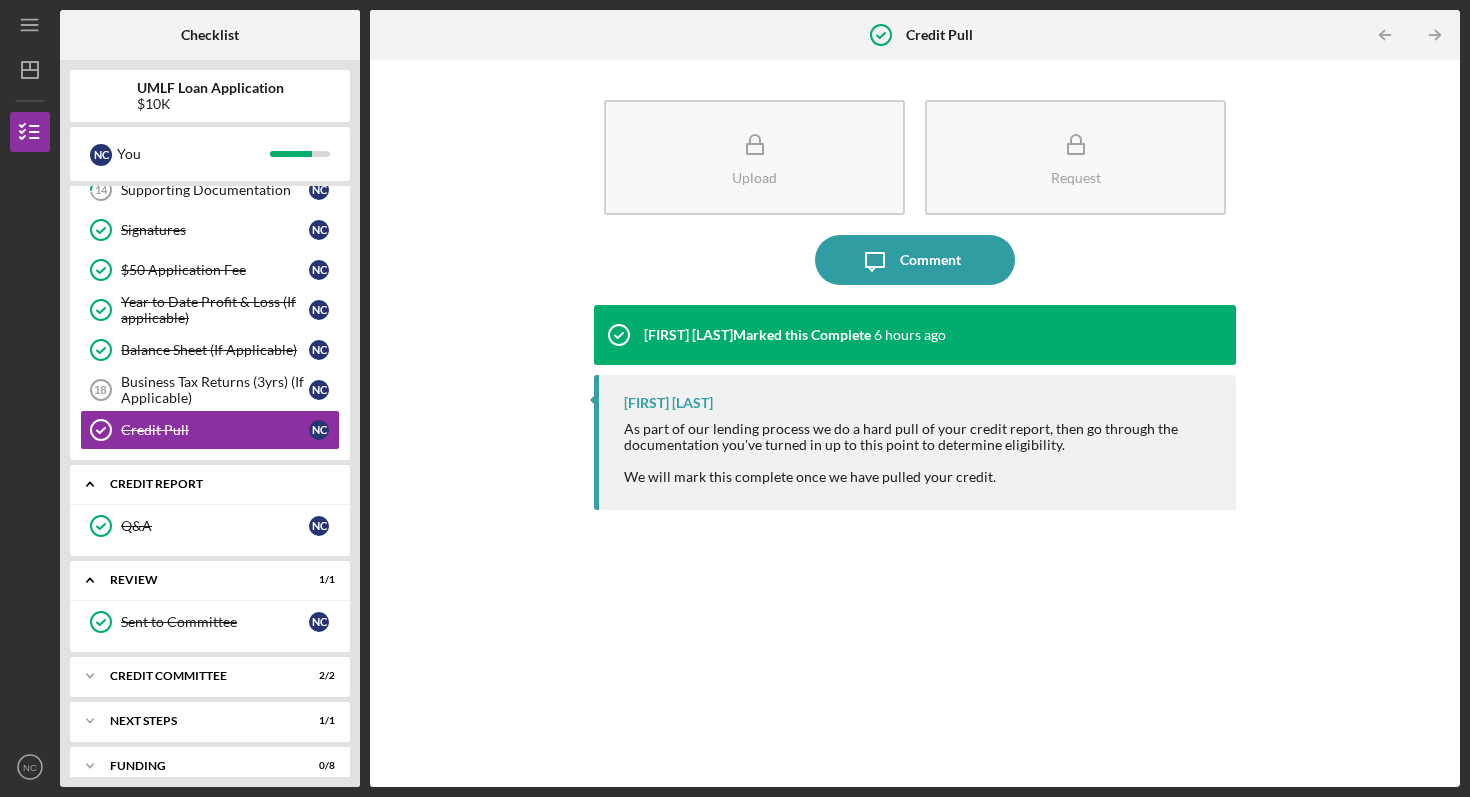 scroll, scrollTop: 597, scrollLeft: 0, axis: vertical 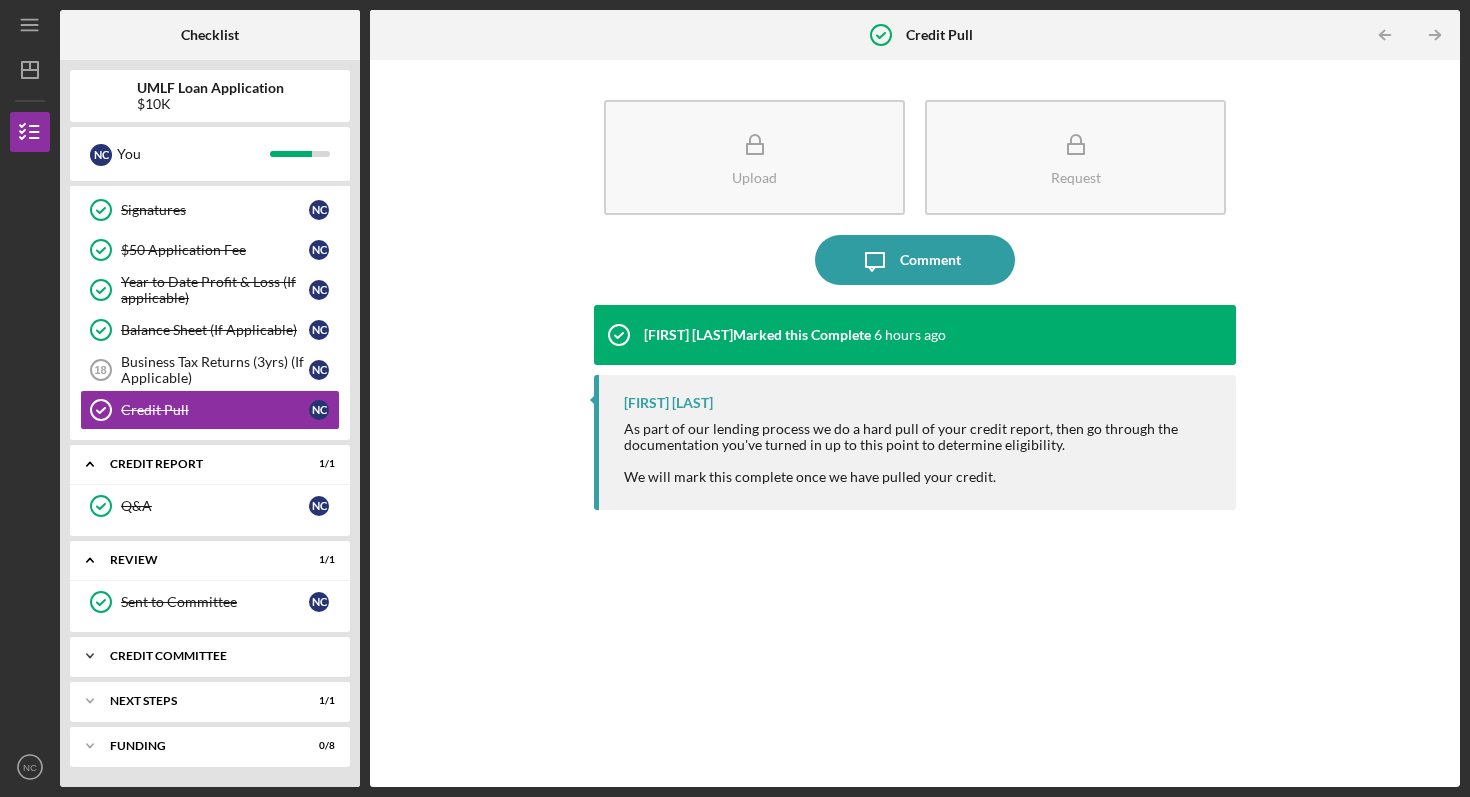 click on "Icon/Expander Credit Committee 2 / 2" at bounding box center [210, 656] 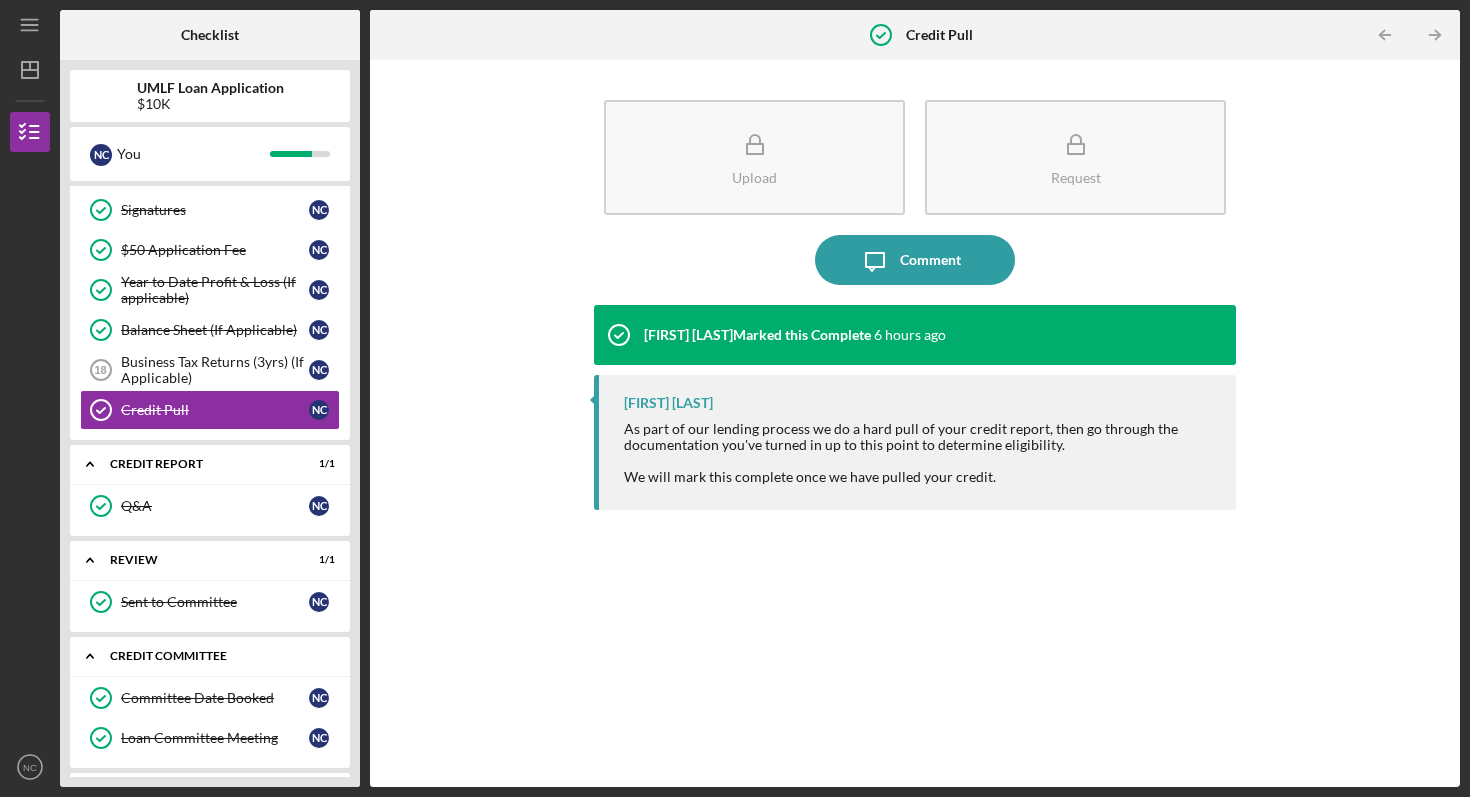 scroll, scrollTop: 688, scrollLeft: 0, axis: vertical 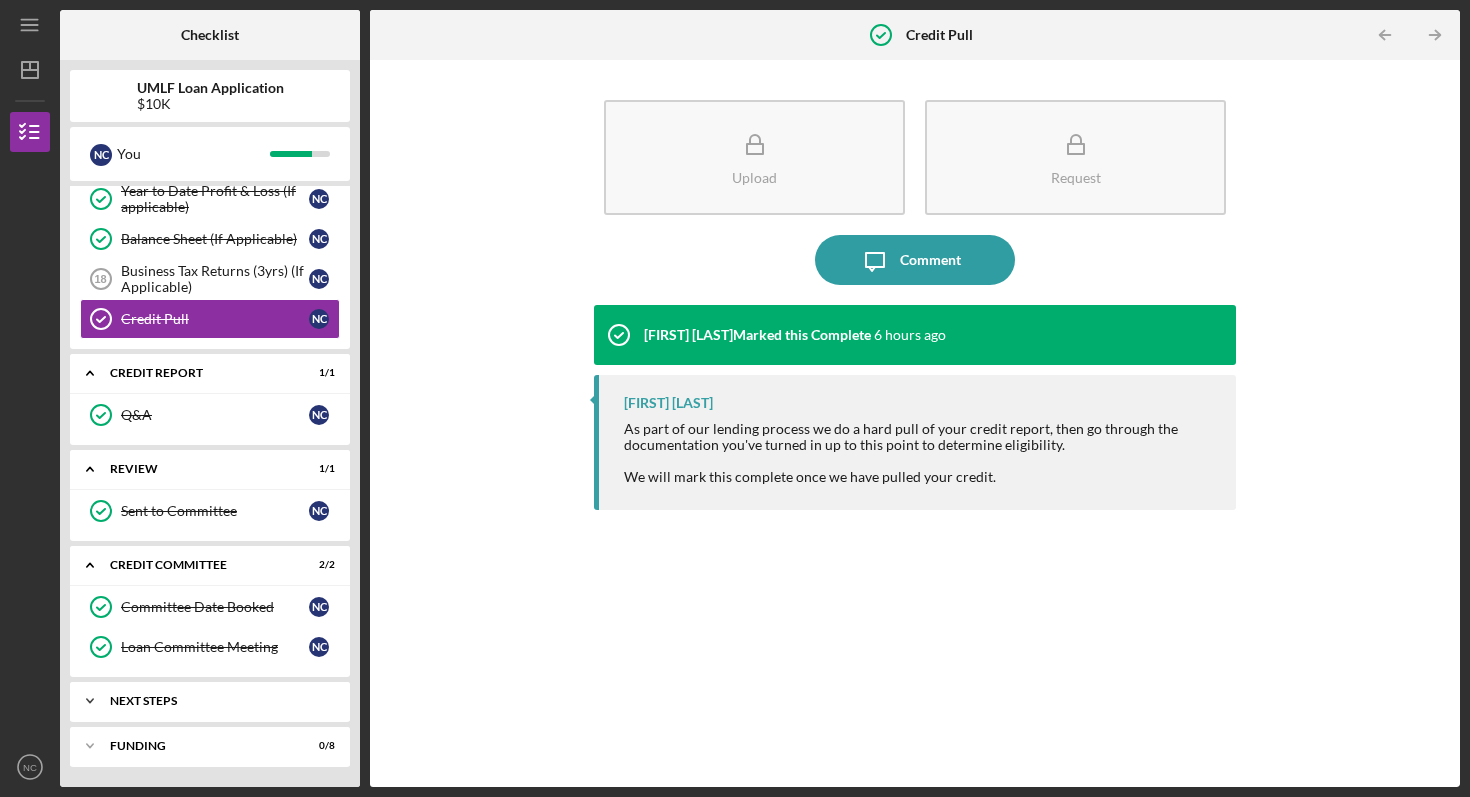 click on "Next Steps" at bounding box center [217, 701] 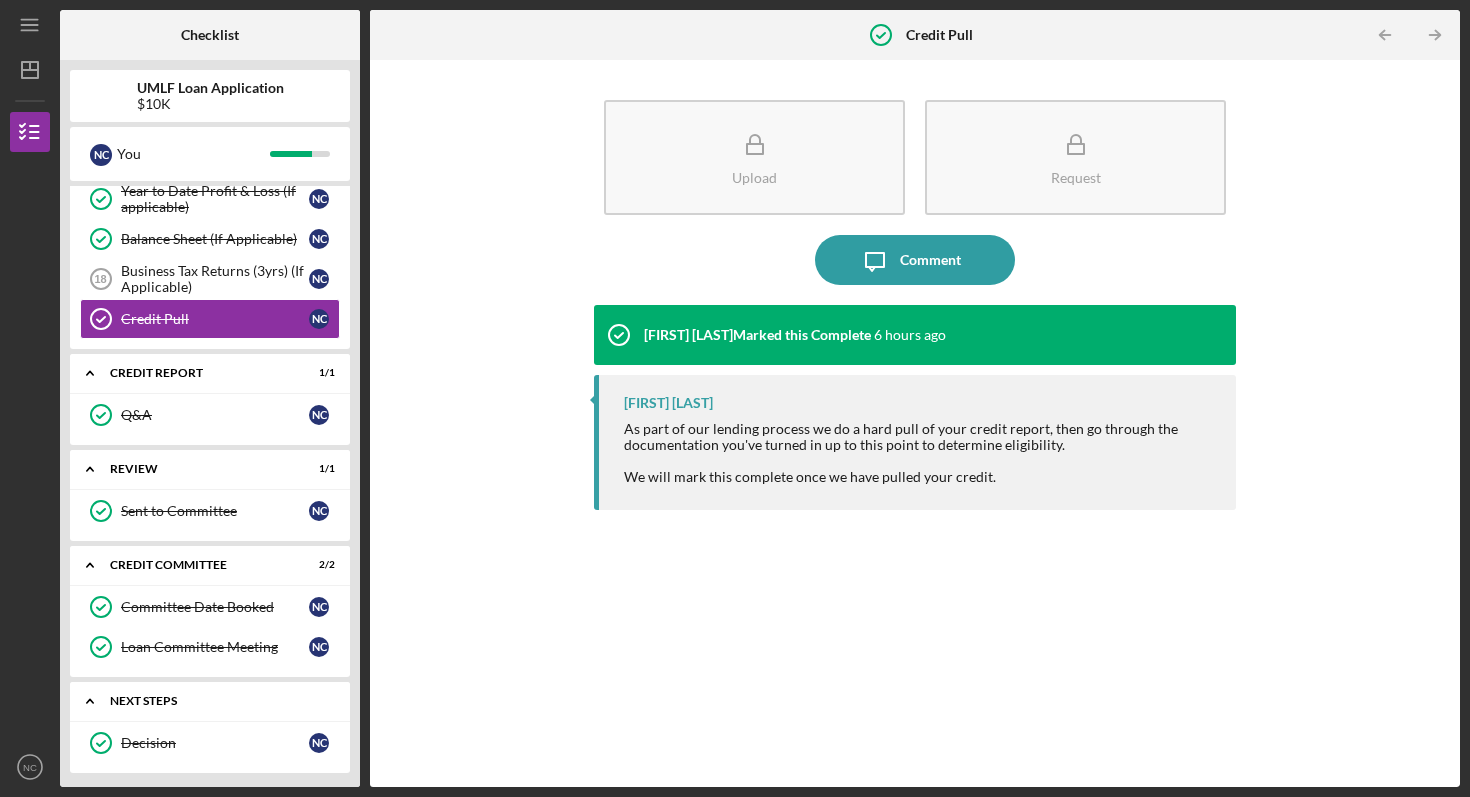 scroll, scrollTop: 739, scrollLeft: 0, axis: vertical 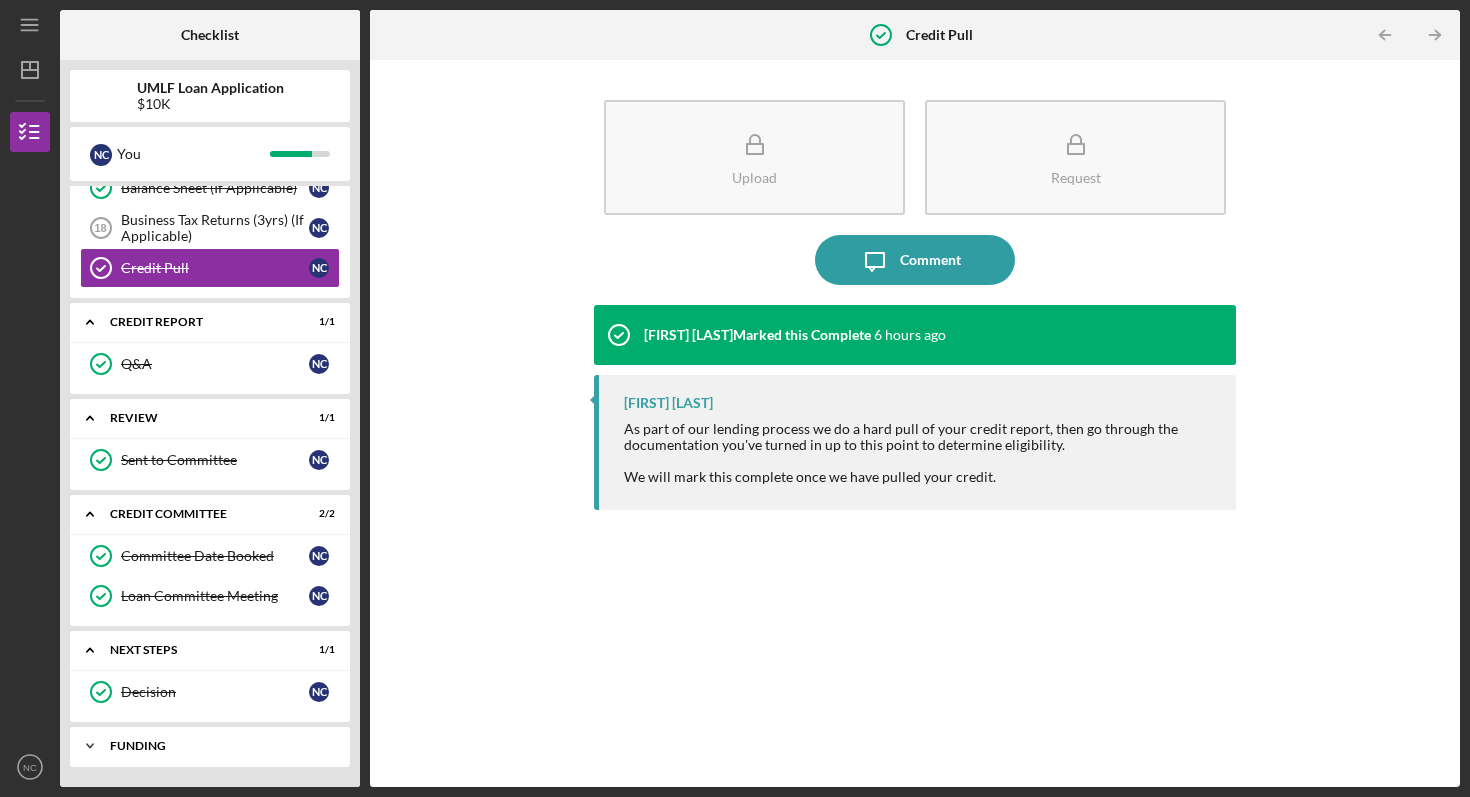 click on "Icon/Expander Funding 0 / 8" at bounding box center [210, 746] 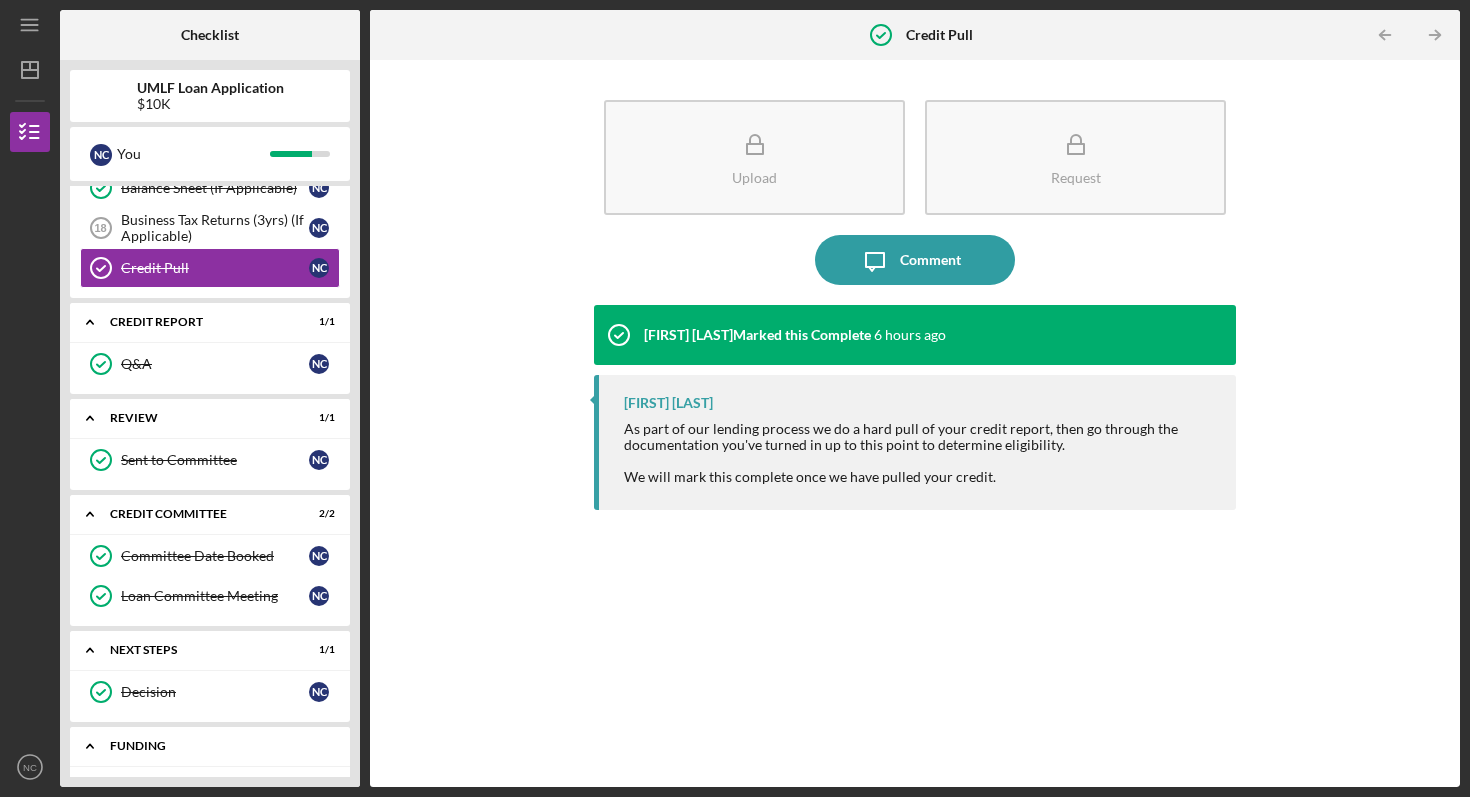 click on "Funding" at bounding box center (217, 746) 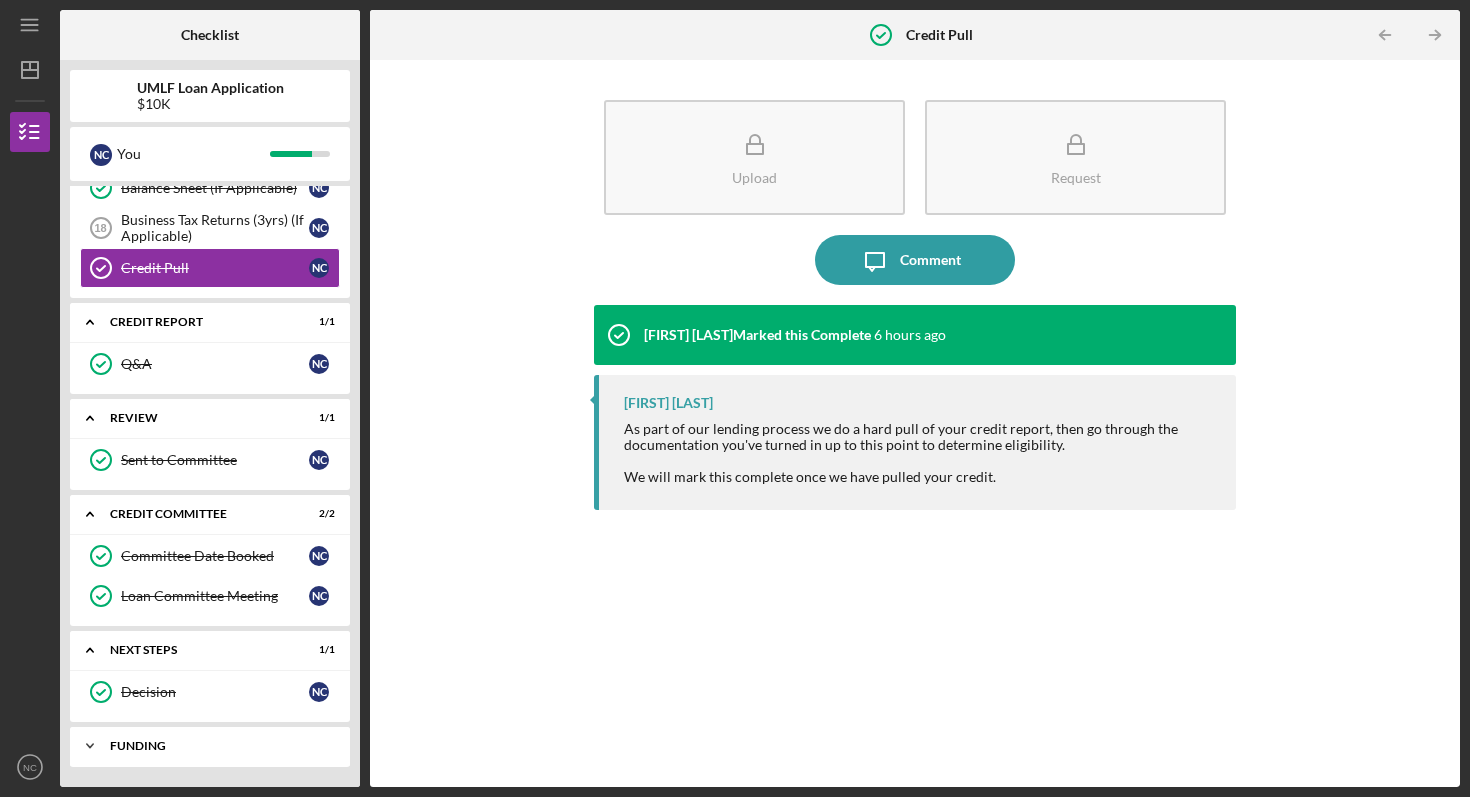 click on "Funding" at bounding box center [217, 746] 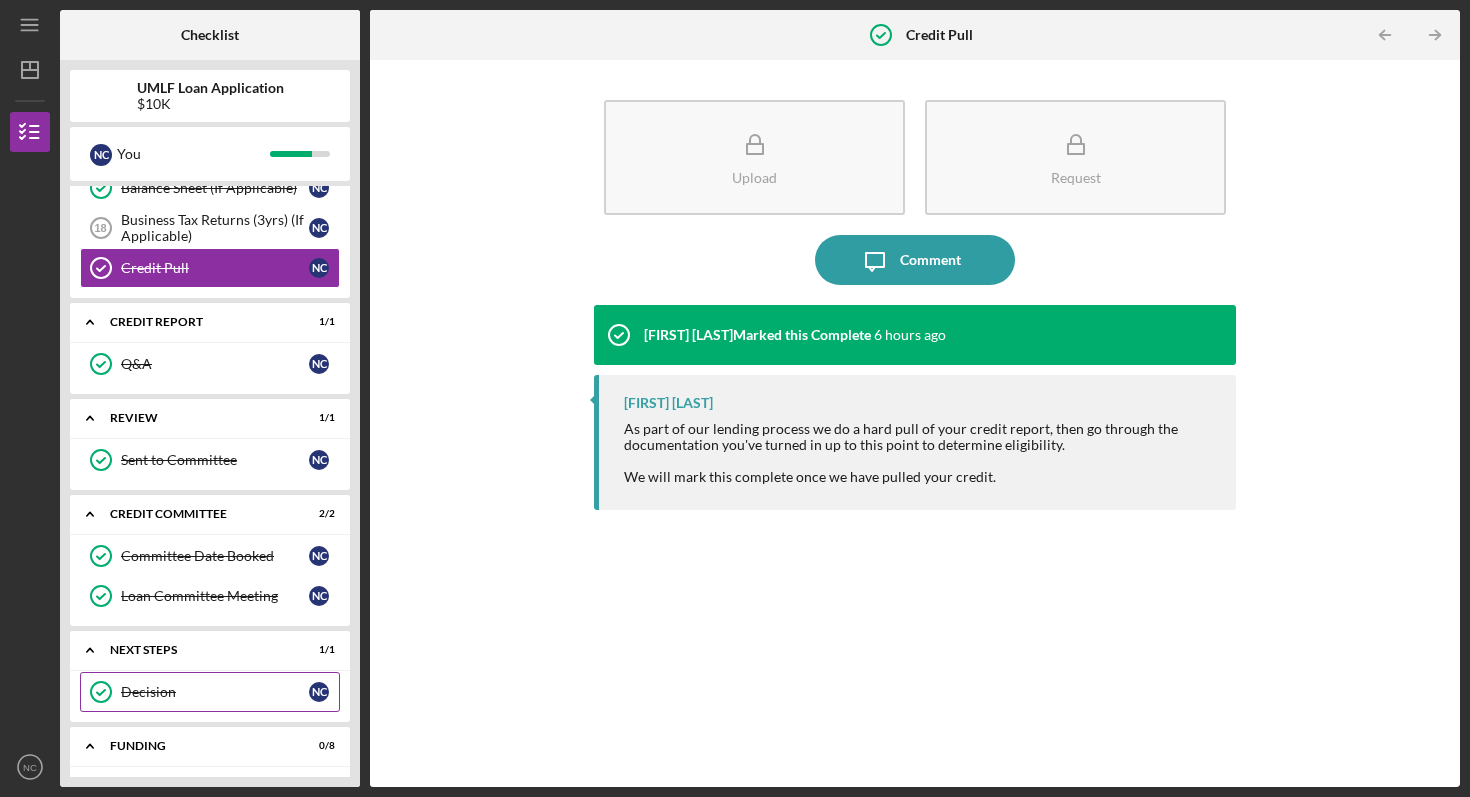 click on "Decision" at bounding box center (215, 692) 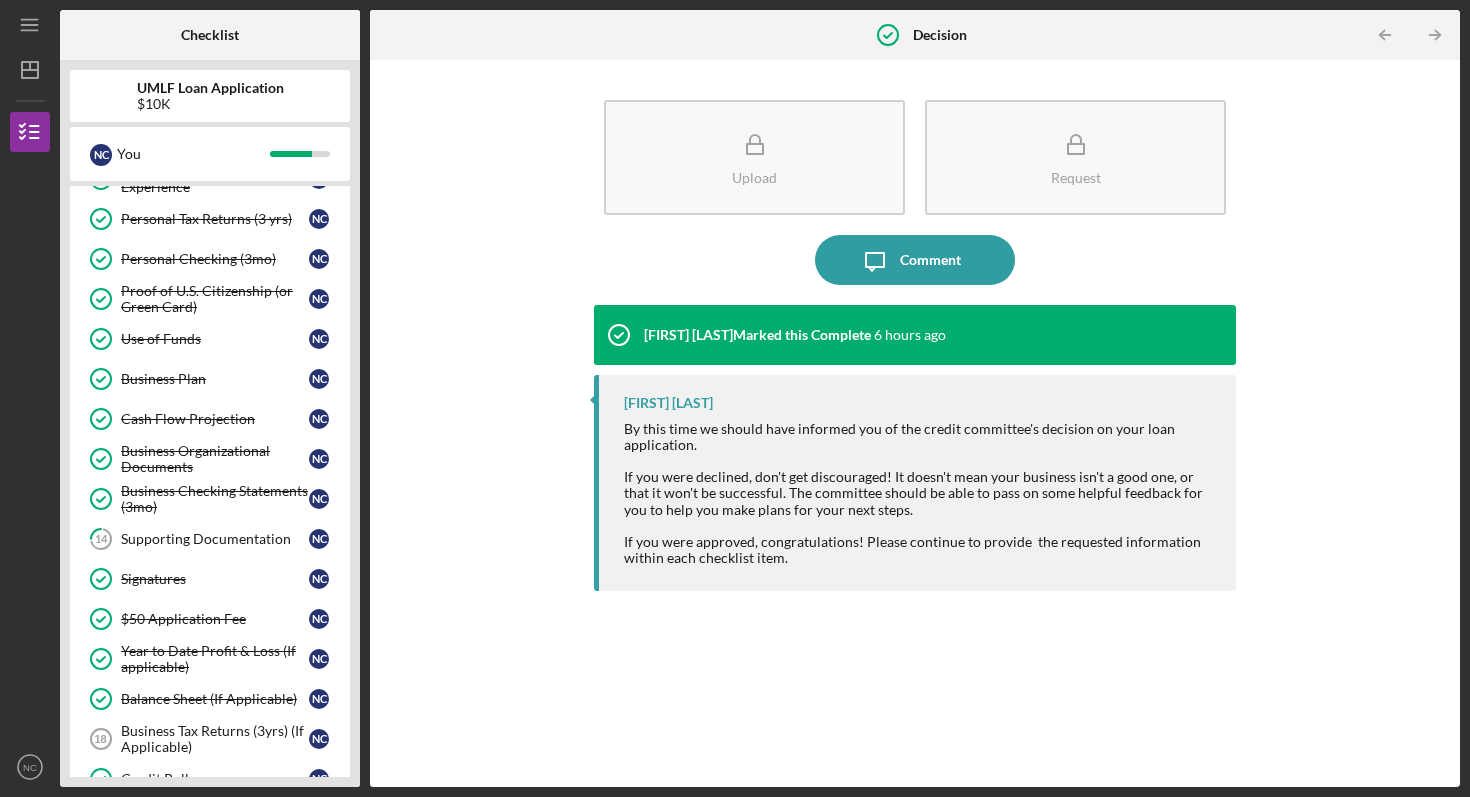scroll, scrollTop: 222, scrollLeft: 0, axis: vertical 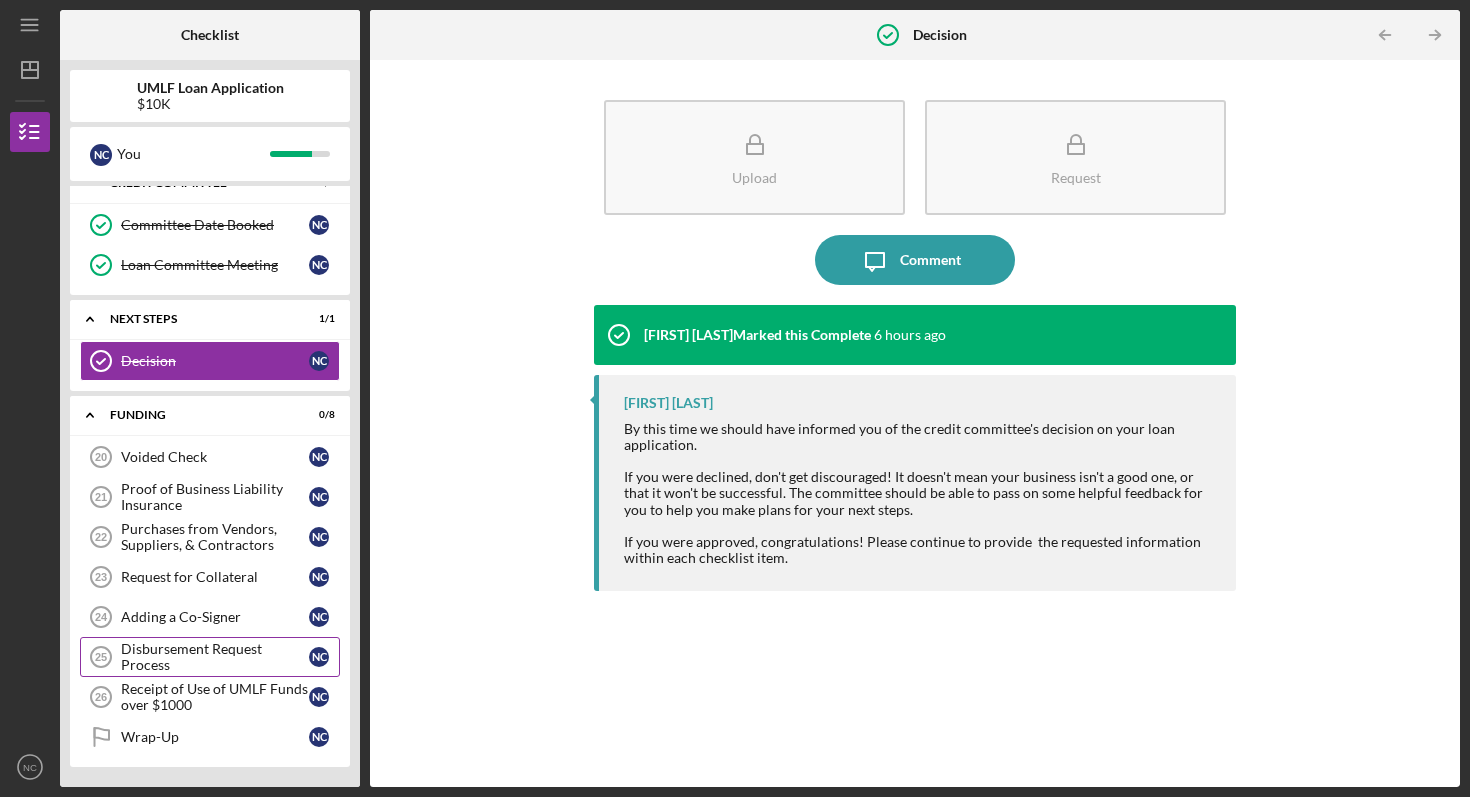 click on "Disbursement Request Process" at bounding box center [215, 657] 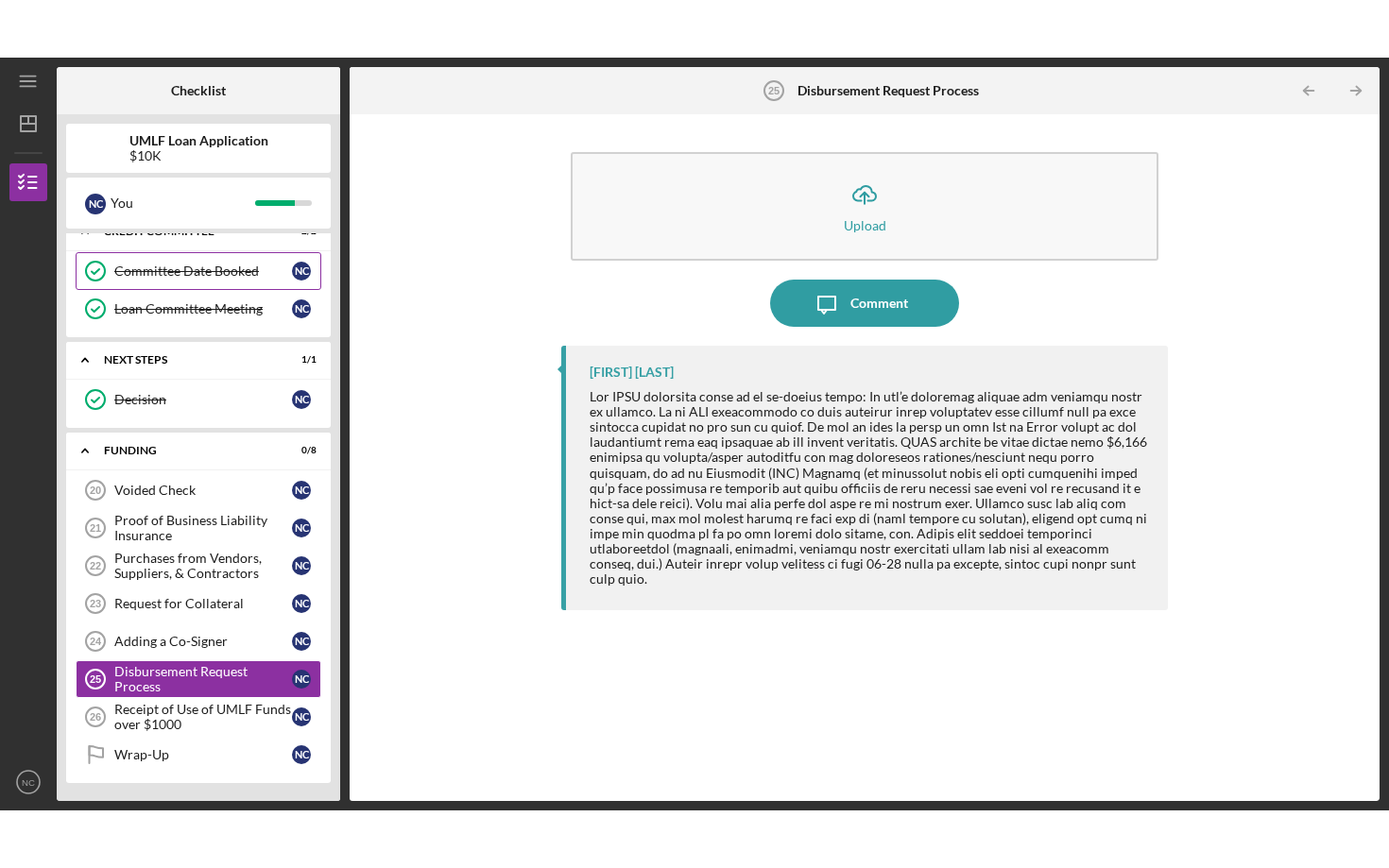 scroll, scrollTop: 1011, scrollLeft: 0, axis: vertical 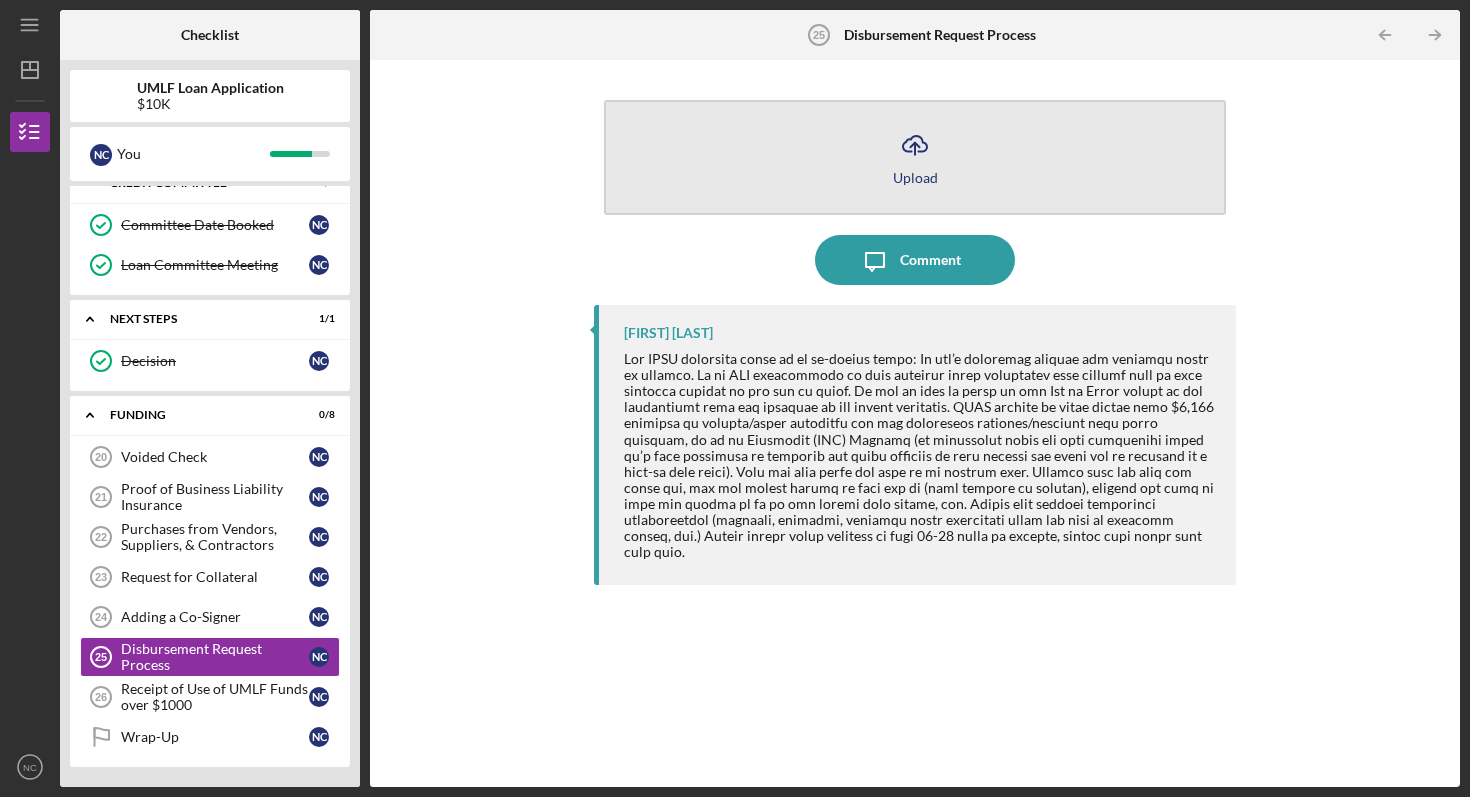 click on "Icon/Upload Upload" at bounding box center (915, 157) 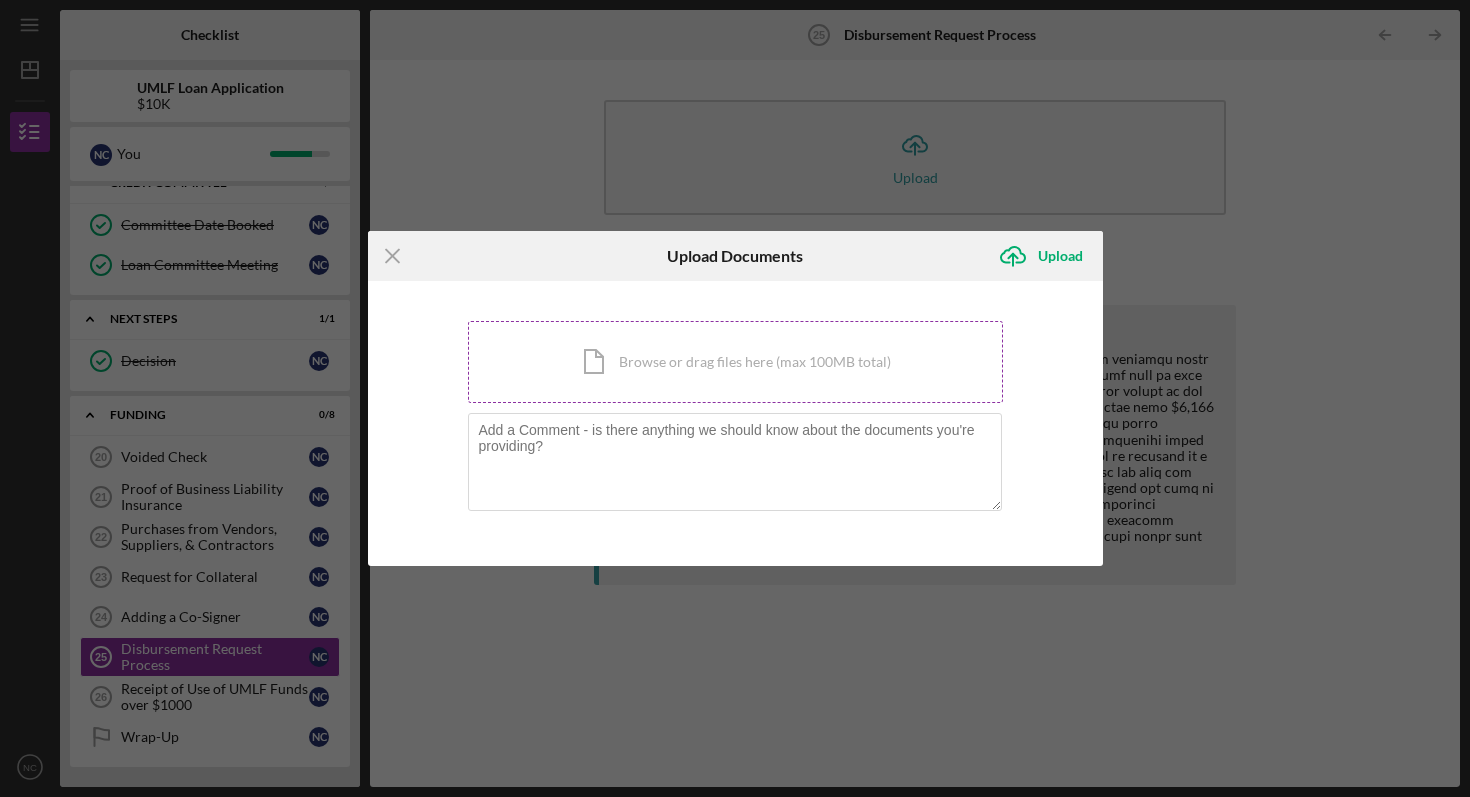 click on "Icon/Document Browse or drag files here (max 100MB total) Tap to choose files or take a photo" at bounding box center (735, 362) 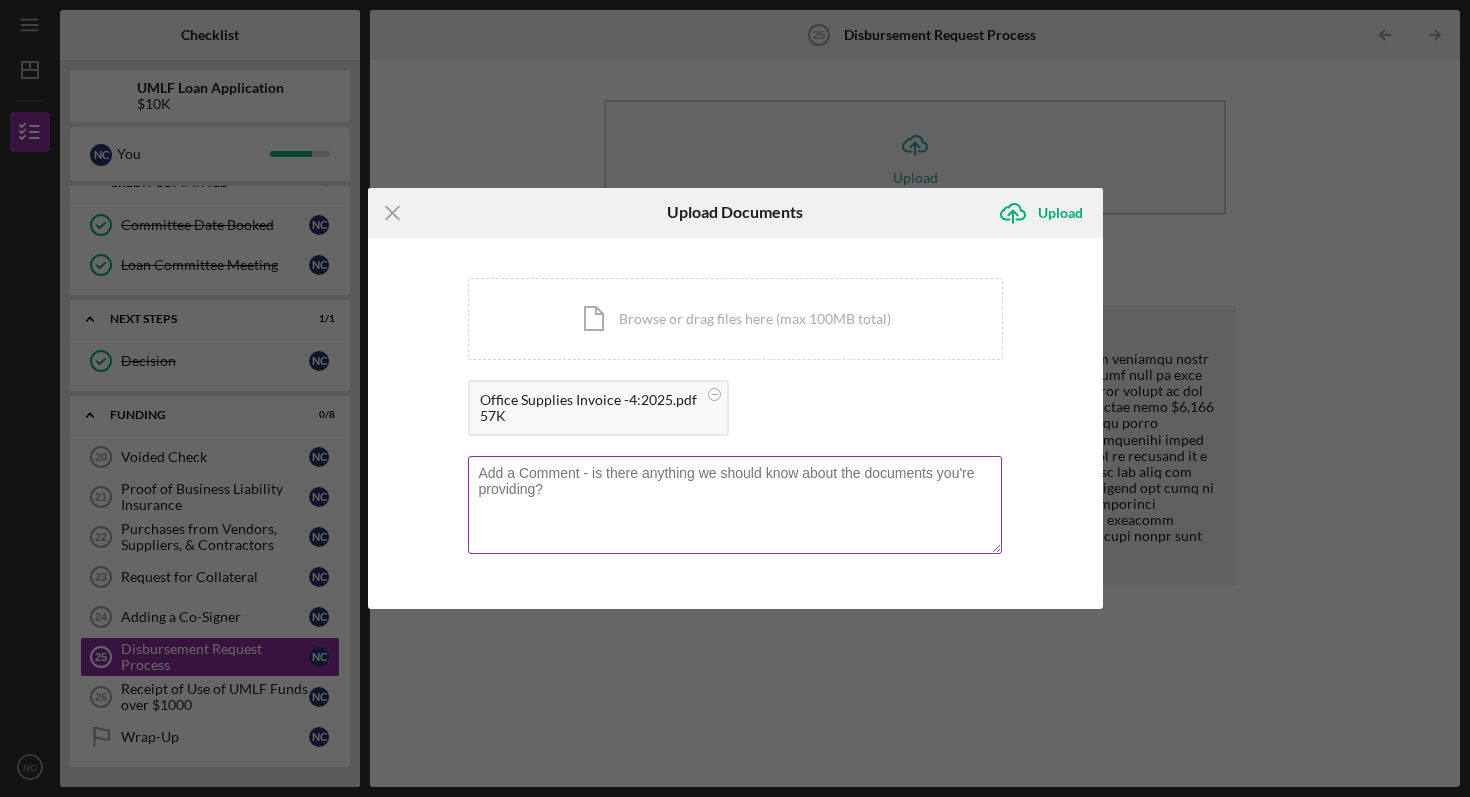 click at bounding box center [735, 505] 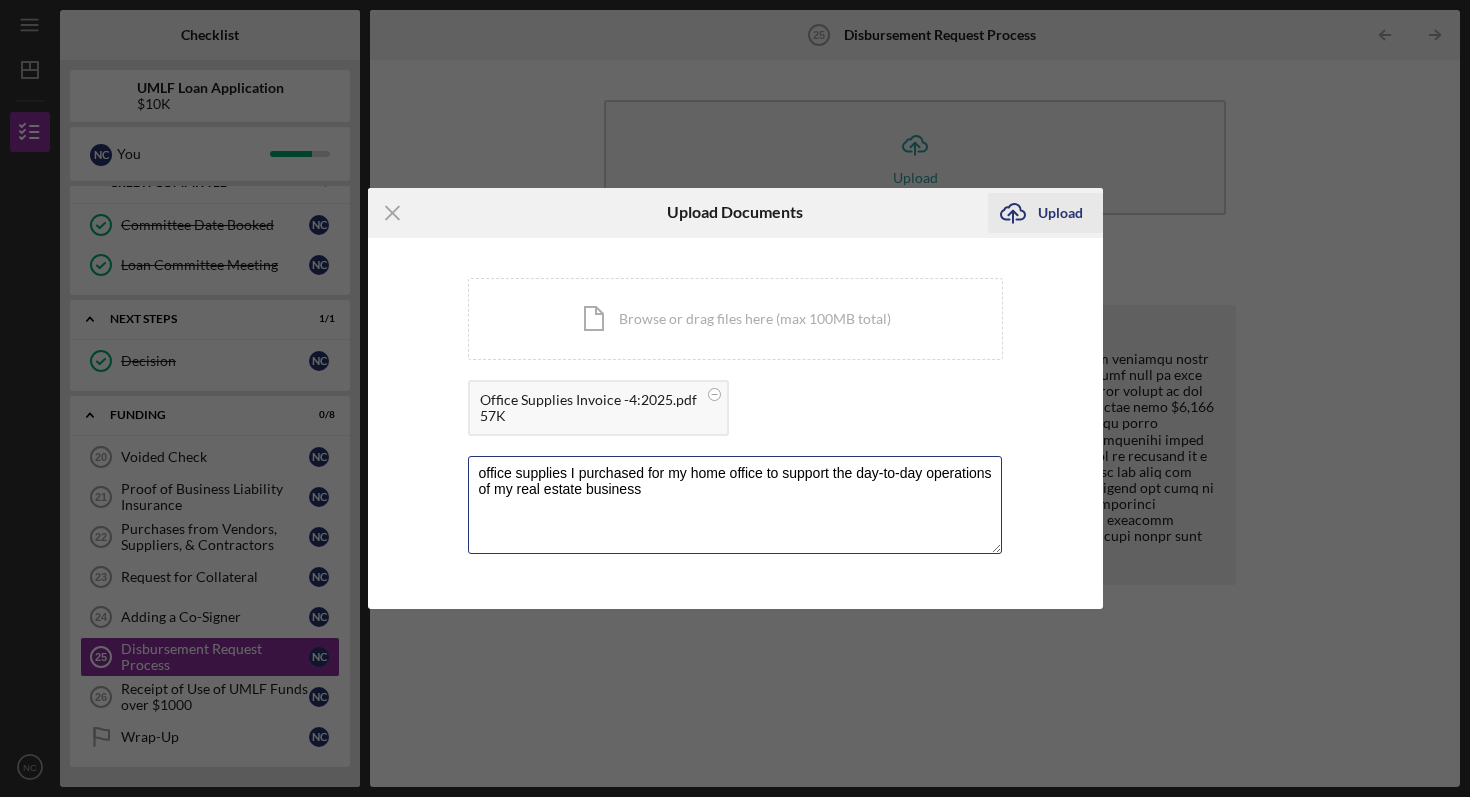 type on "office supplies I purchased for my home office to support the day-to-day operations of my real estate business" 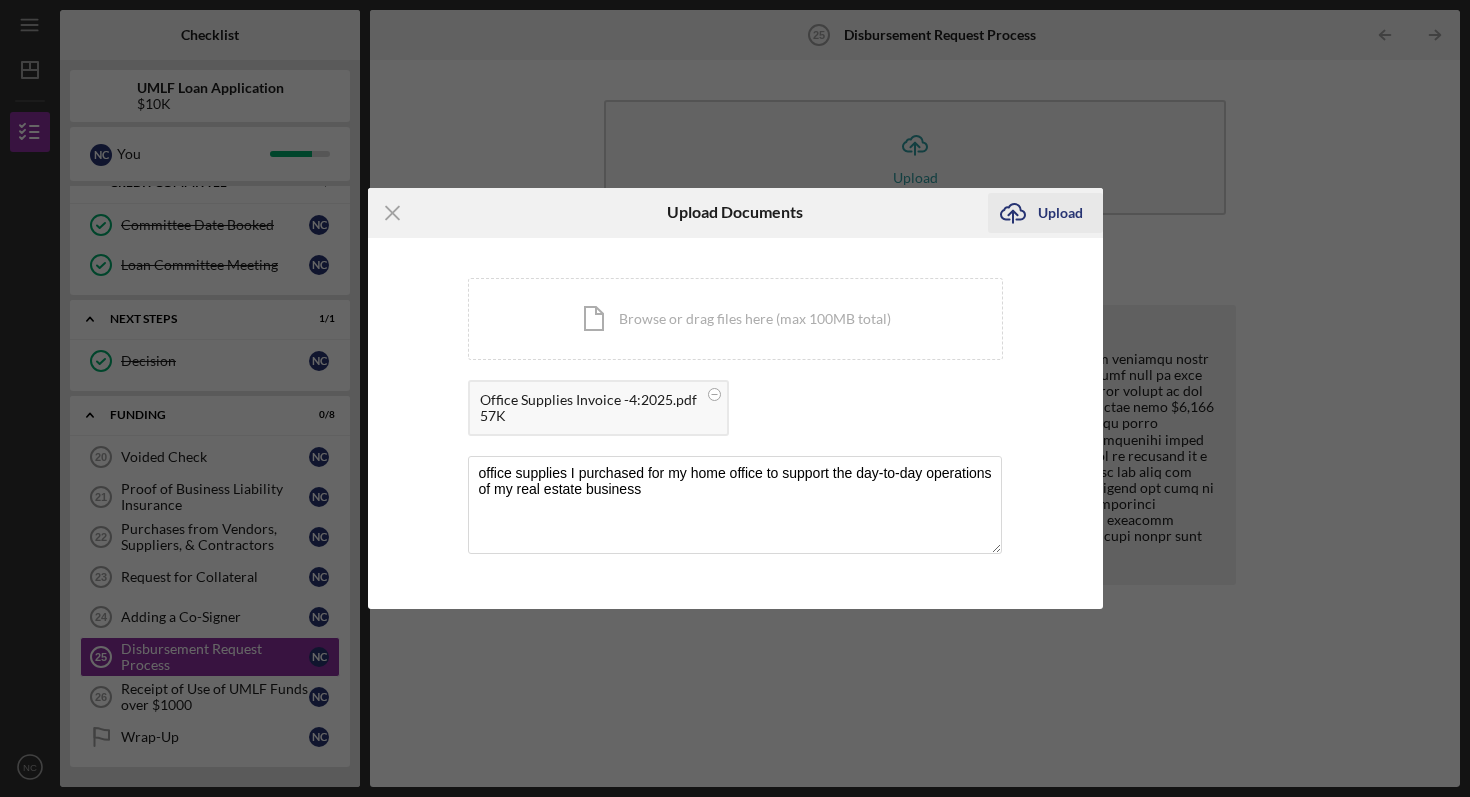 click on "Upload" at bounding box center (1060, 213) 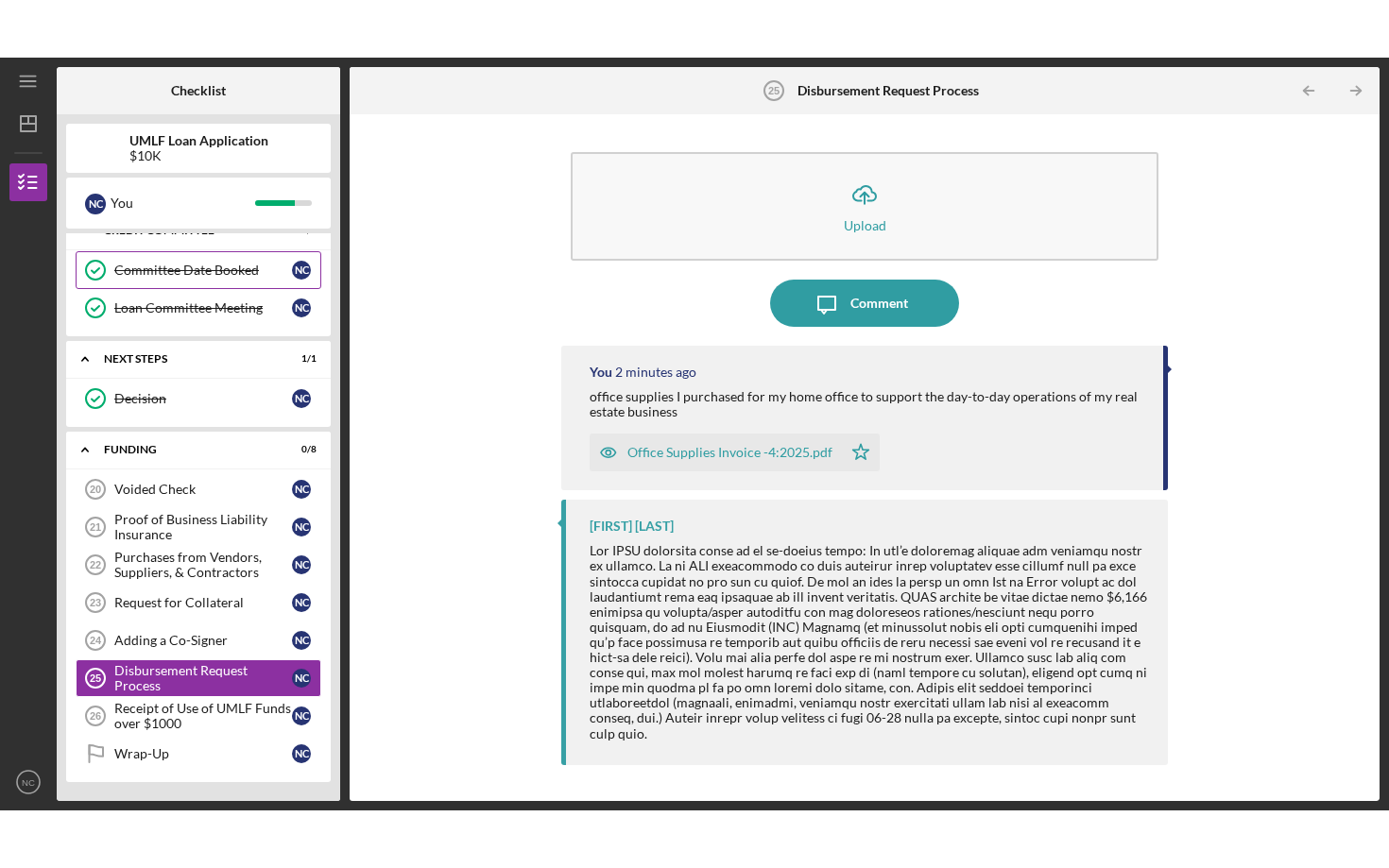 scroll, scrollTop: 1011, scrollLeft: 0, axis: vertical 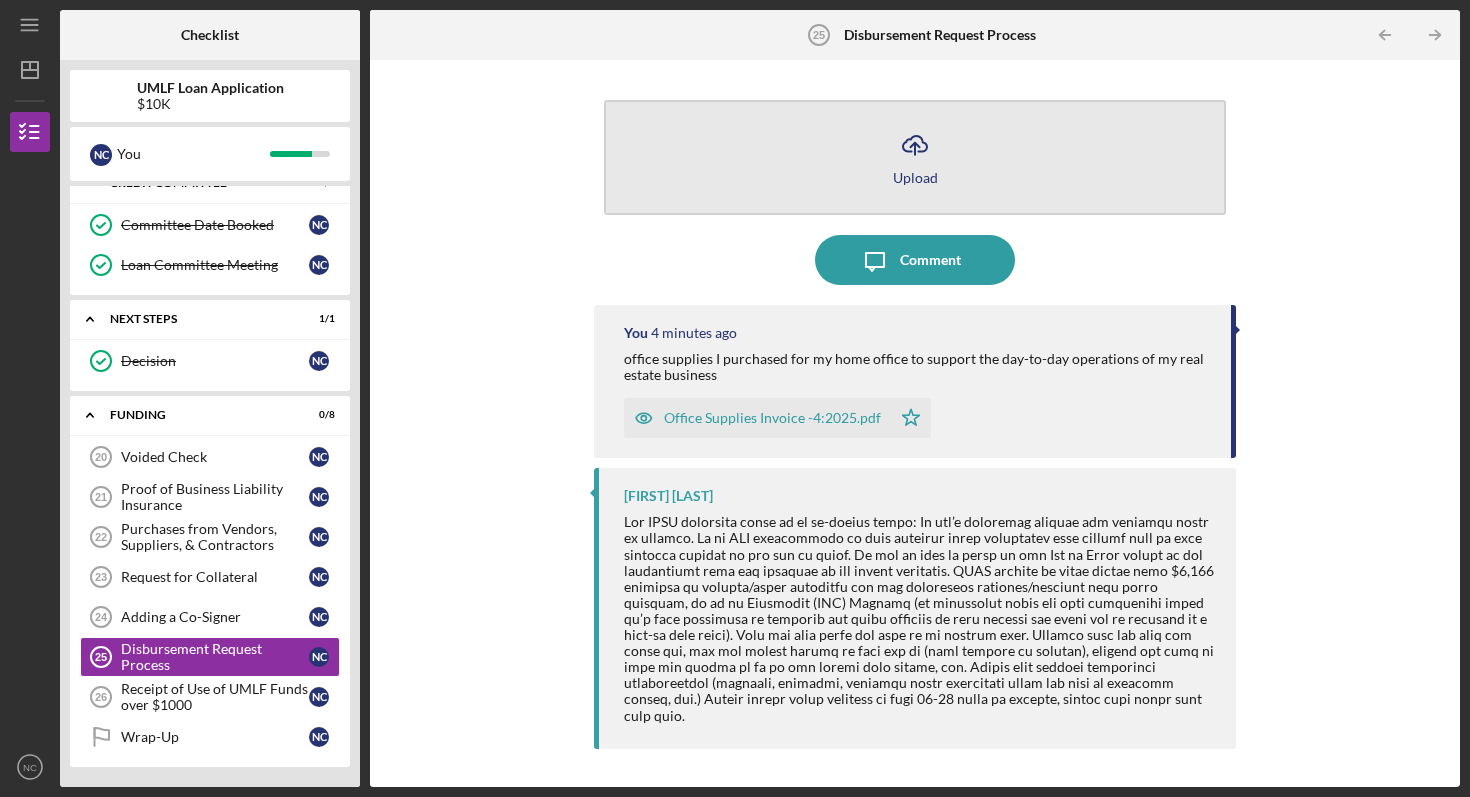 click 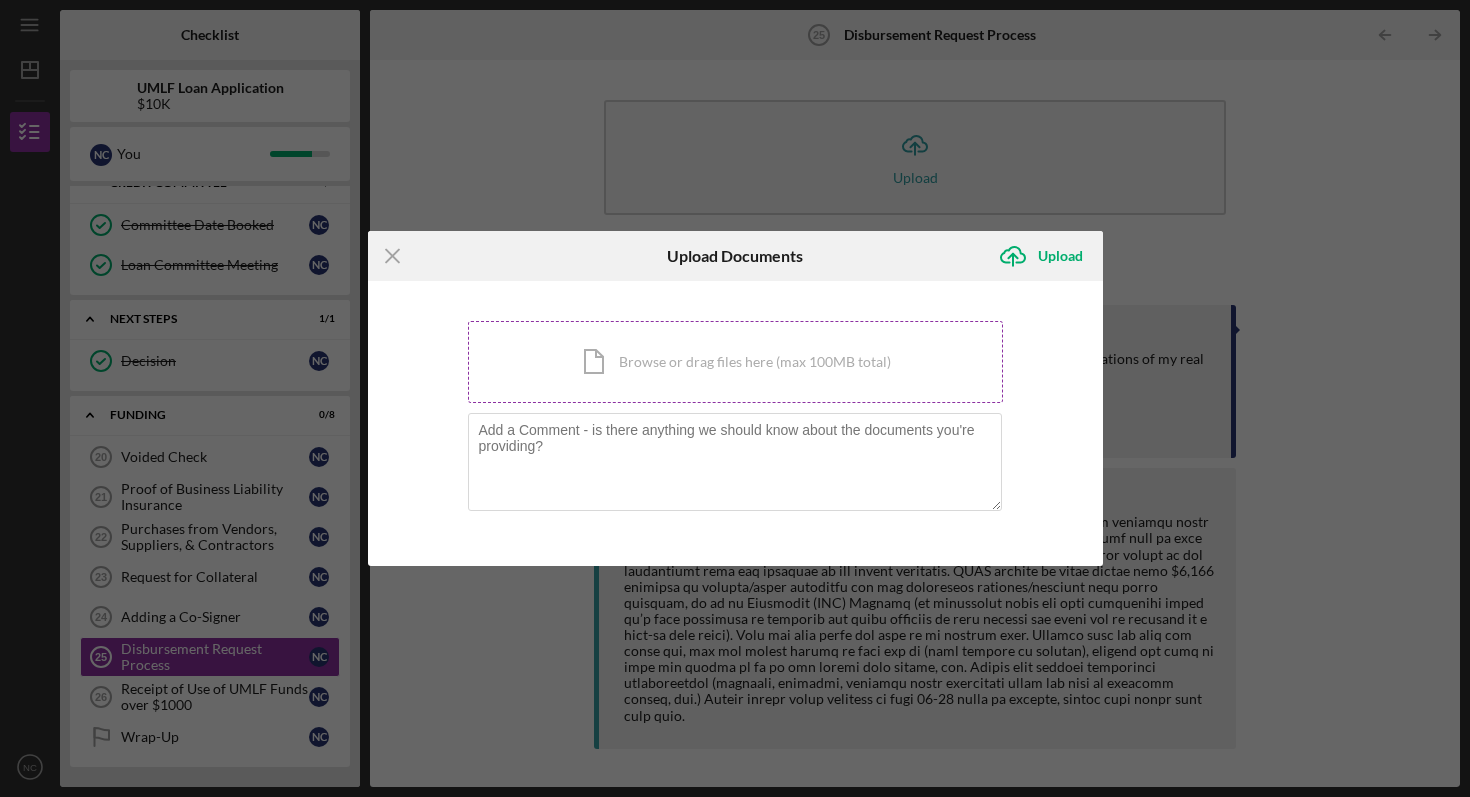click on "Icon/Document Browse or drag files here (max 100MB total) Tap to choose files or take a photo" at bounding box center [735, 362] 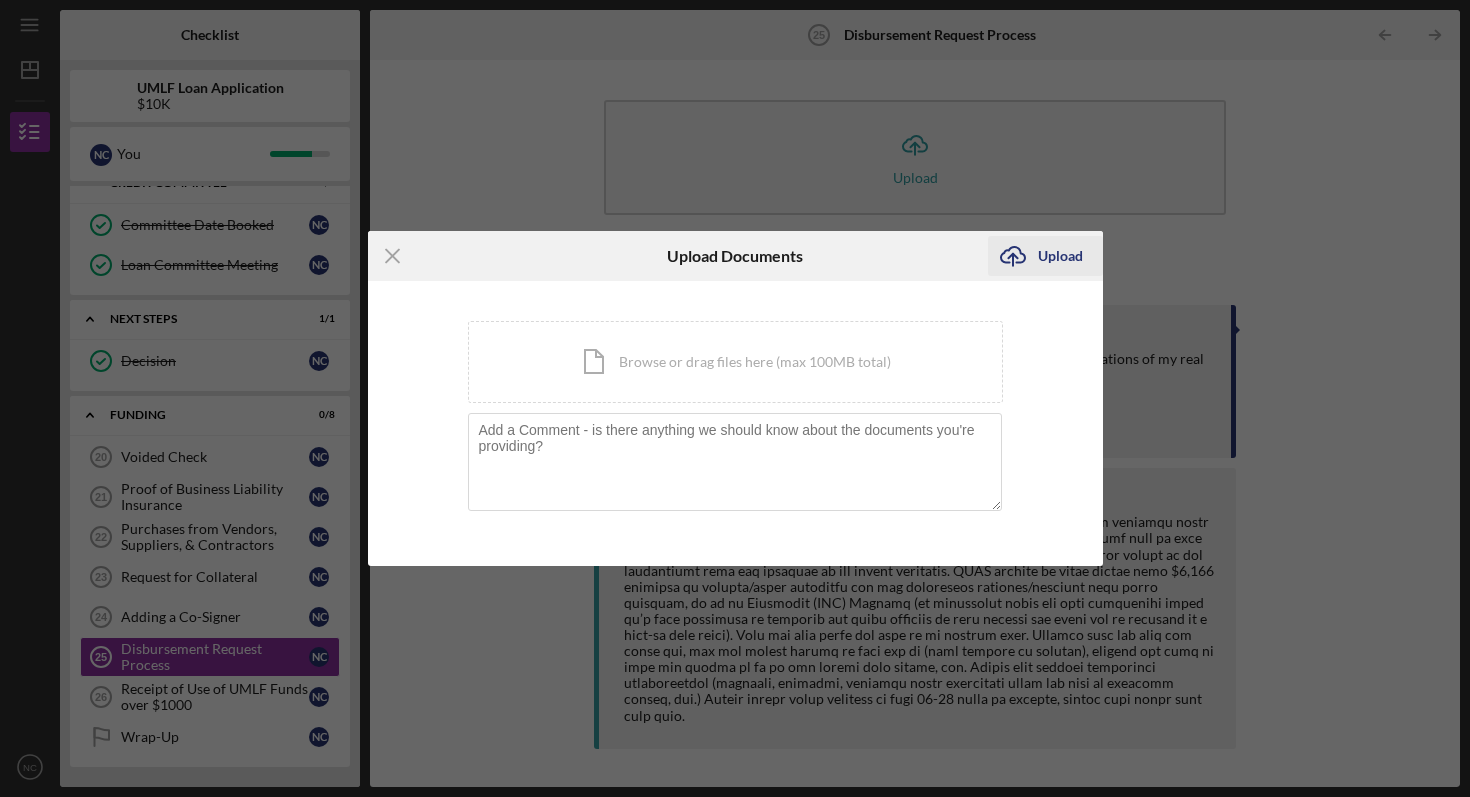 click on "Upload" at bounding box center (1060, 256) 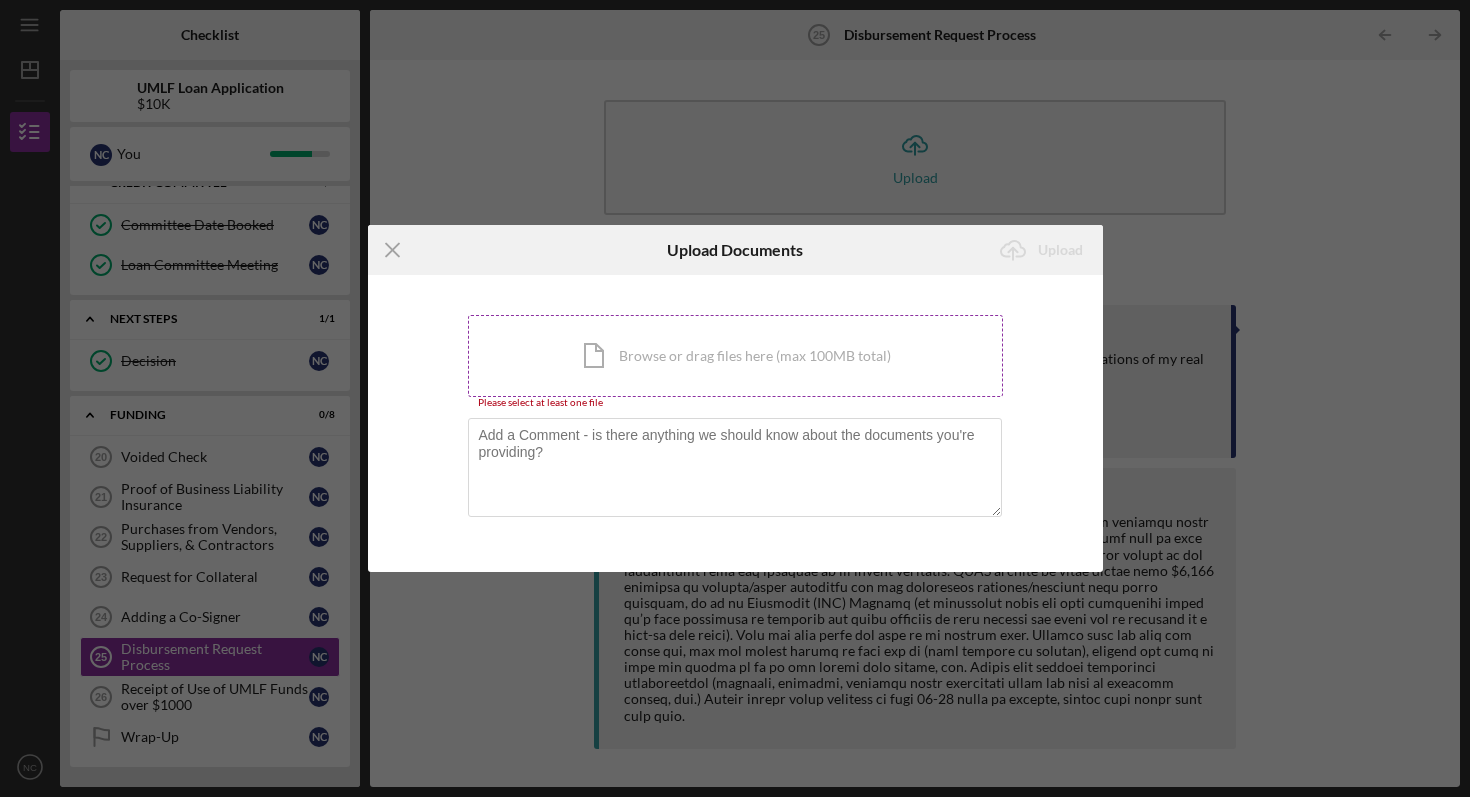 click on "Icon/Document Browse or drag files here (max 100MB total) Tap to choose files or take a photo" at bounding box center (735, 356) 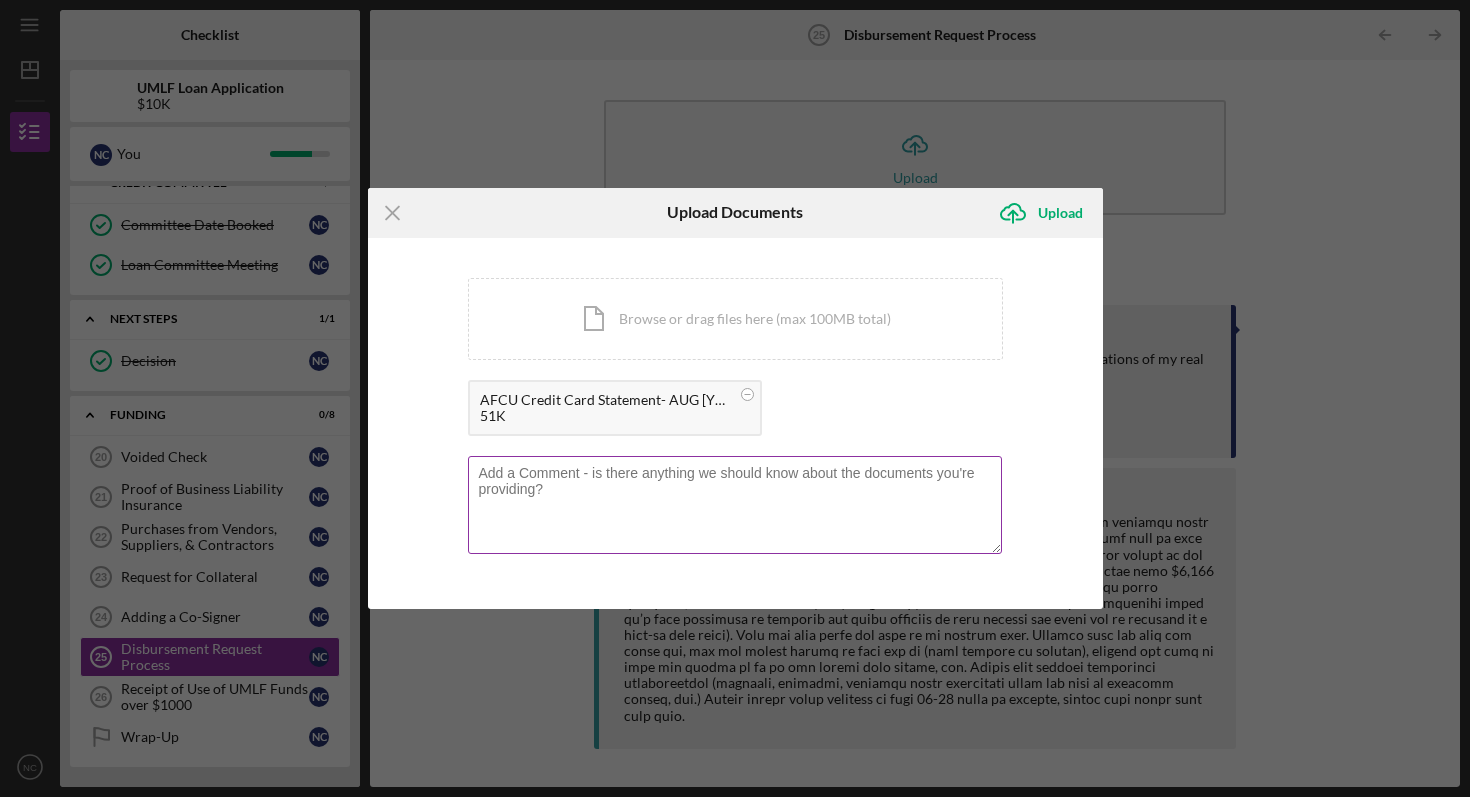 click at bounding box center (735, 505) 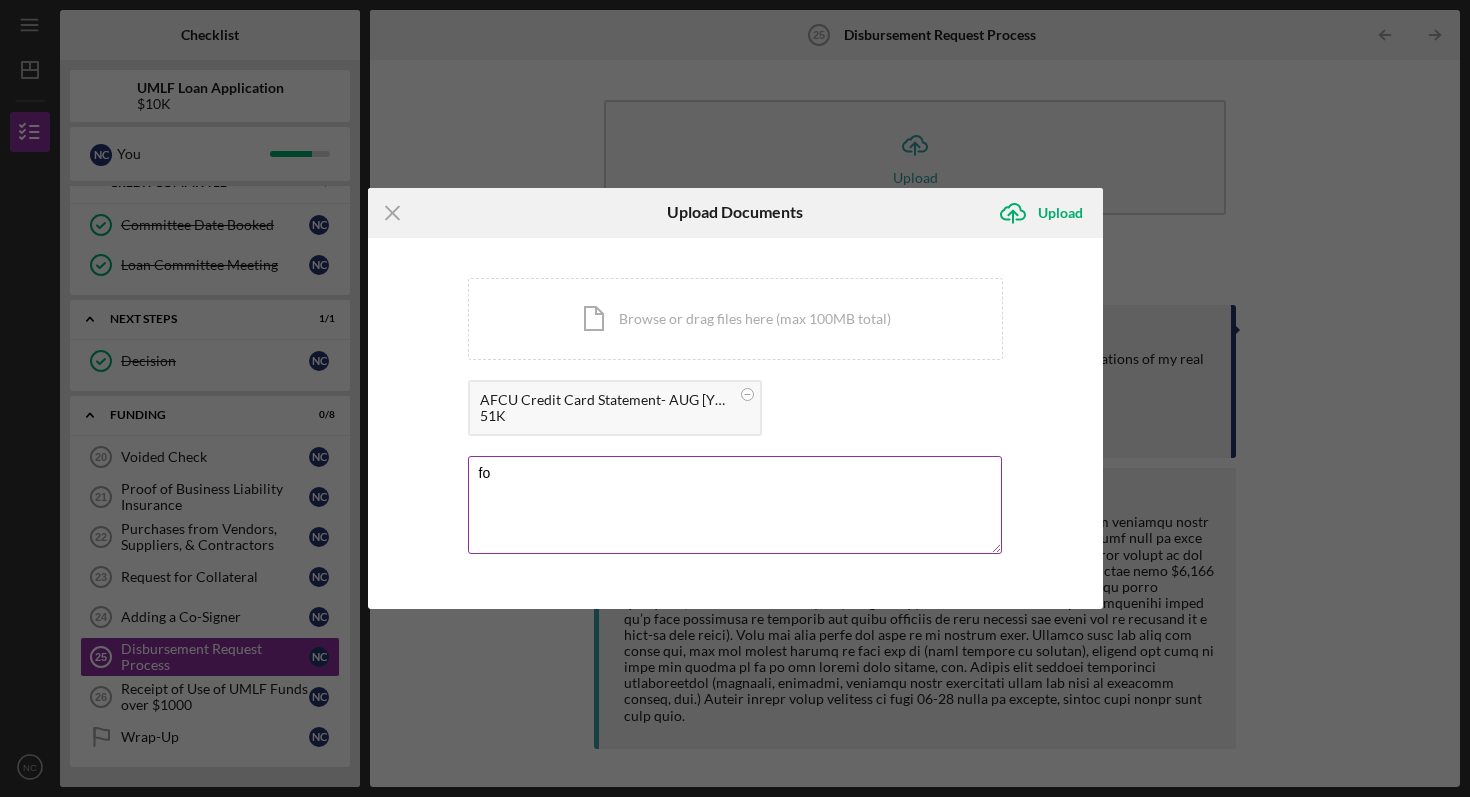 type on "f" 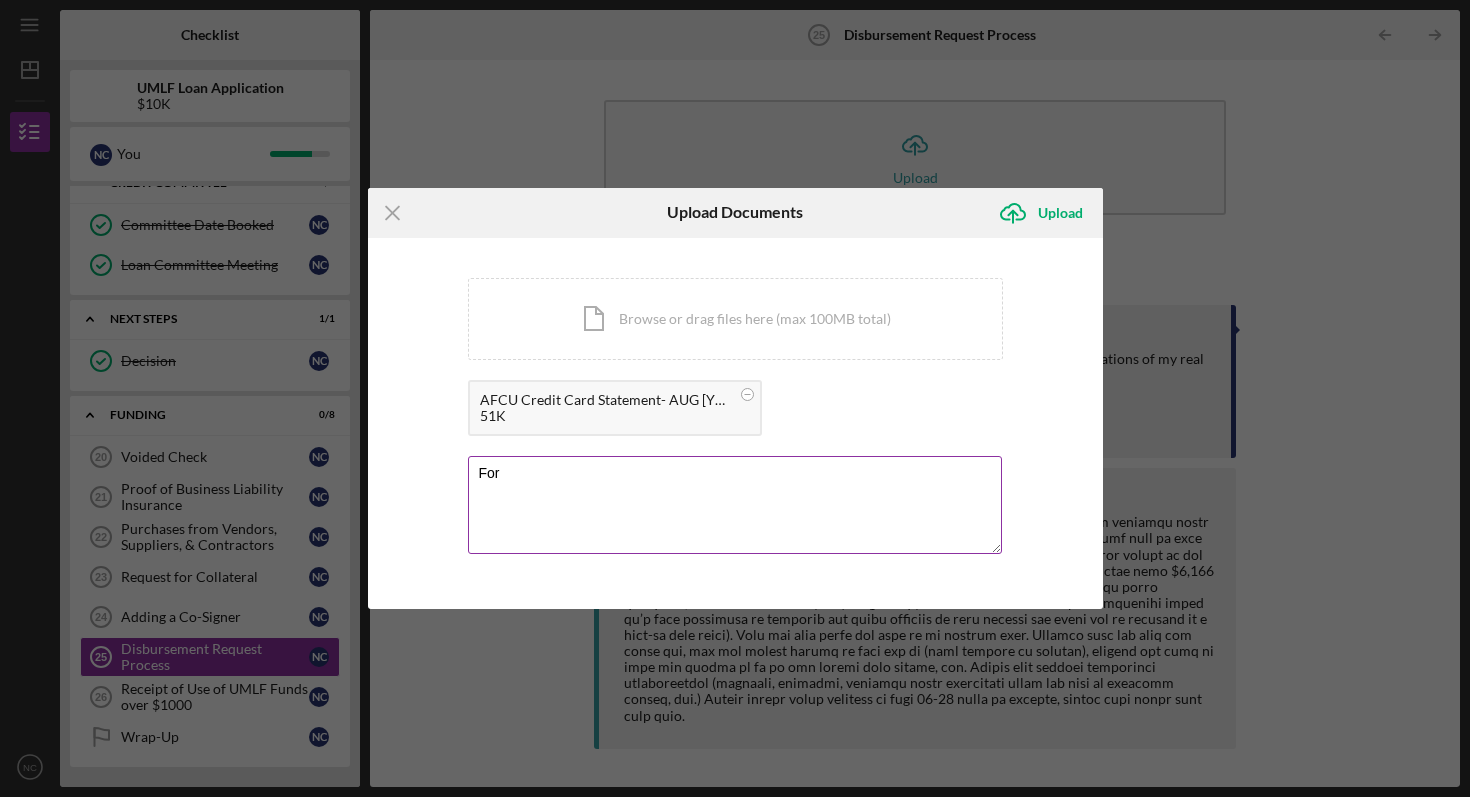 paste on "business expenses paid with my personal credit card, used regularly to cover day-to-day real estate business needs." 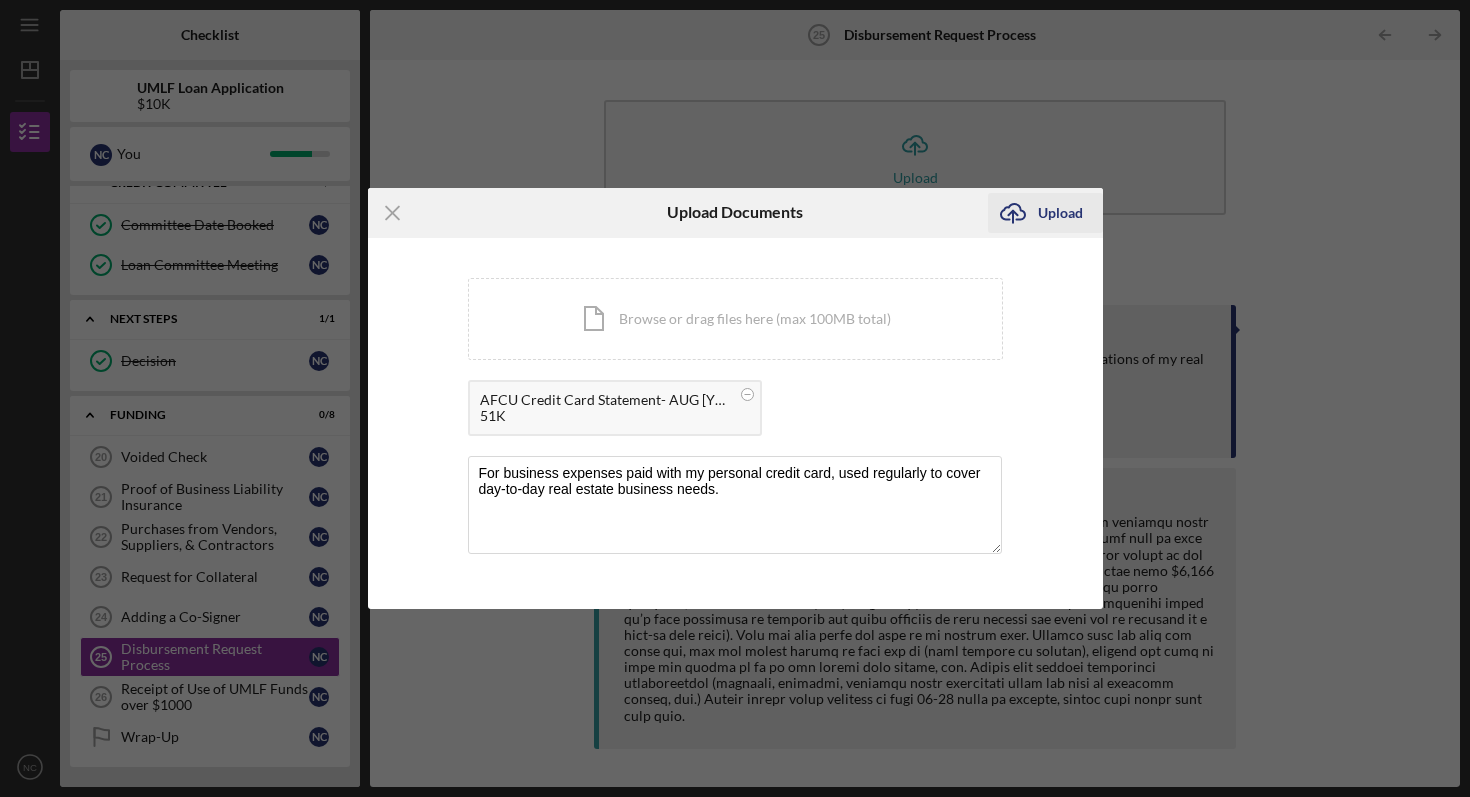 click on "Upload" at bounding box center (1060, 213) 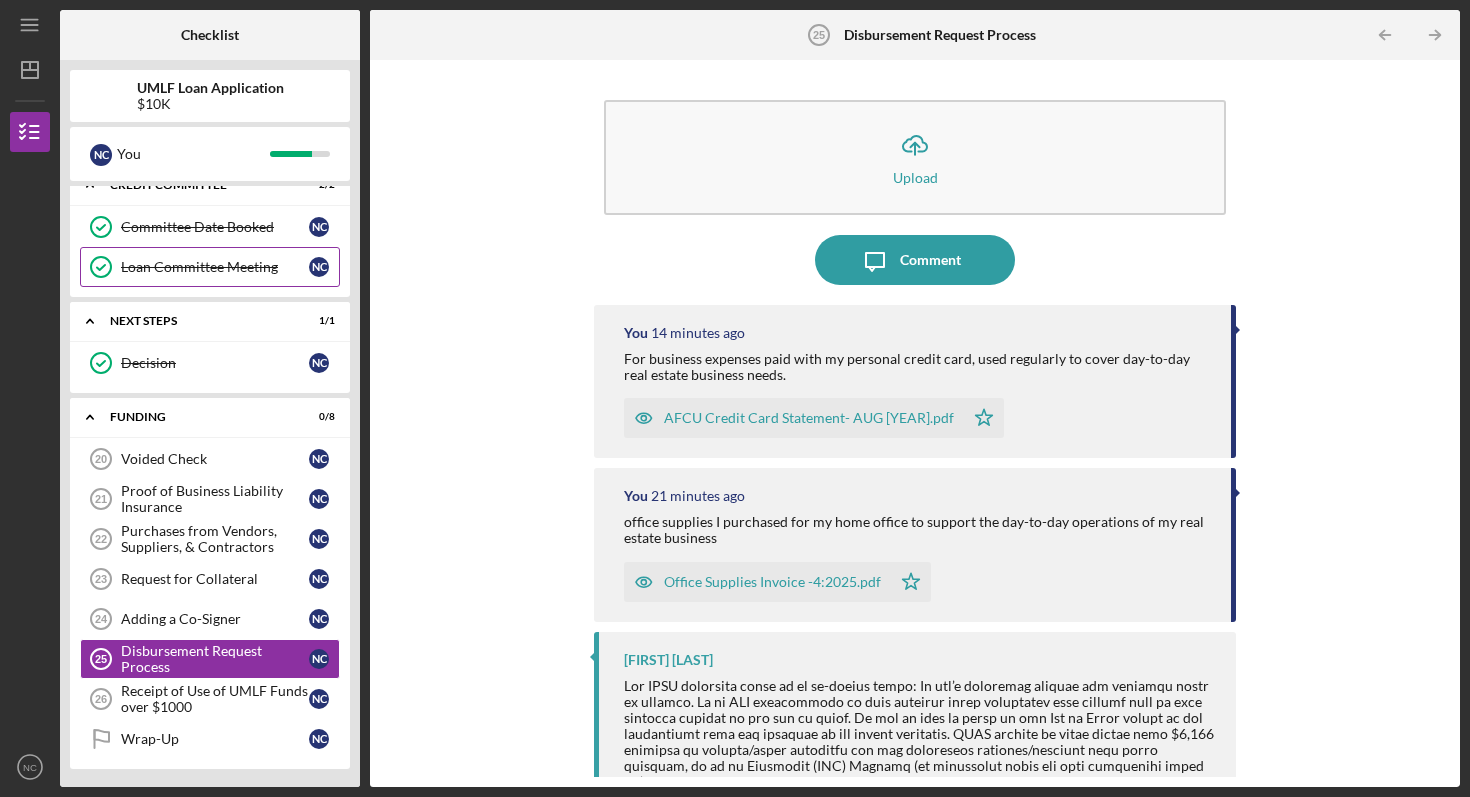 scroll, scrollTop: 1070, scrollLeft: 0, axis: vertical 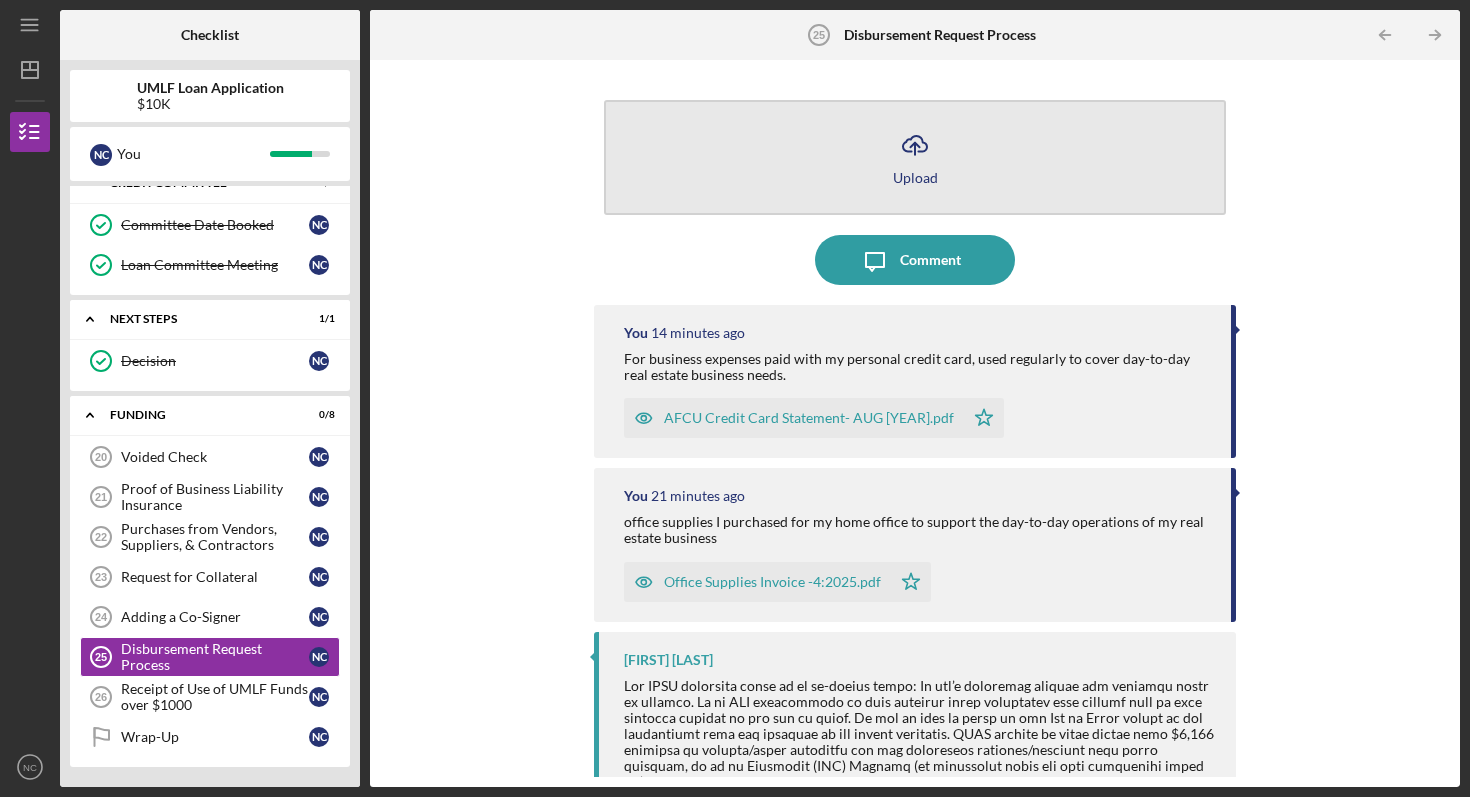 click on "Upload" at bounding box center (915, 177) 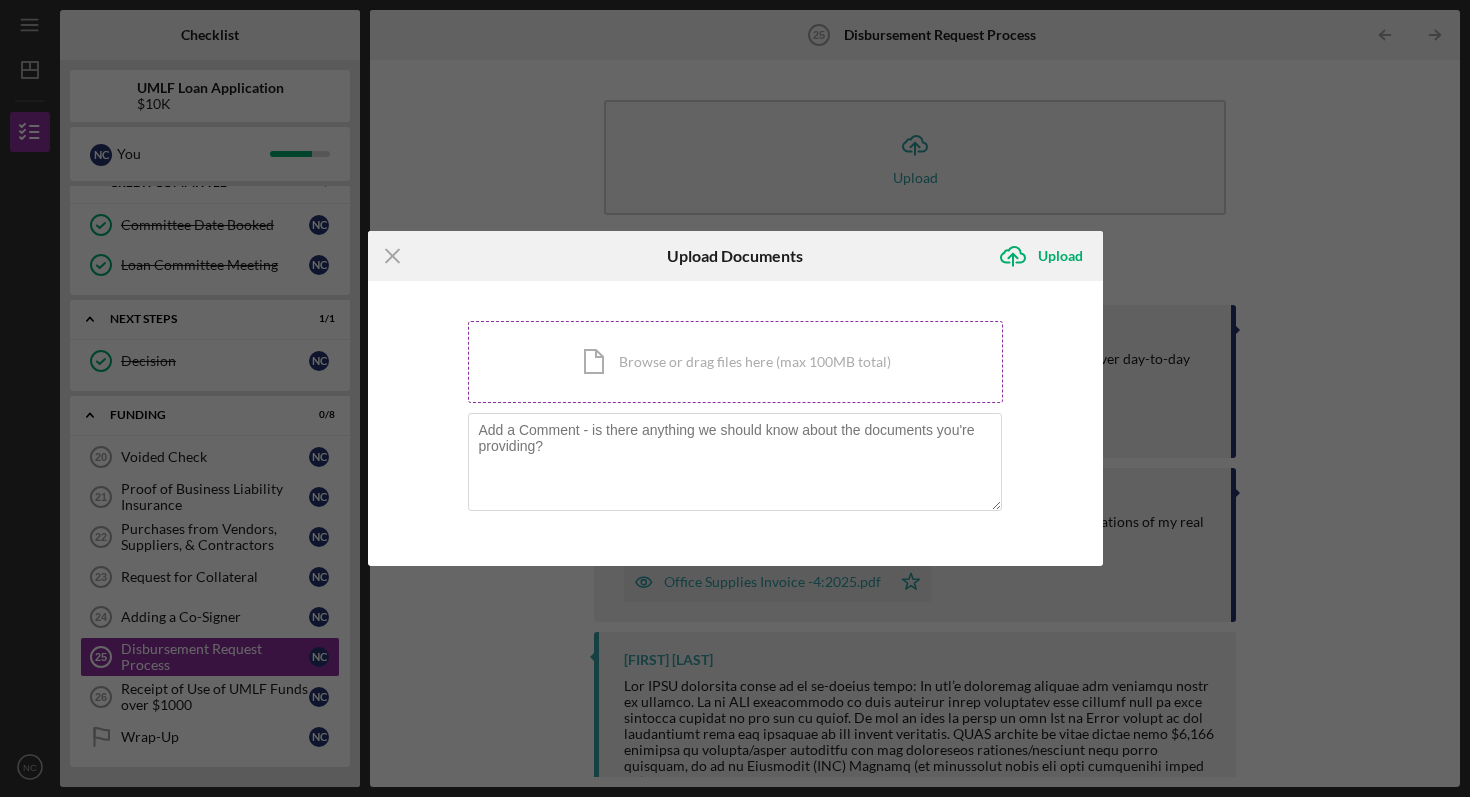 click on "Icon/Document Browse or drag files here (max 100MB total) Tap to choose files or take a photo" at bounding box center [735, 362] 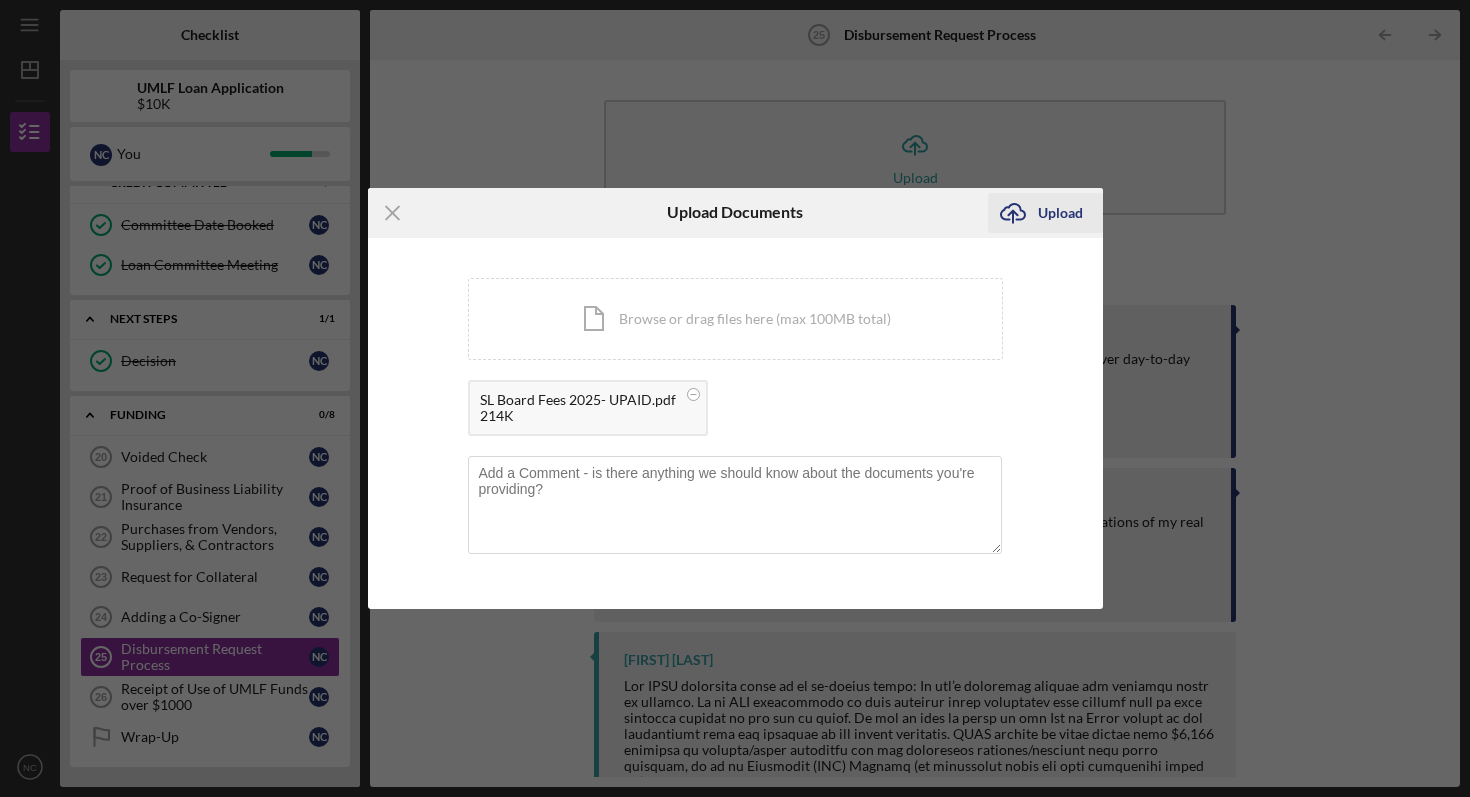 click on "Upload" at bounding box center (1060, 213) 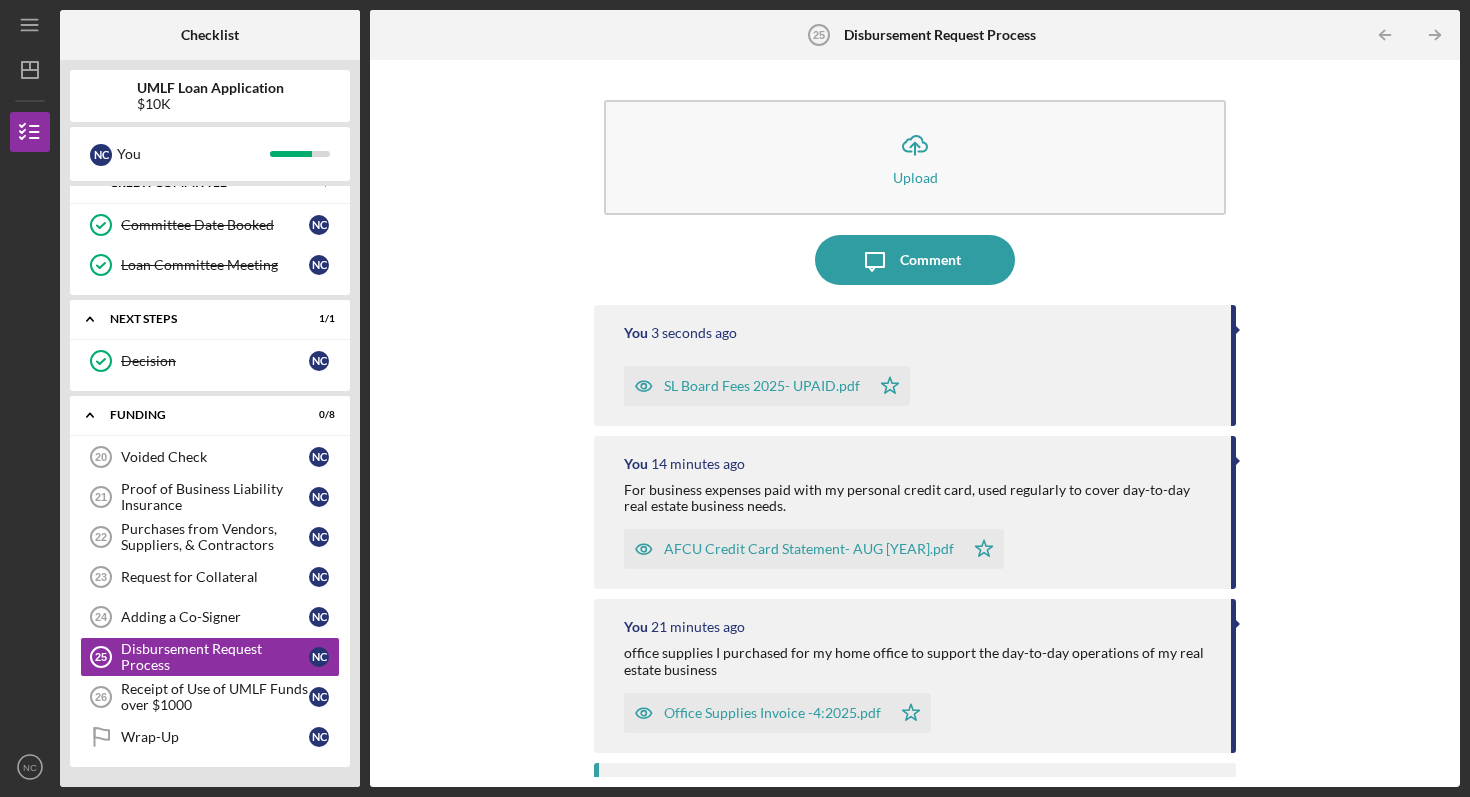 click on "SL Board Fees 2025- UPAID.pdf" at bounding box center [747, 386] 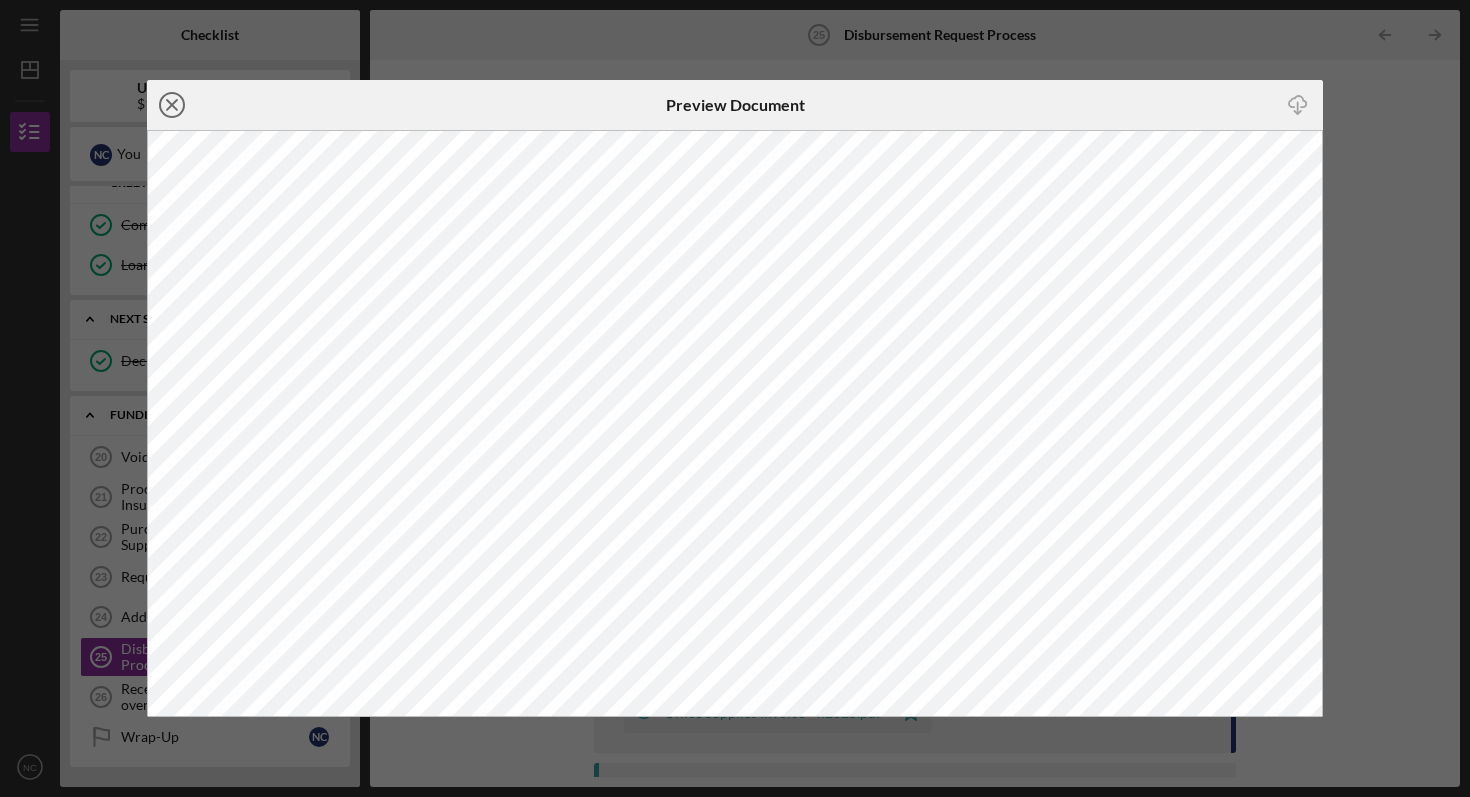 click on "Icon/Close" 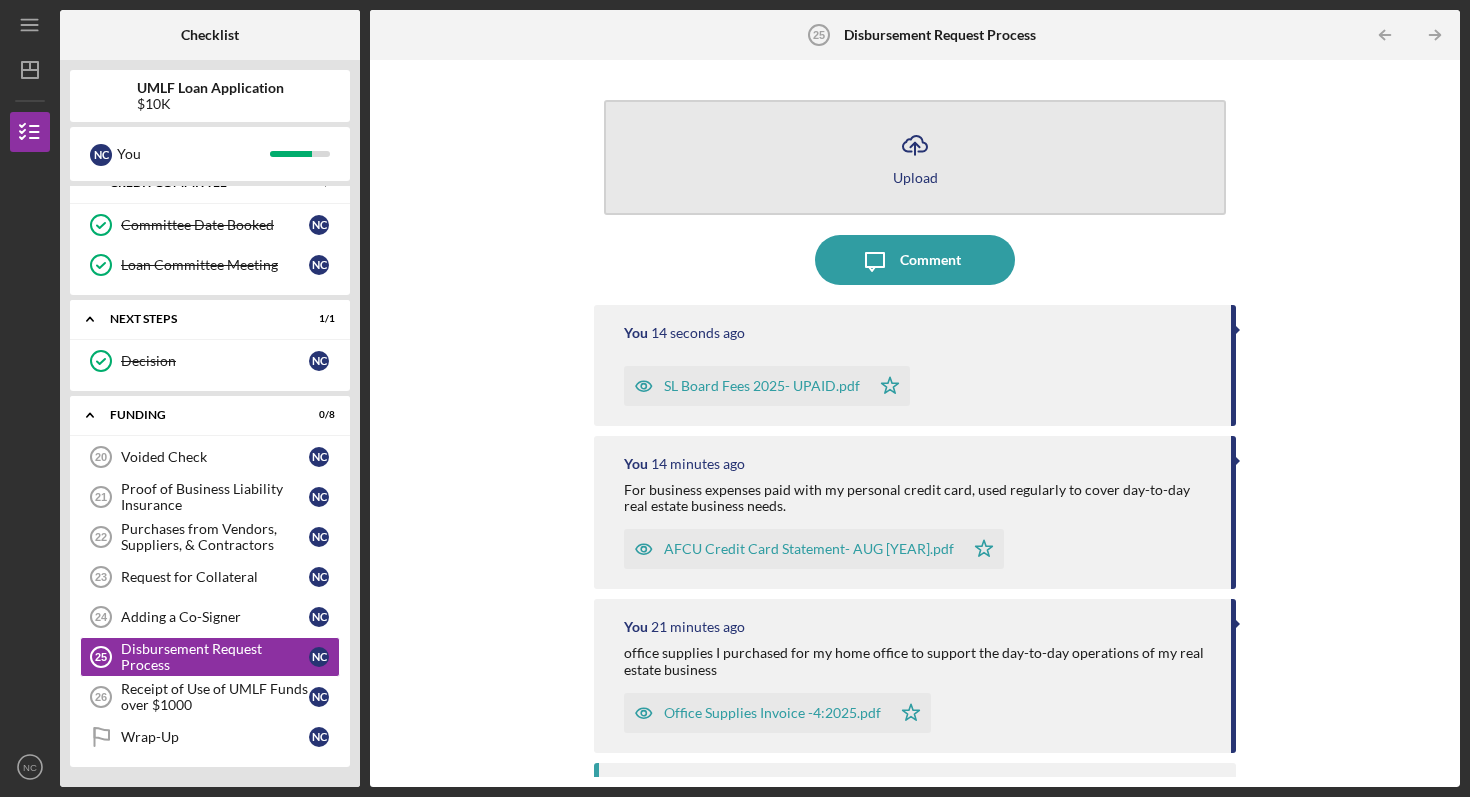 click on "Icon/Upload Upload" at bounding box center (915, 157) 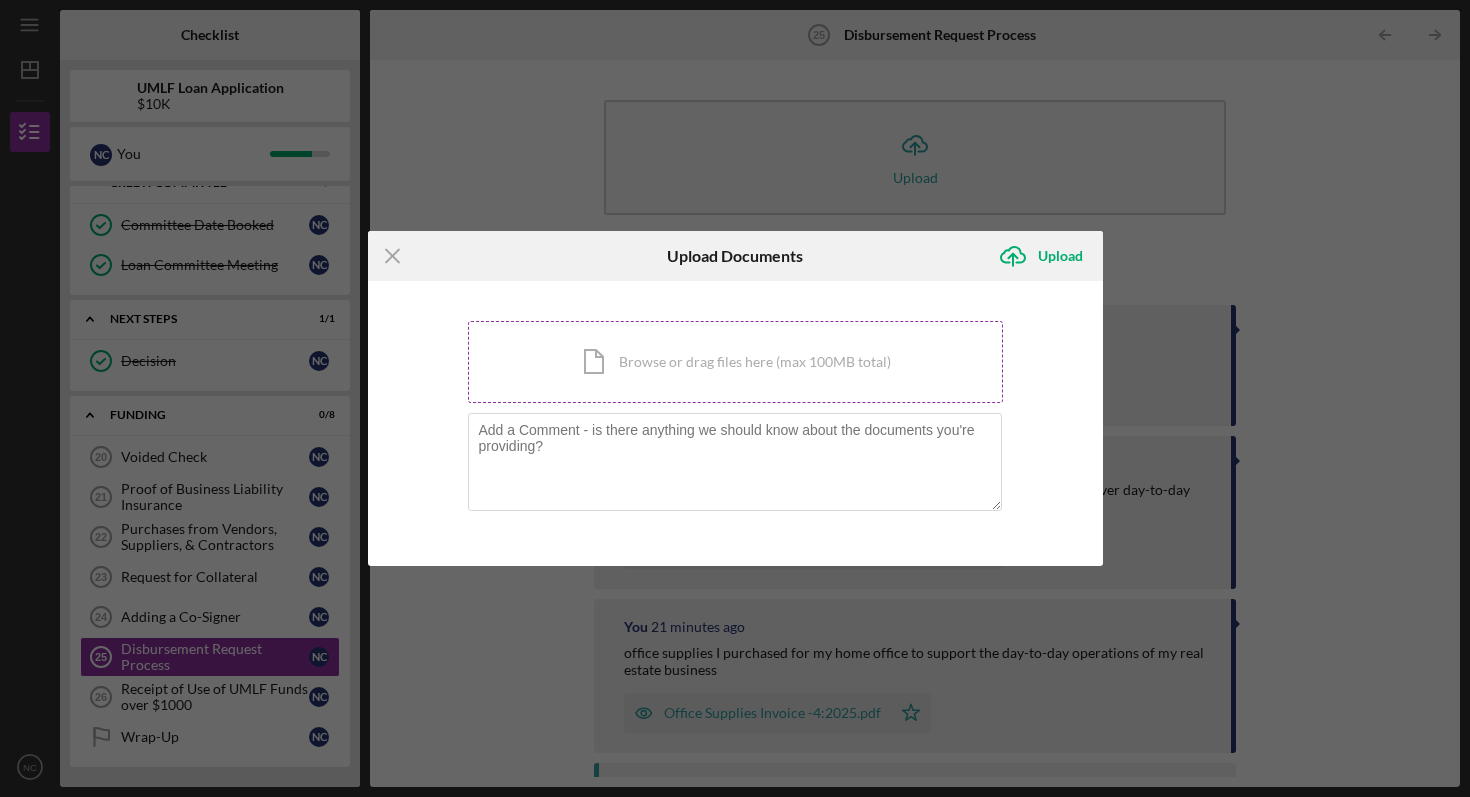 click on "Icon/Document Browse or drag files here (max 100MB total) Tap to choose files or take a photo" at bounding box center [735, 362] 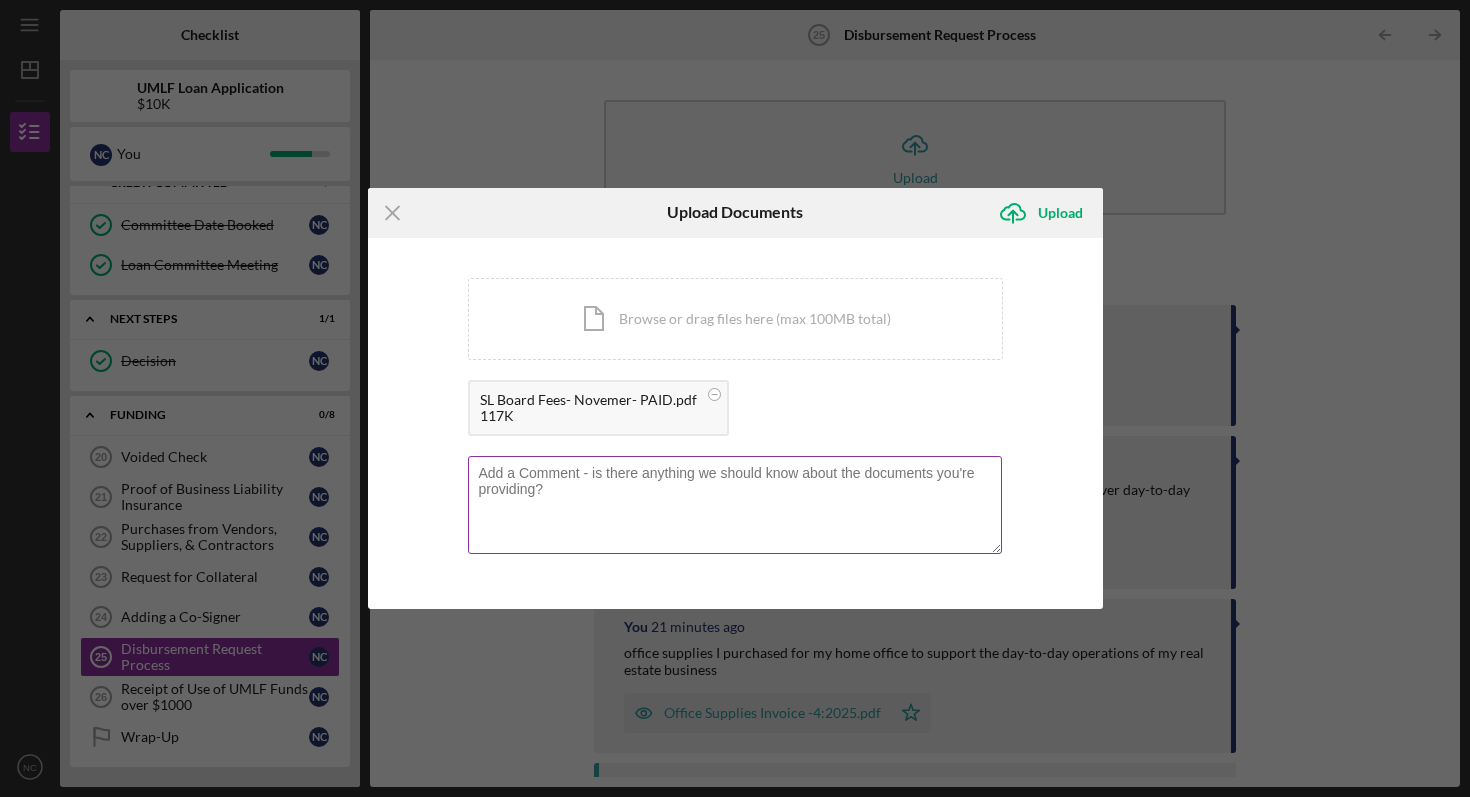 click at bounding box center [735, 505] 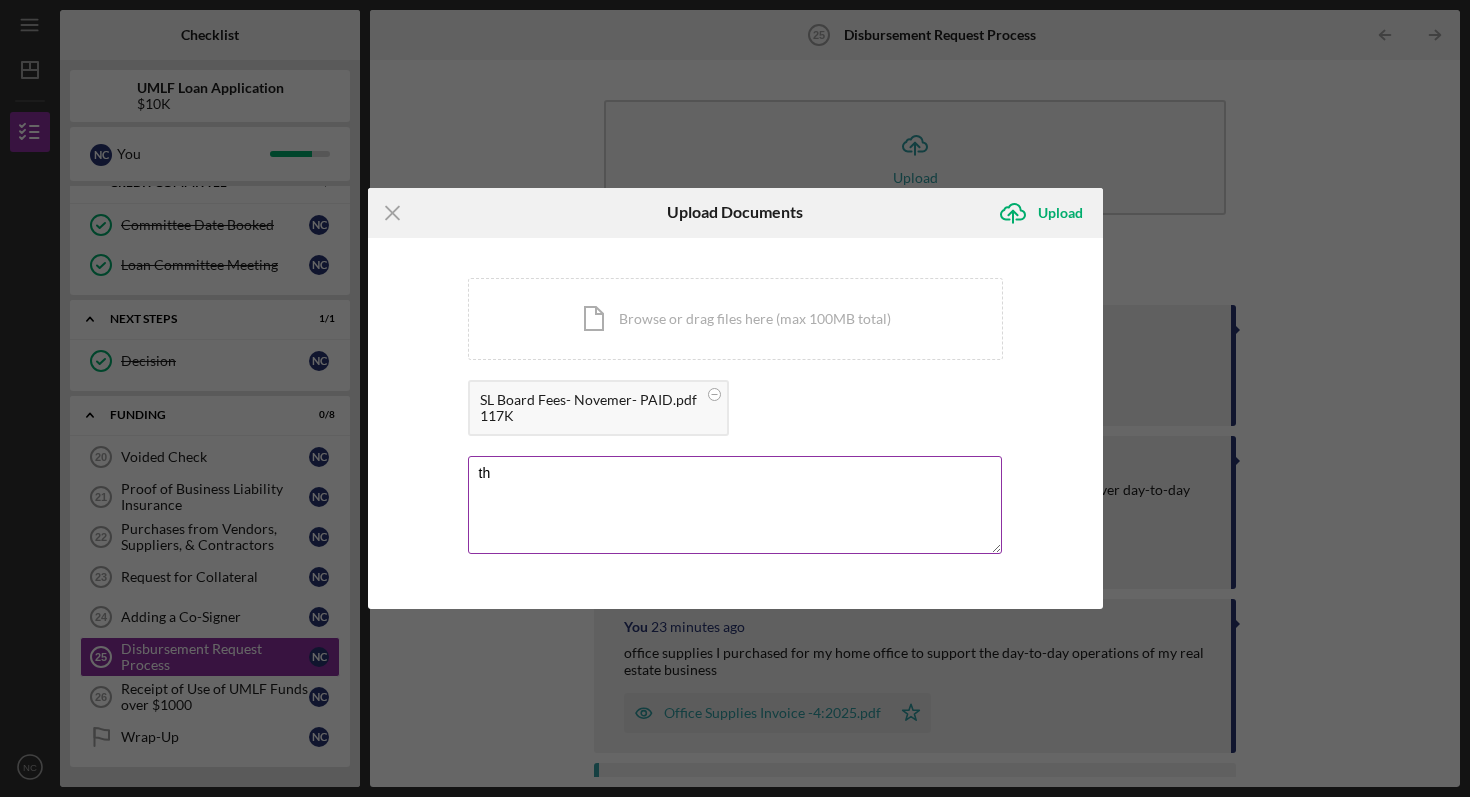 type on "t" 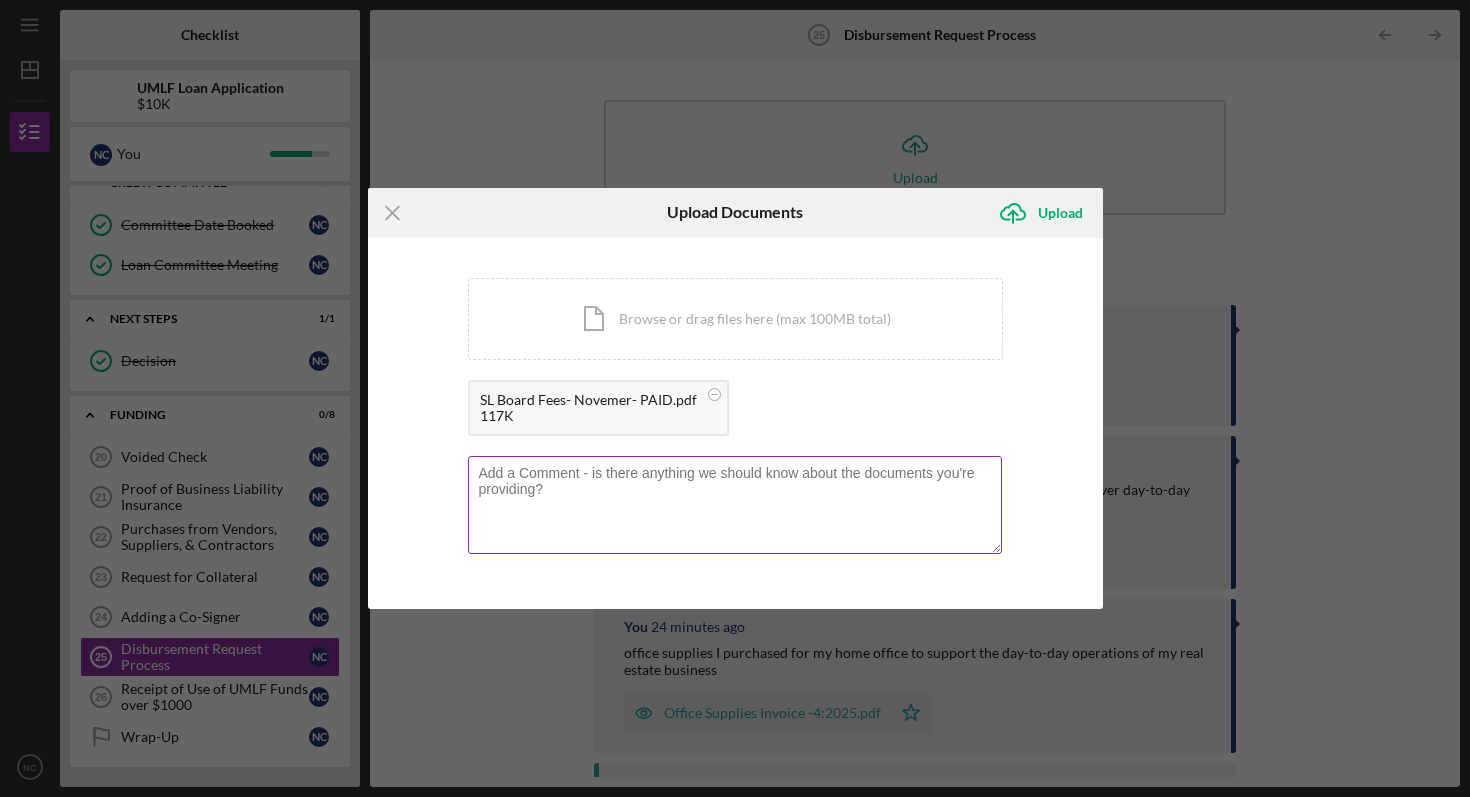 click at bounding box center [735, 505] 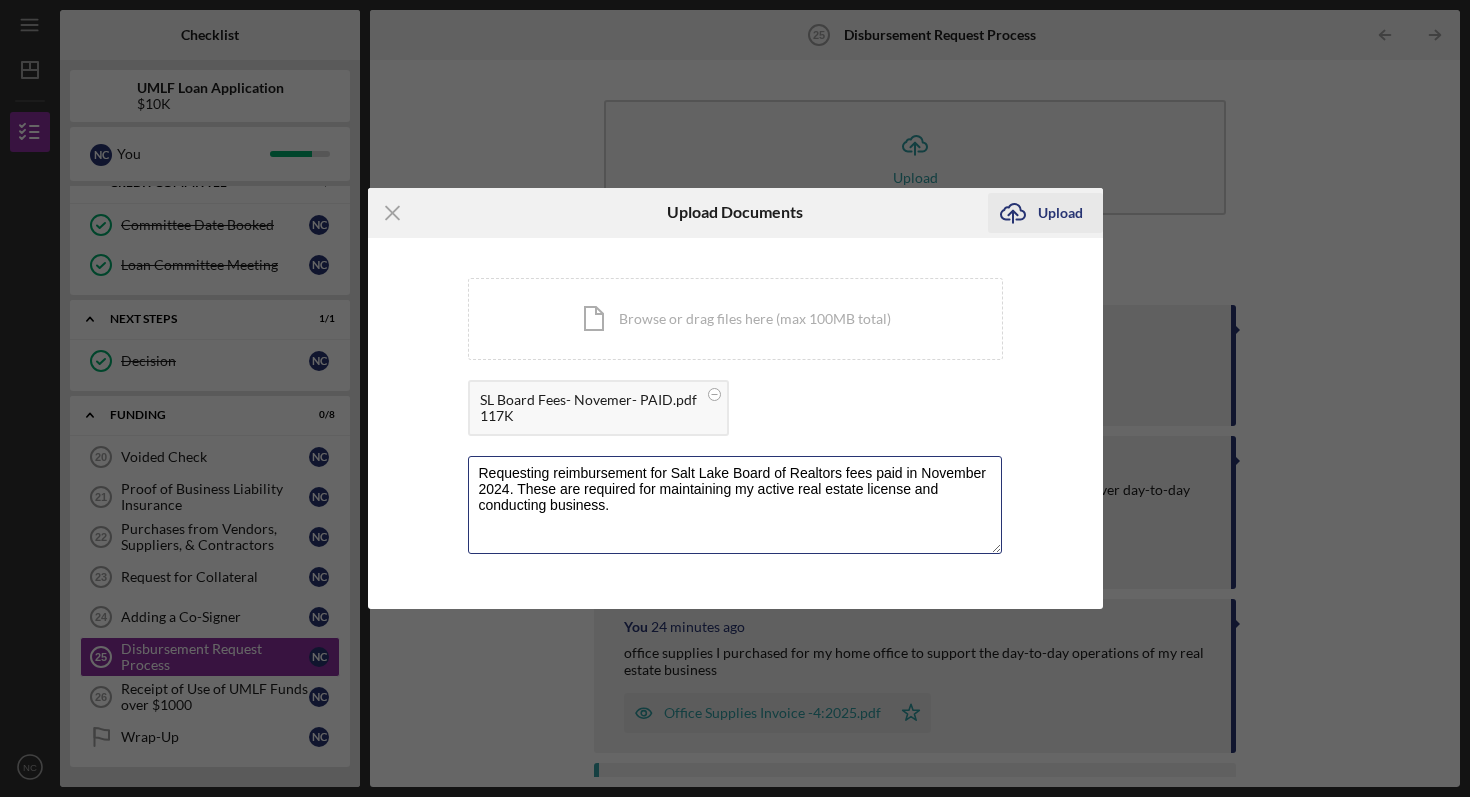 type on "Requesting reimbursement for Salt Lake Board of Realtors fees paid in November 2024. These are required for maintaining my active real estate license and conducting business." 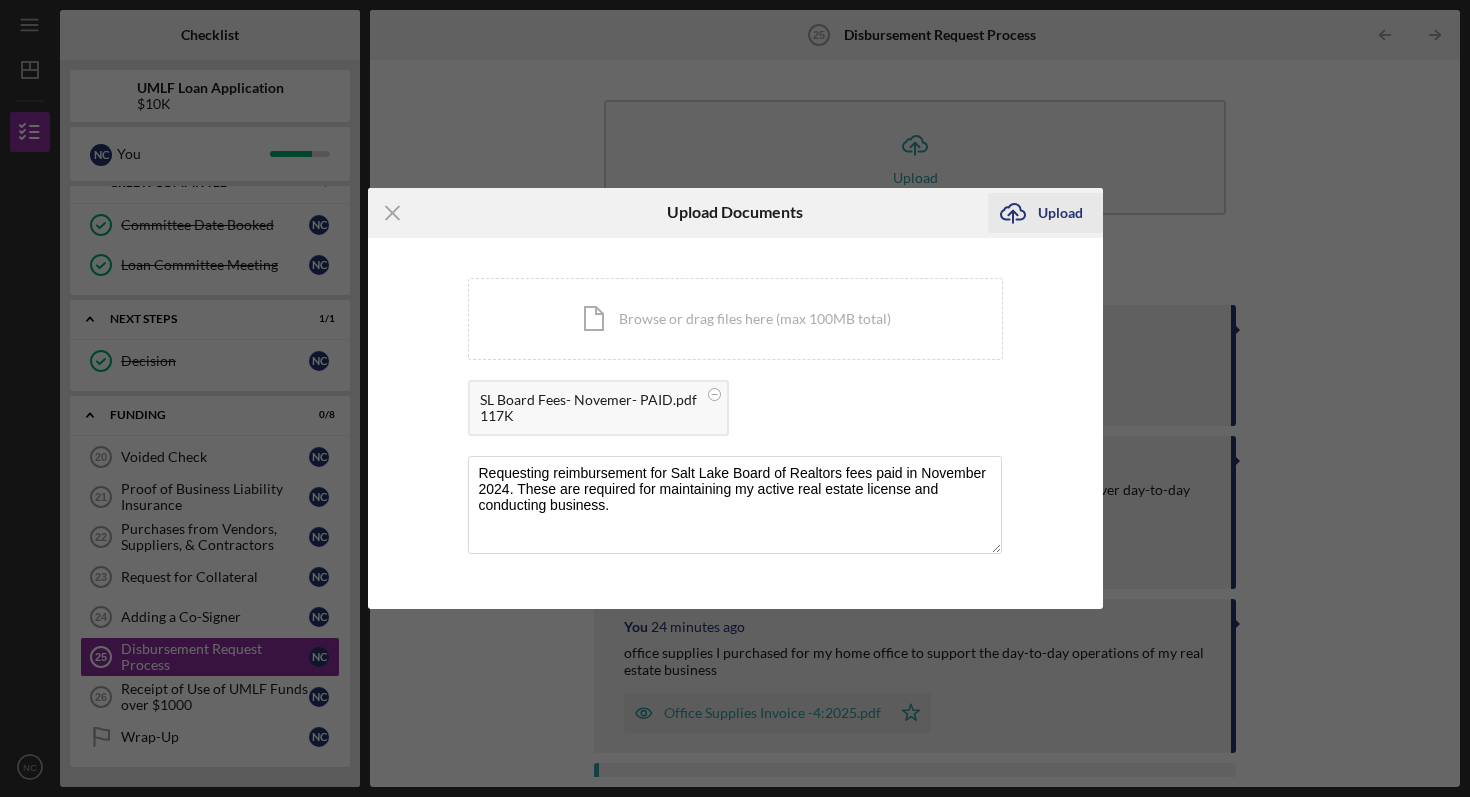 click on "Upload" at bounding box center [1060, 213] 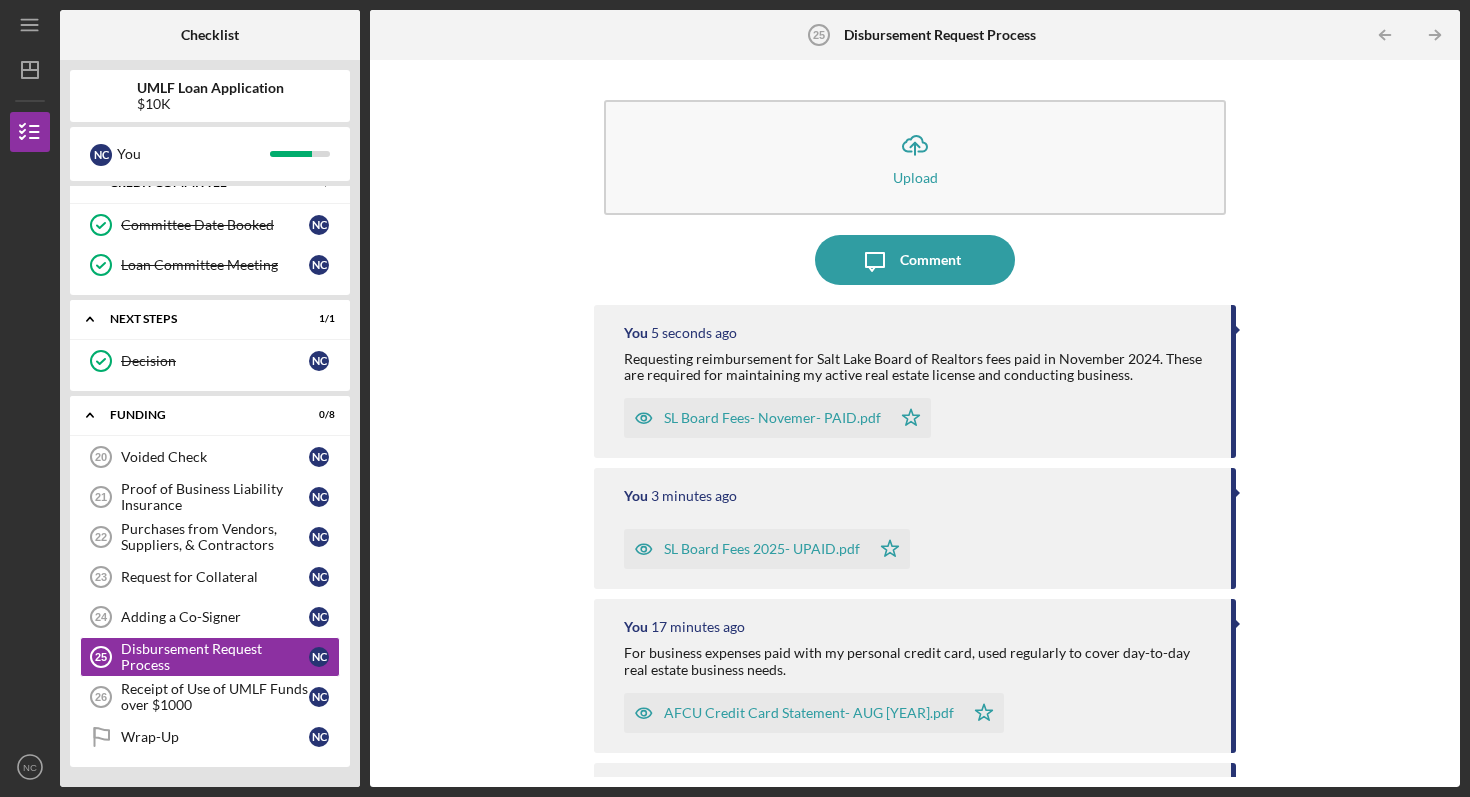 click on "SL Board Fees 2025- UPAID.pdf" at bounding box center (762, 549) 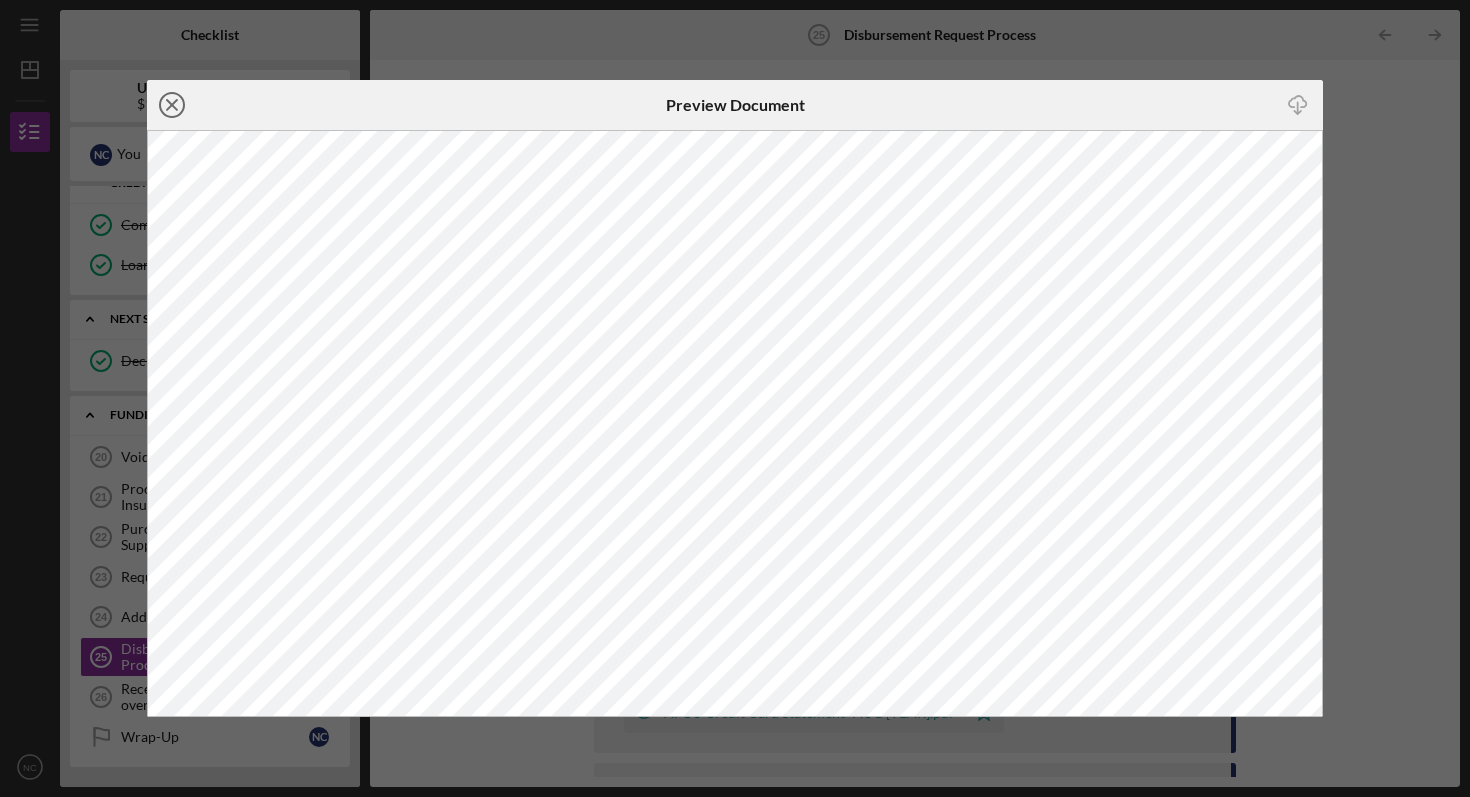 click on "Icon/Close" 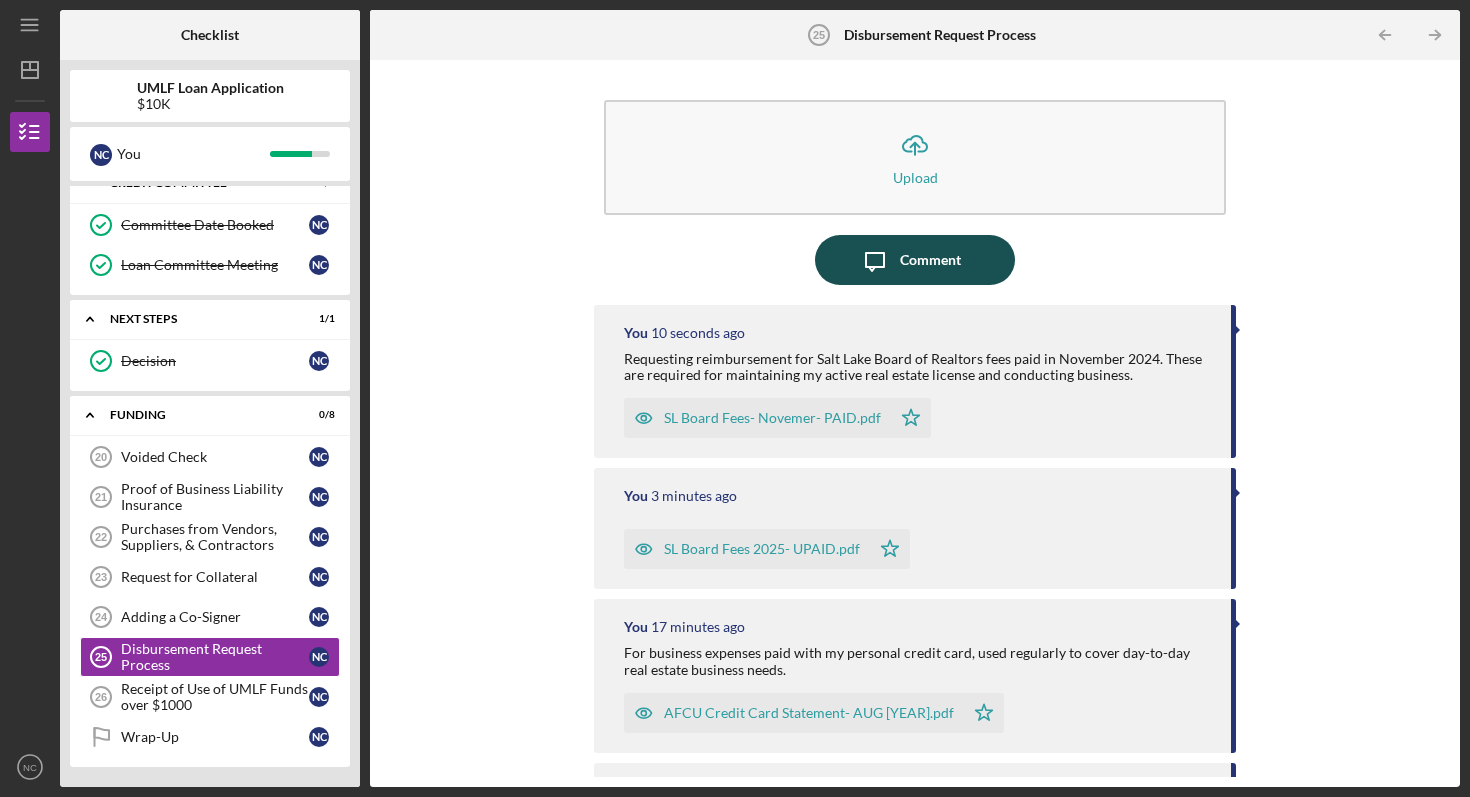 click on "Icon/Message" 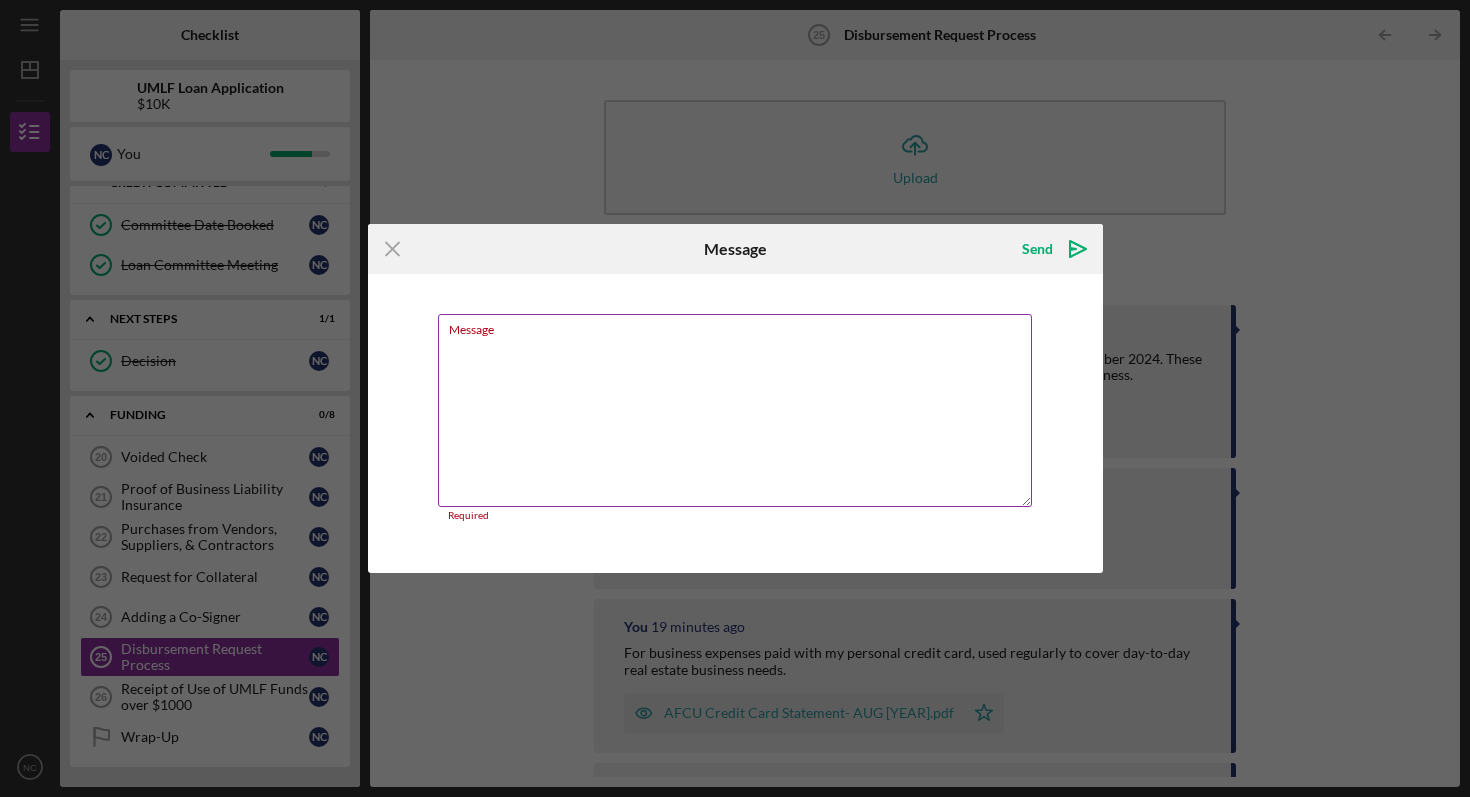 click on "Message" at bounding box center (735, 410) 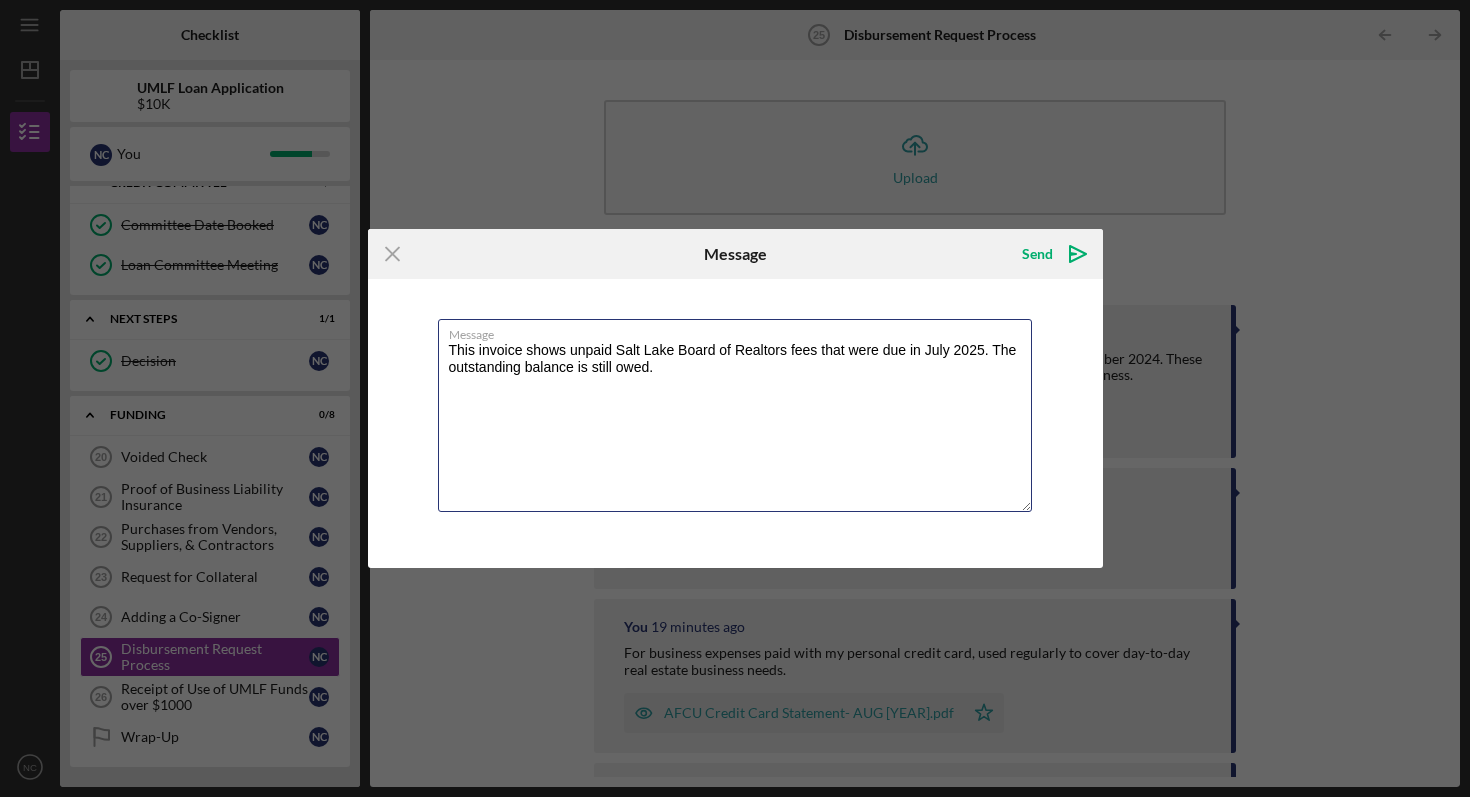 type on "This invoice shows unpaid Salt Lake Board of Realtors fees that were due in July 2025. The outstanding balance is still owed." 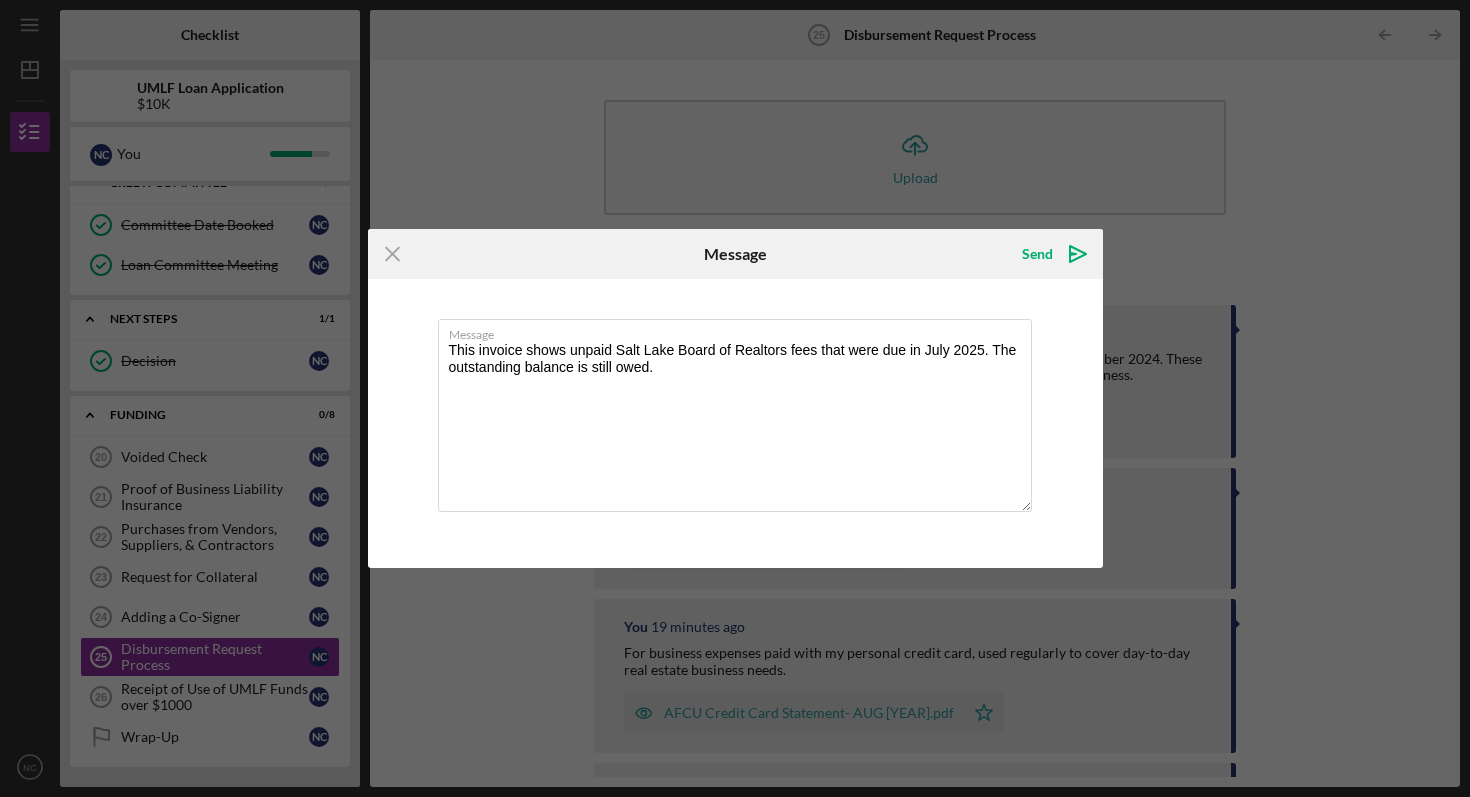 click on "Send Icon/icon-invite-send" at bounding box center [1052, 254] 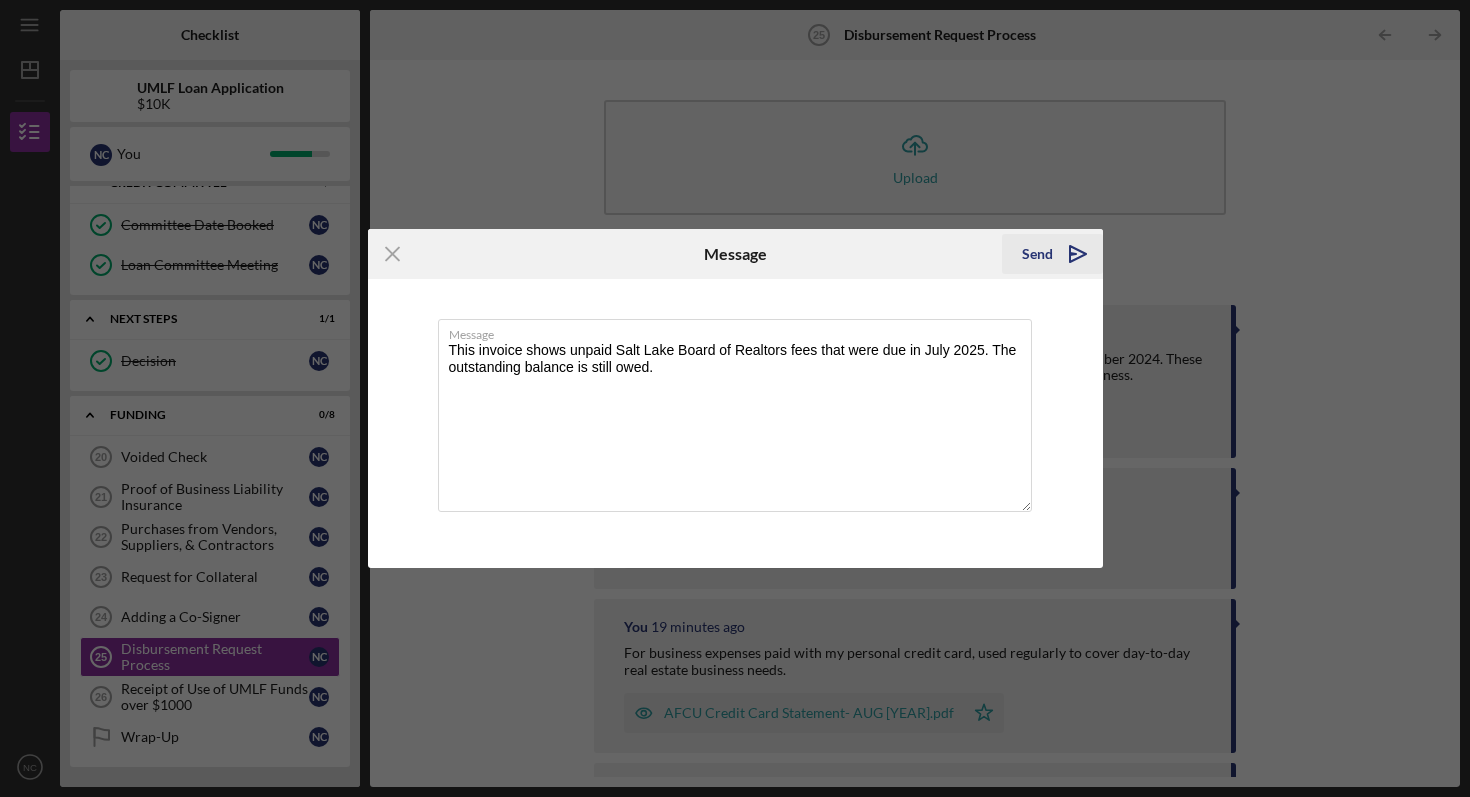 click on "Icon/icon-invite-send" 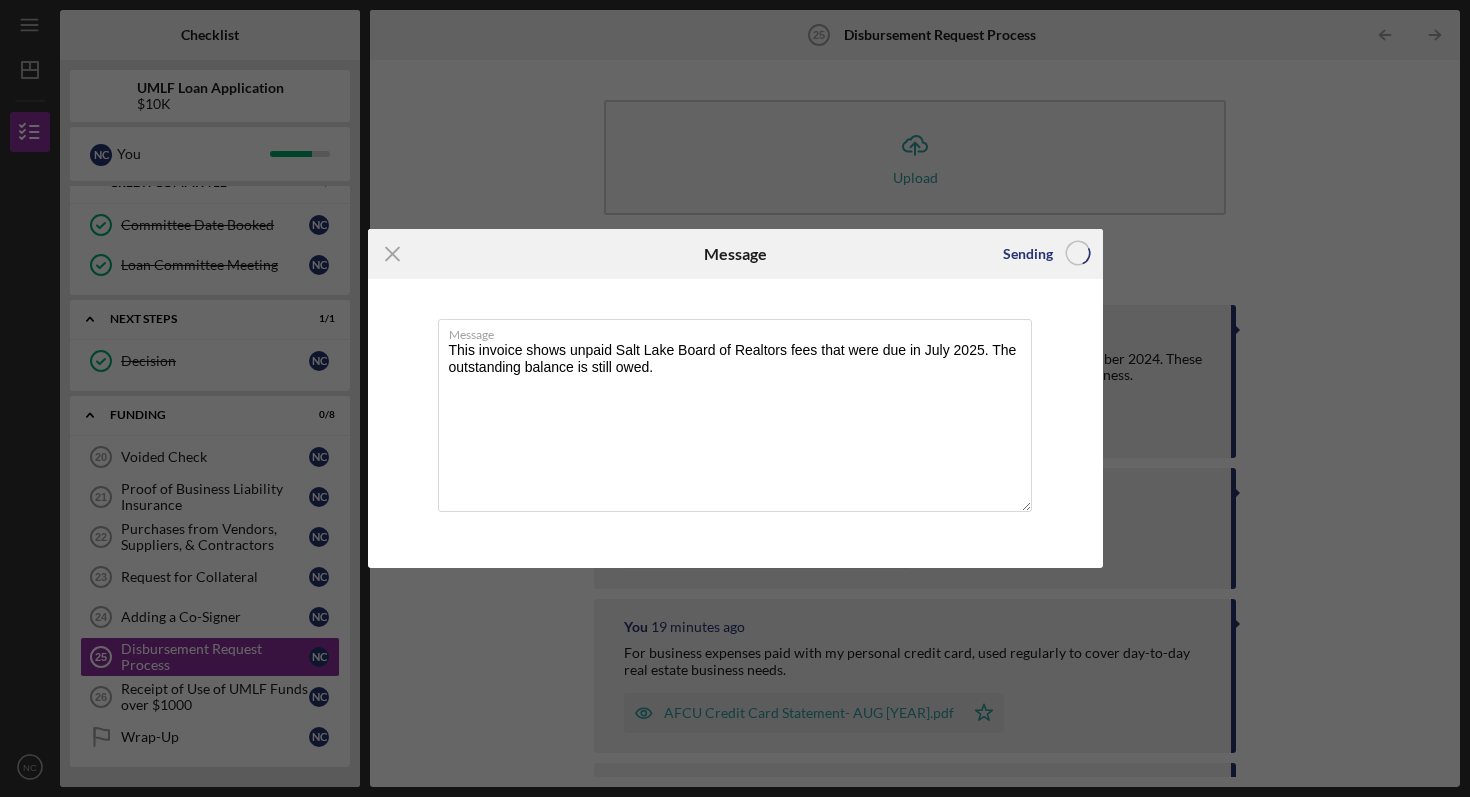 type 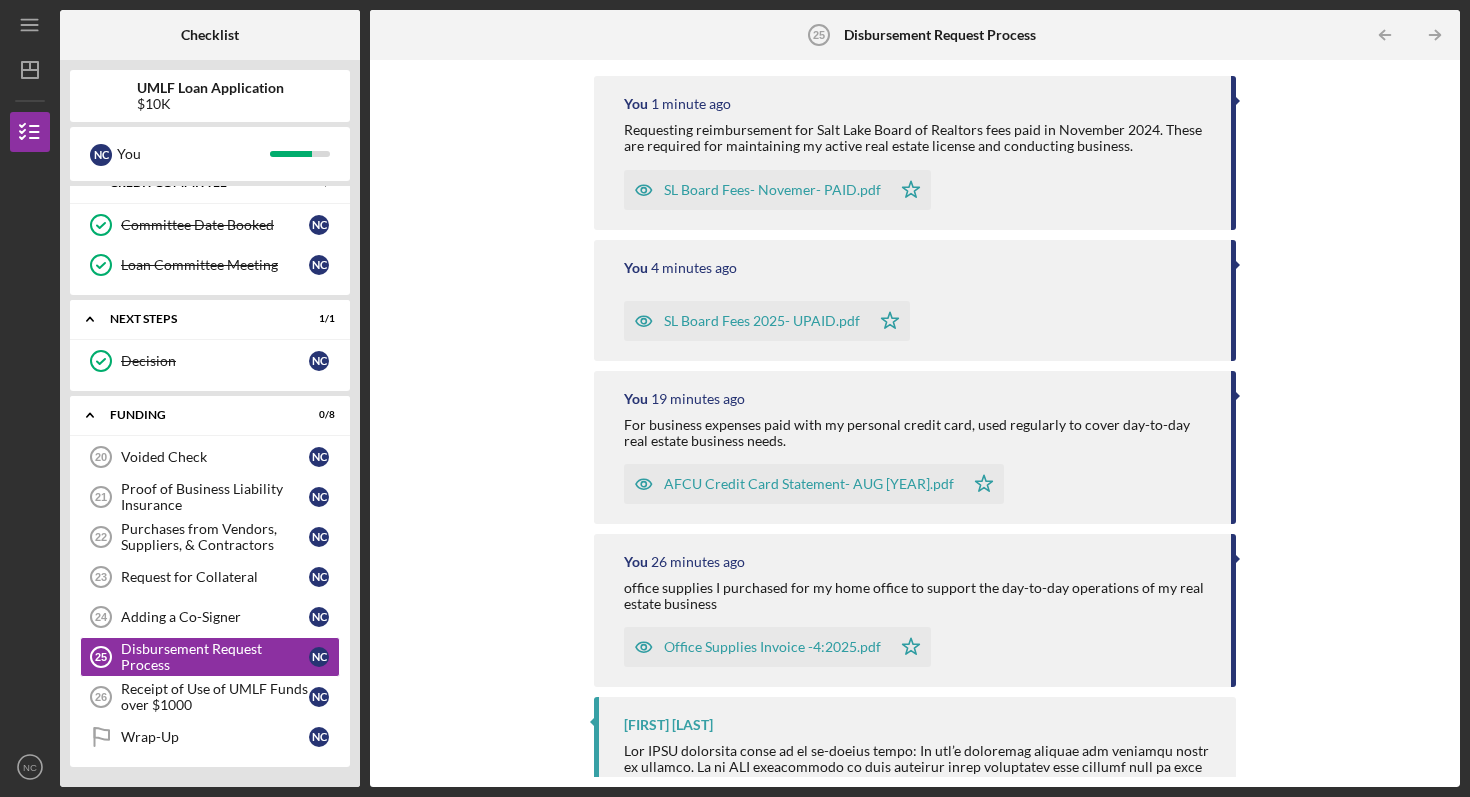 scroll, scrollTop: 551, scrollLeft: 0, axis: vertical 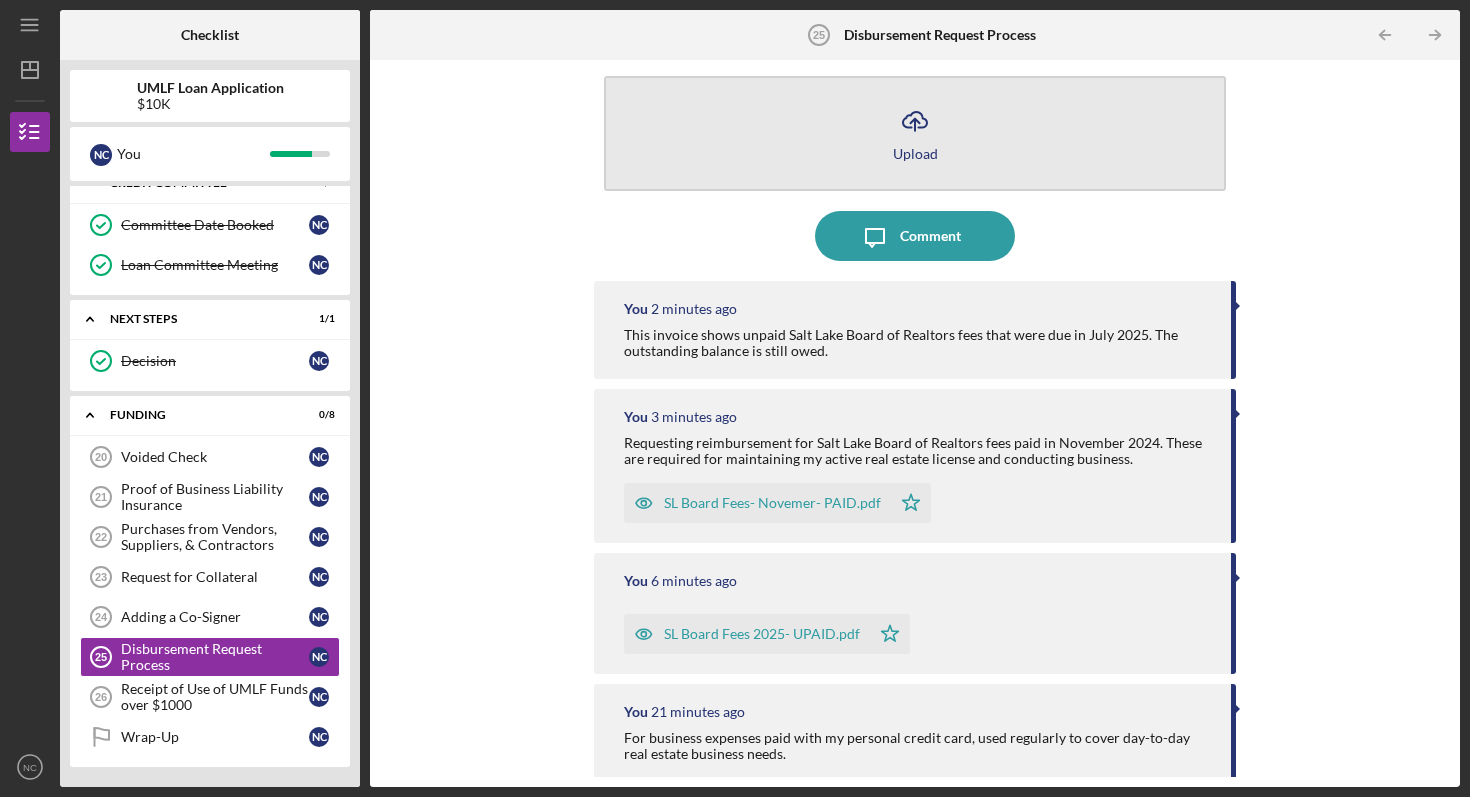 click on "Upload" at bounding box center [915, 153] 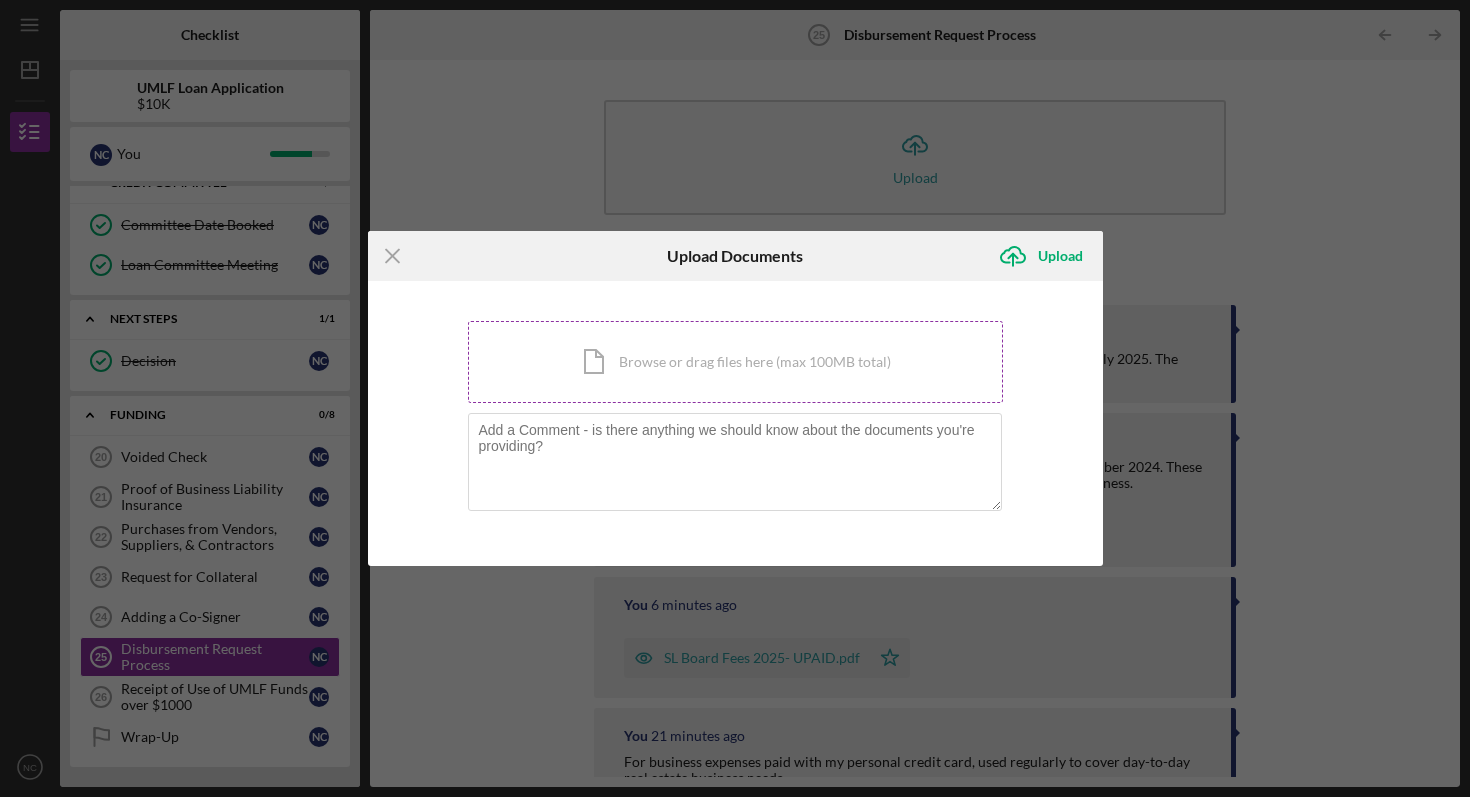 click on "Icon/Document Browse or drag files here (max 100MB total) Tap to choose files or take a photo" at bounding box center [735, 362] 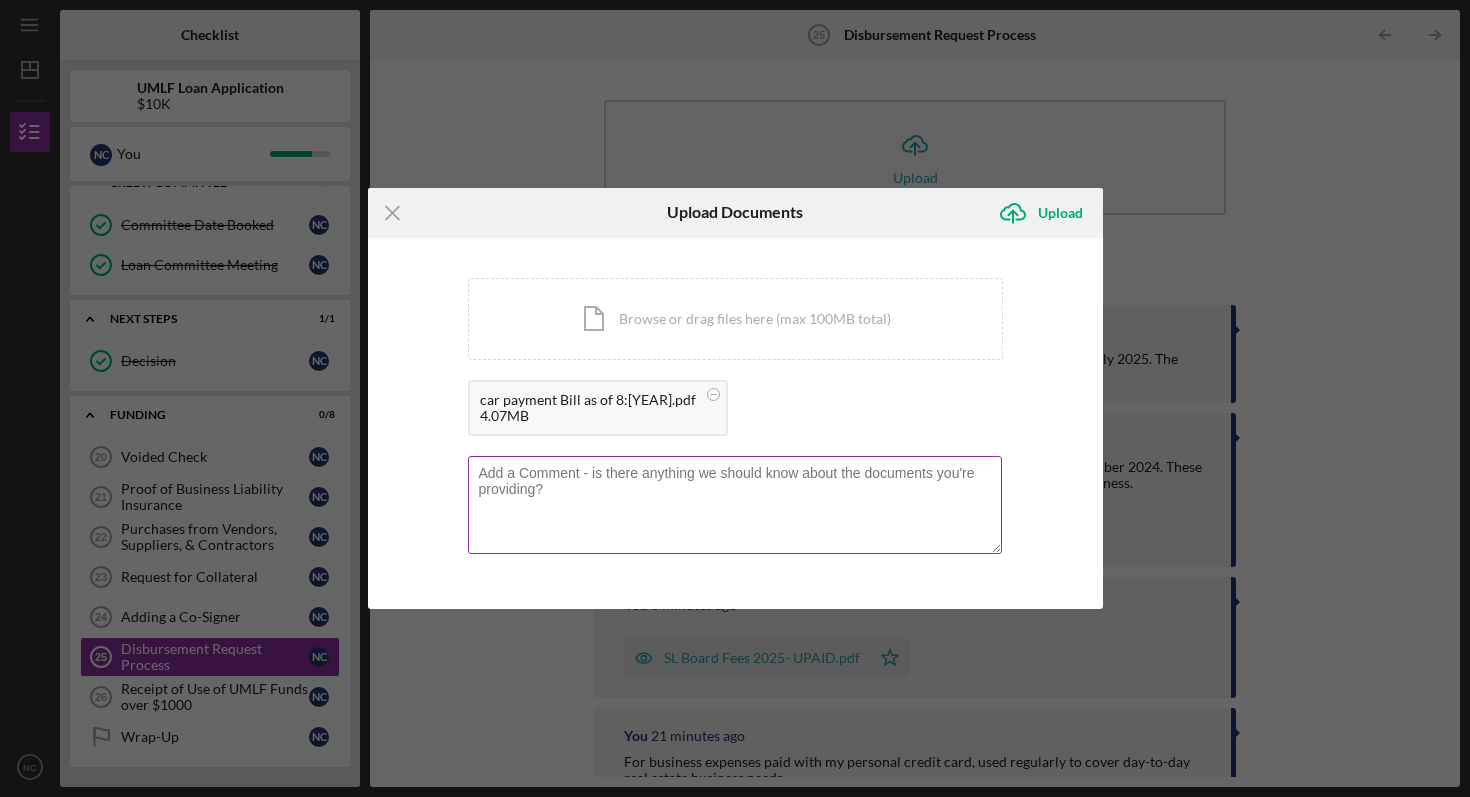 click at bounding box center [735, 505] 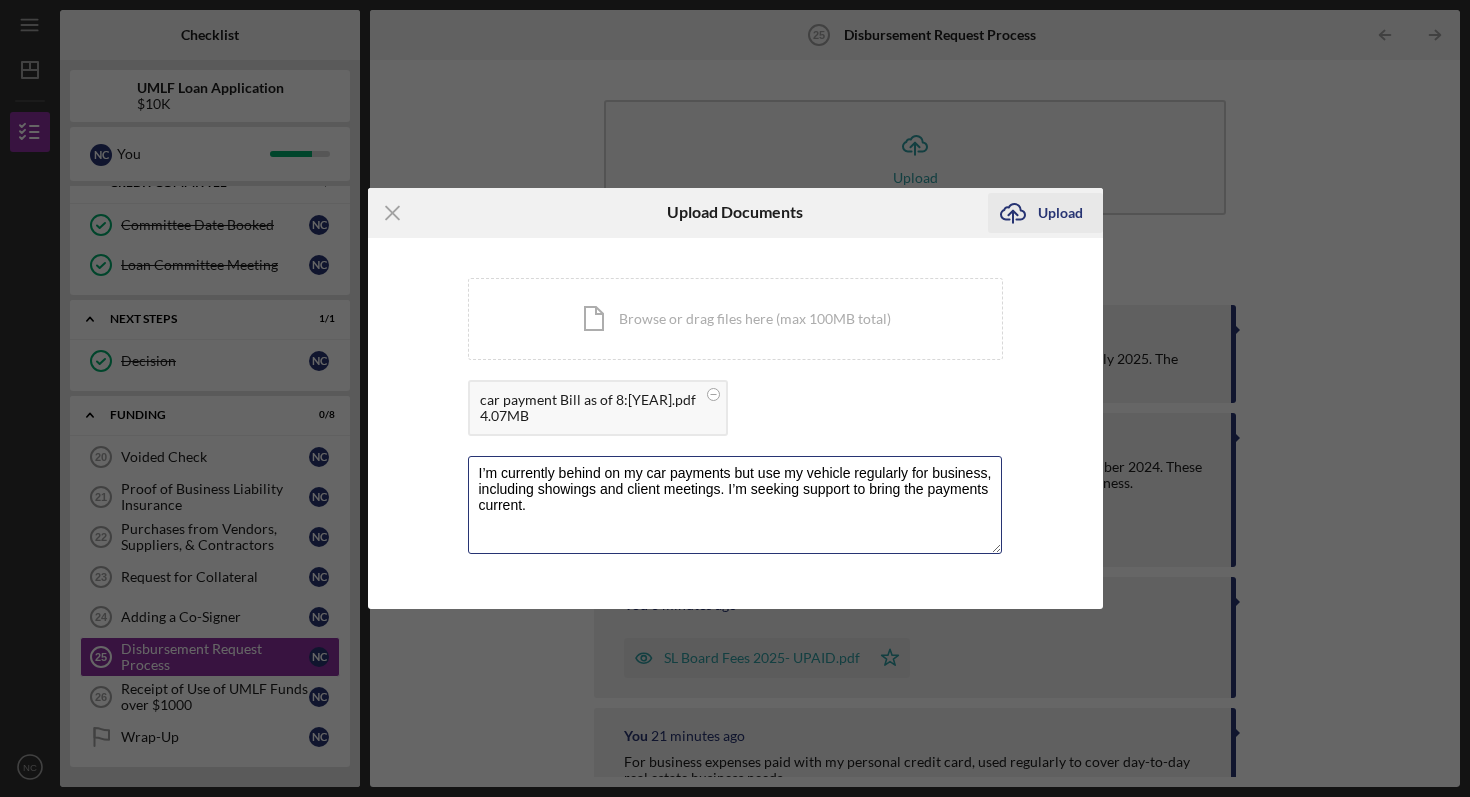 type on "I’m currently behind on my car payments but use my vehicle regularly for business, including showings and client meetings. I’m seeking support to bring the payments current." 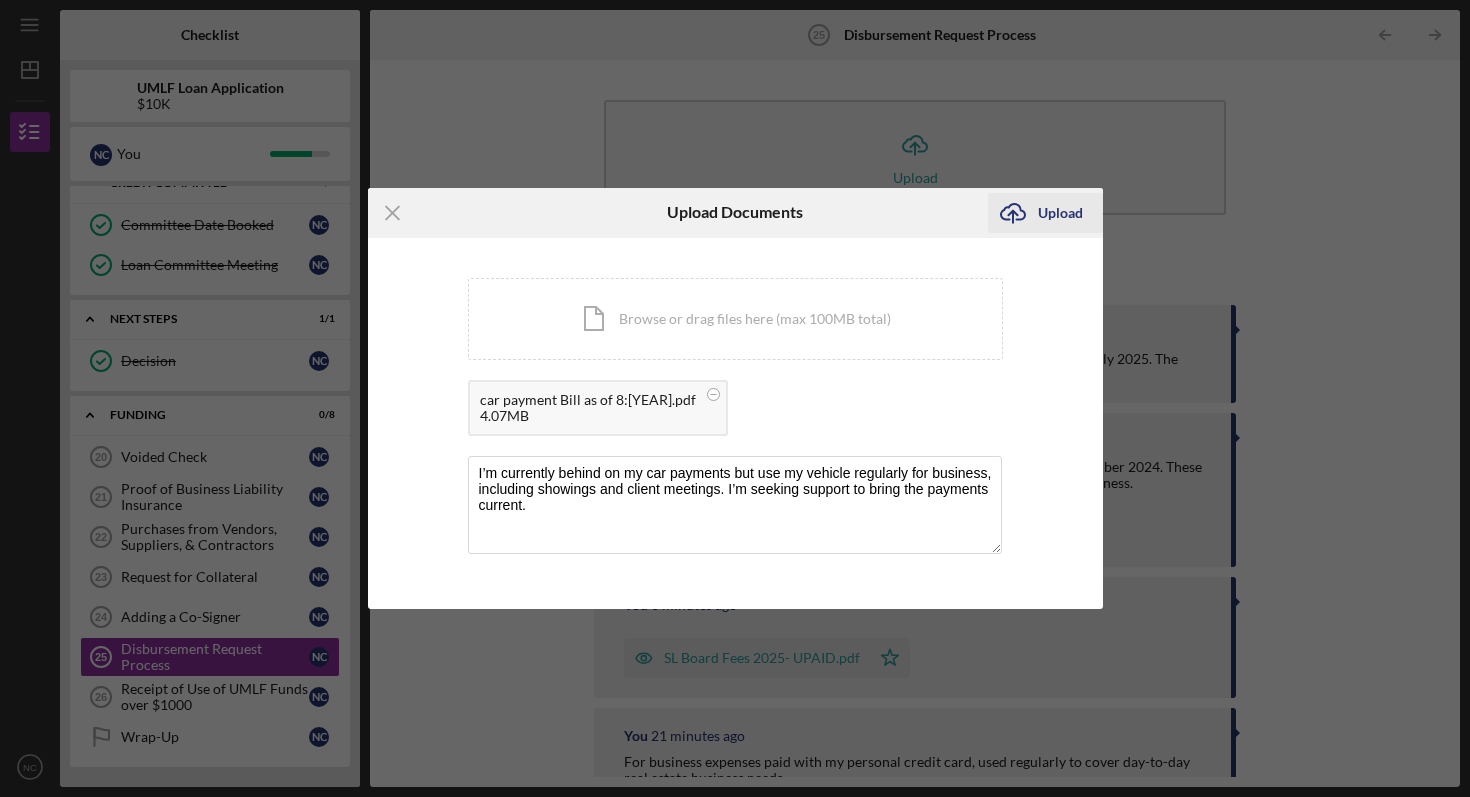 click on "Upload" at bounding box center (1060, 213) 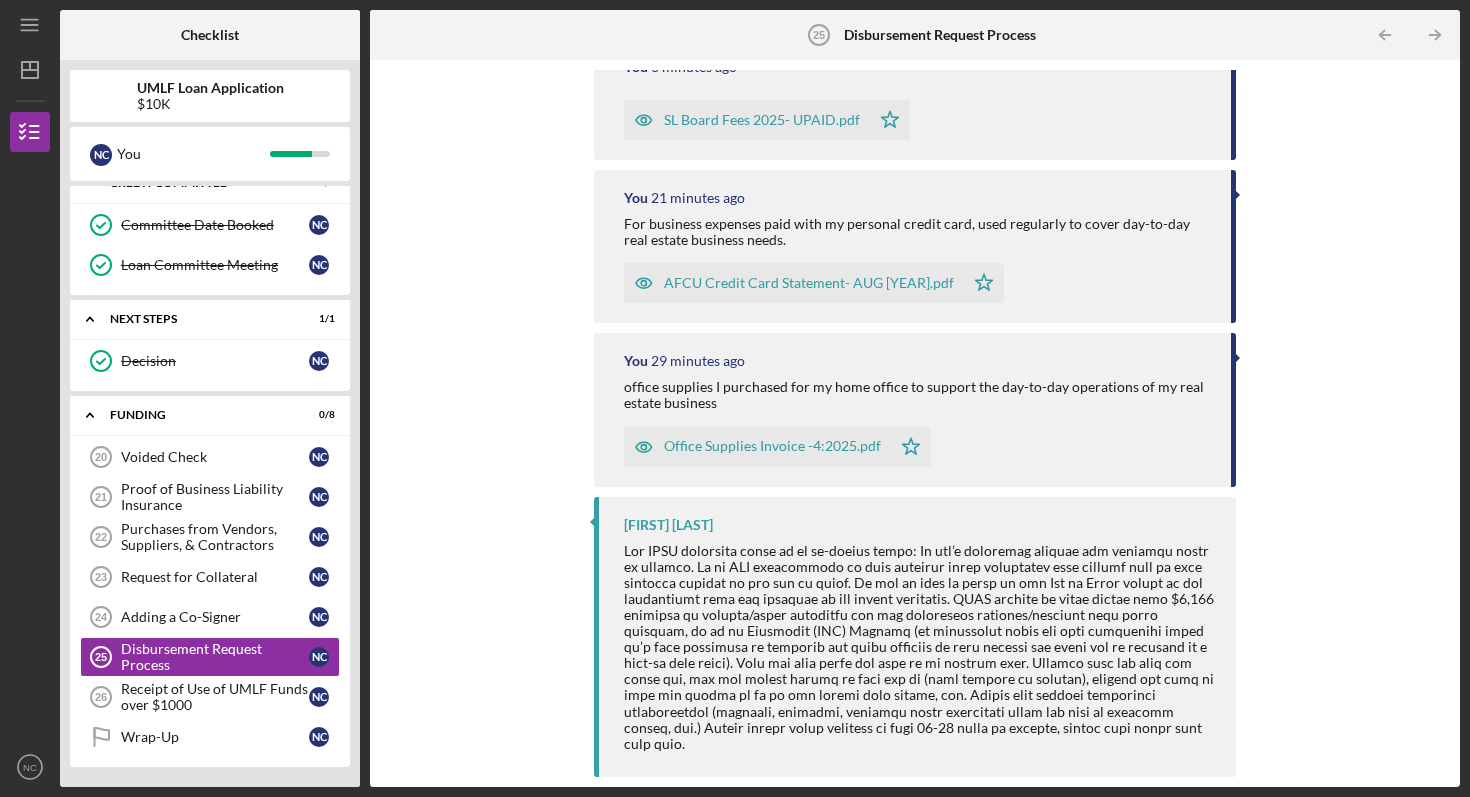 scroll, scrollTop: 733, scrollLeft: 0, axis: vertical 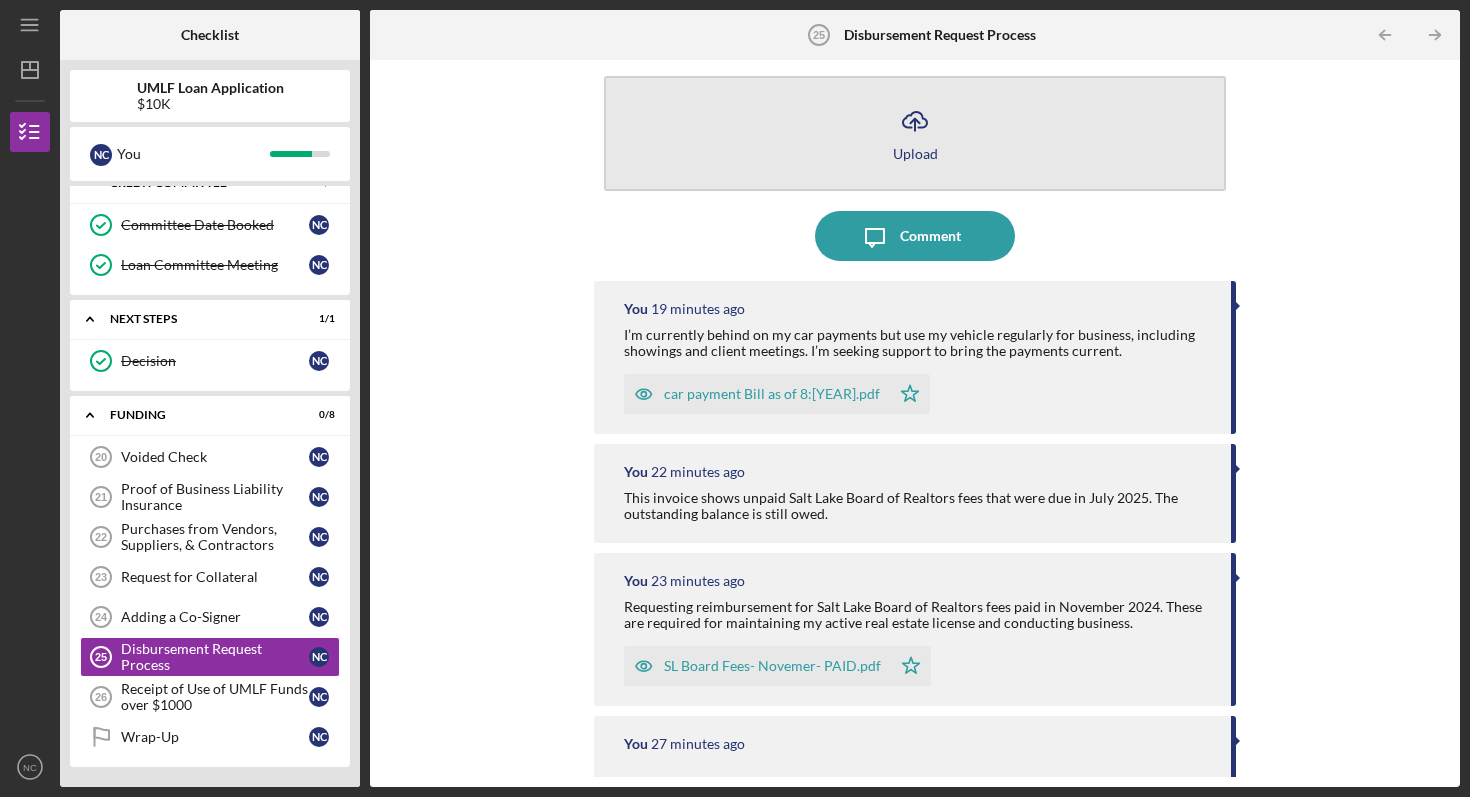 click on "Icon/Upload Upload" at bounding box center (915, 133) 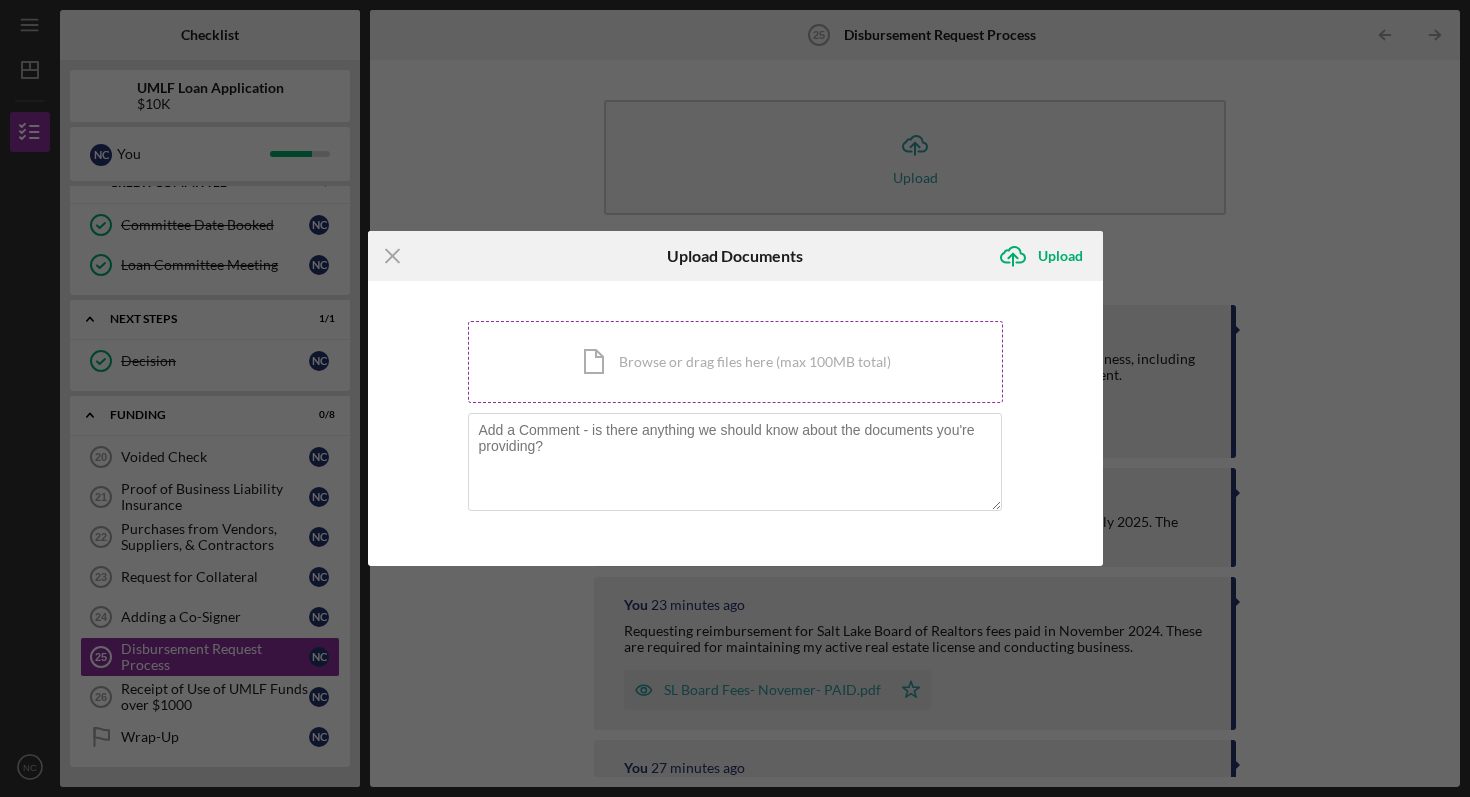 click on "Icon/Document Browse or drag files here (max 100MB total) Tap to choose files or take a photo" at bounding box center (735, 362) 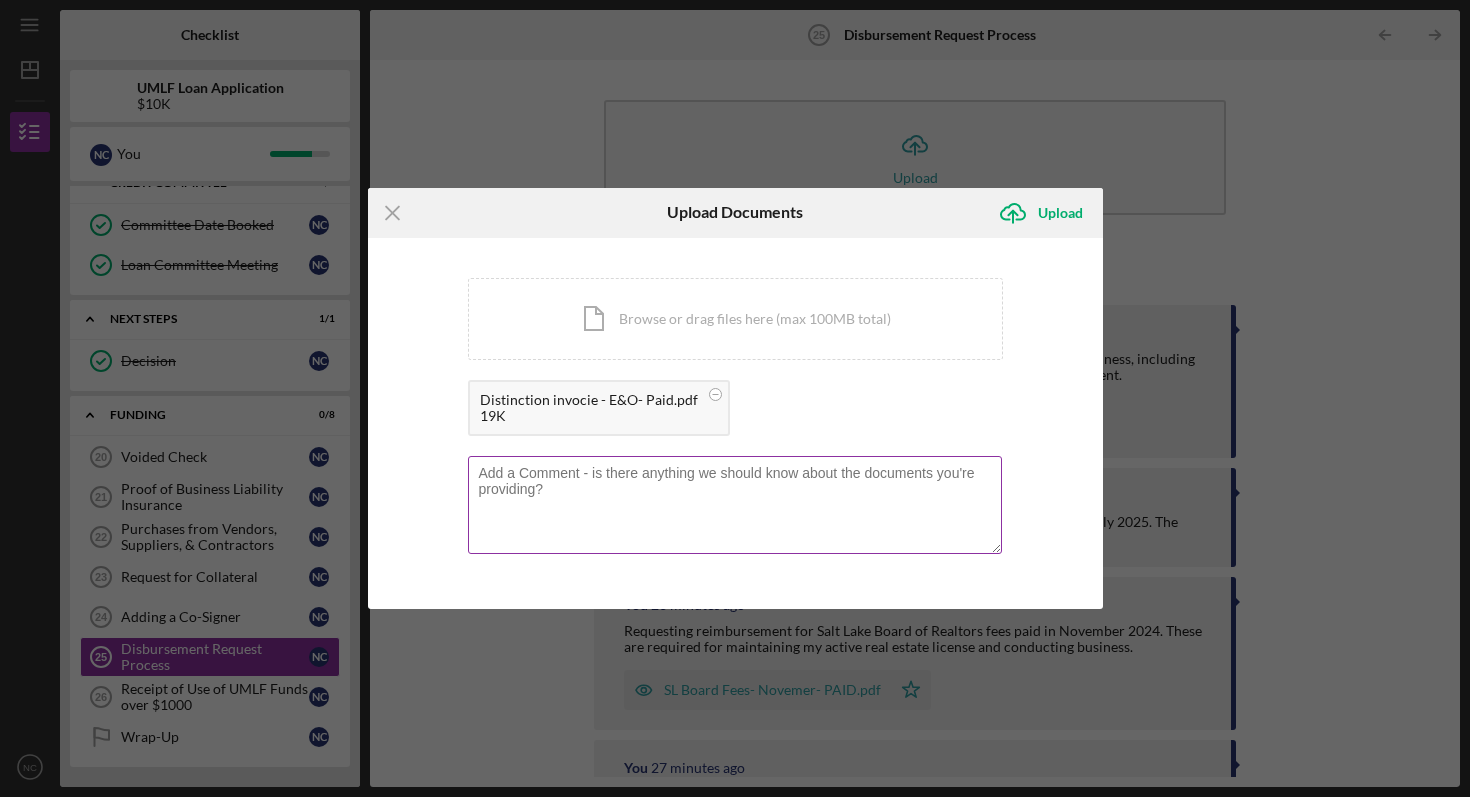 click at bounding box center (735, 505) 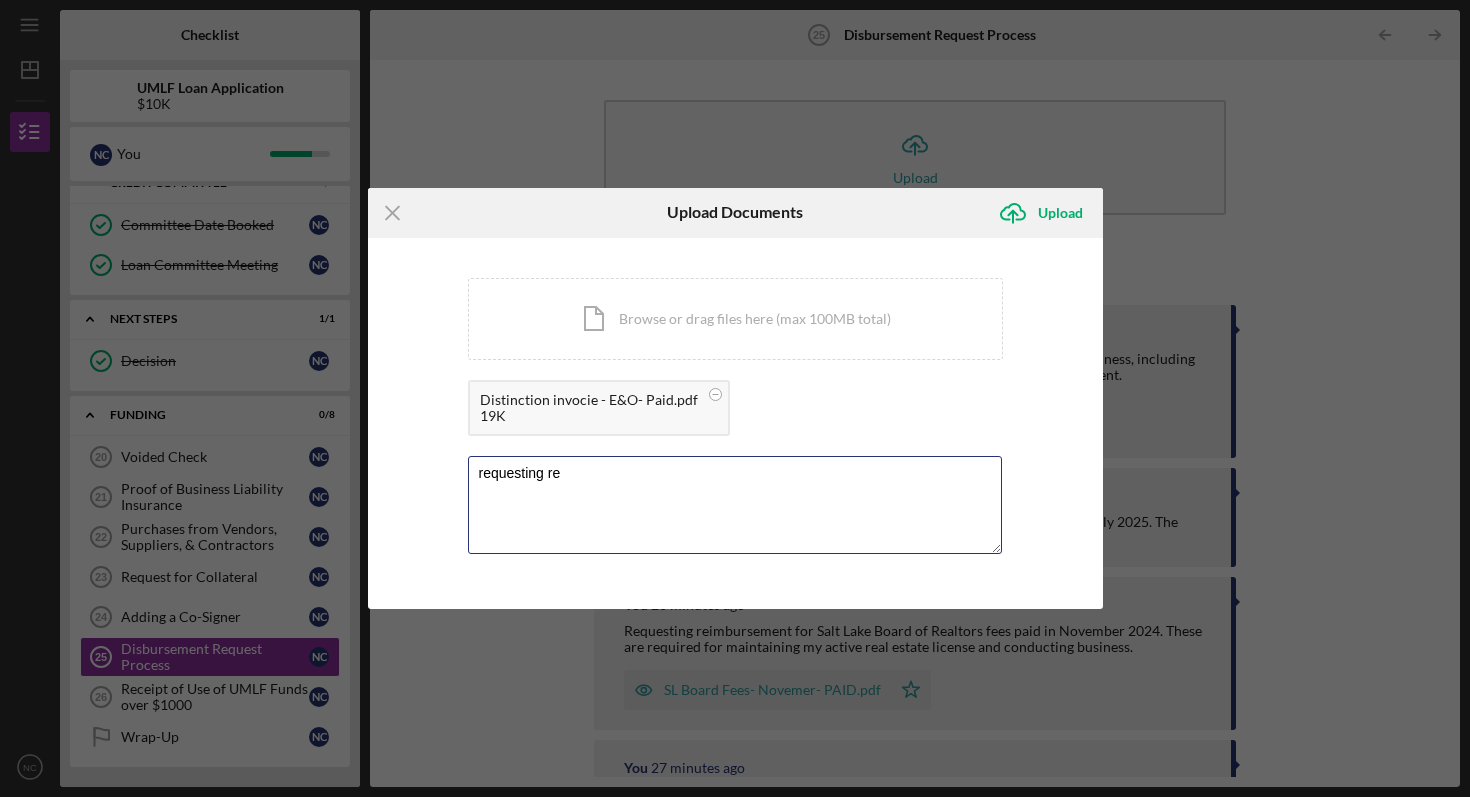 type on "requesting re" 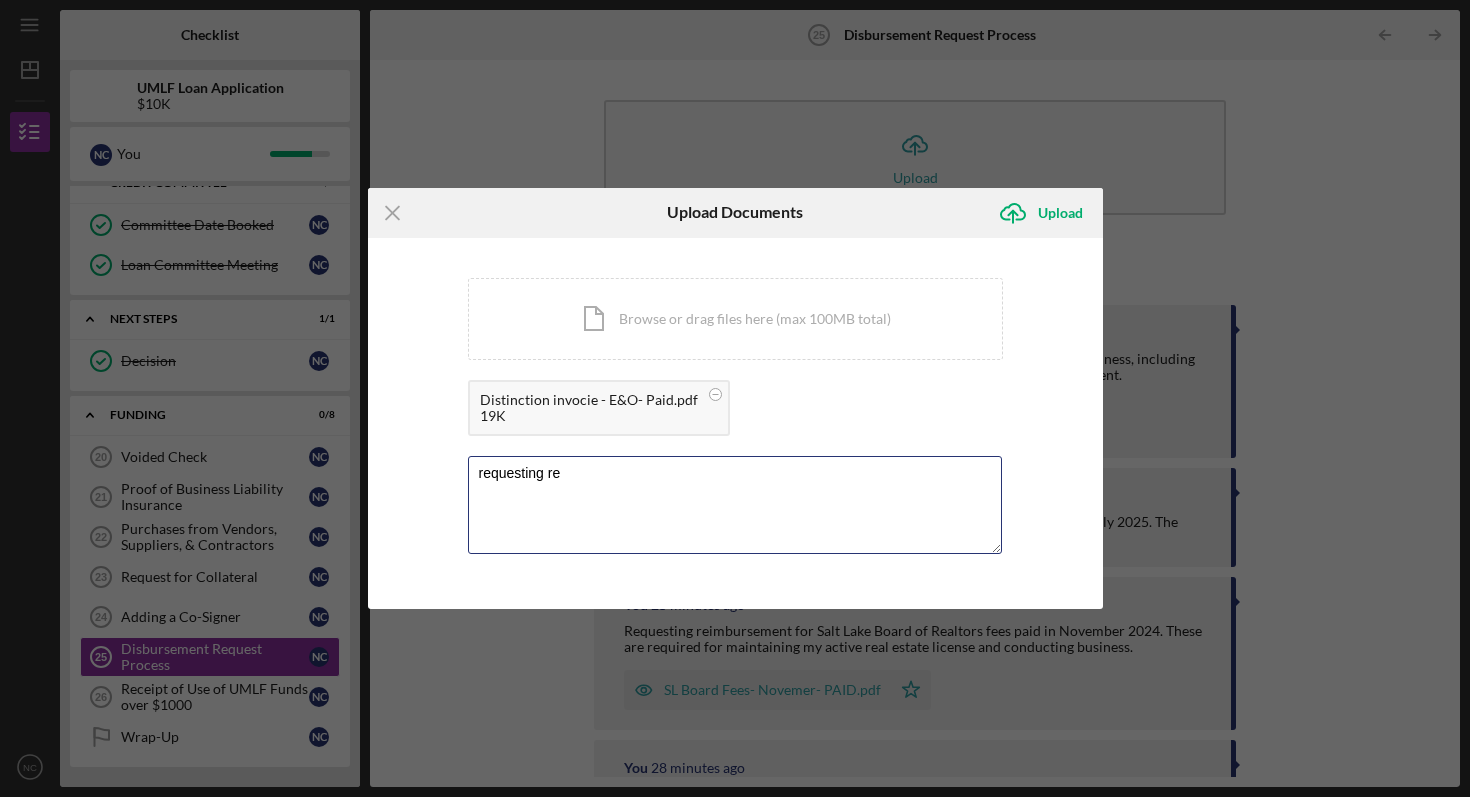 drag, startPoint x: 676, startPoint y: 467, endPoint x: 456, endPoint y: 471, distance: 220.03636 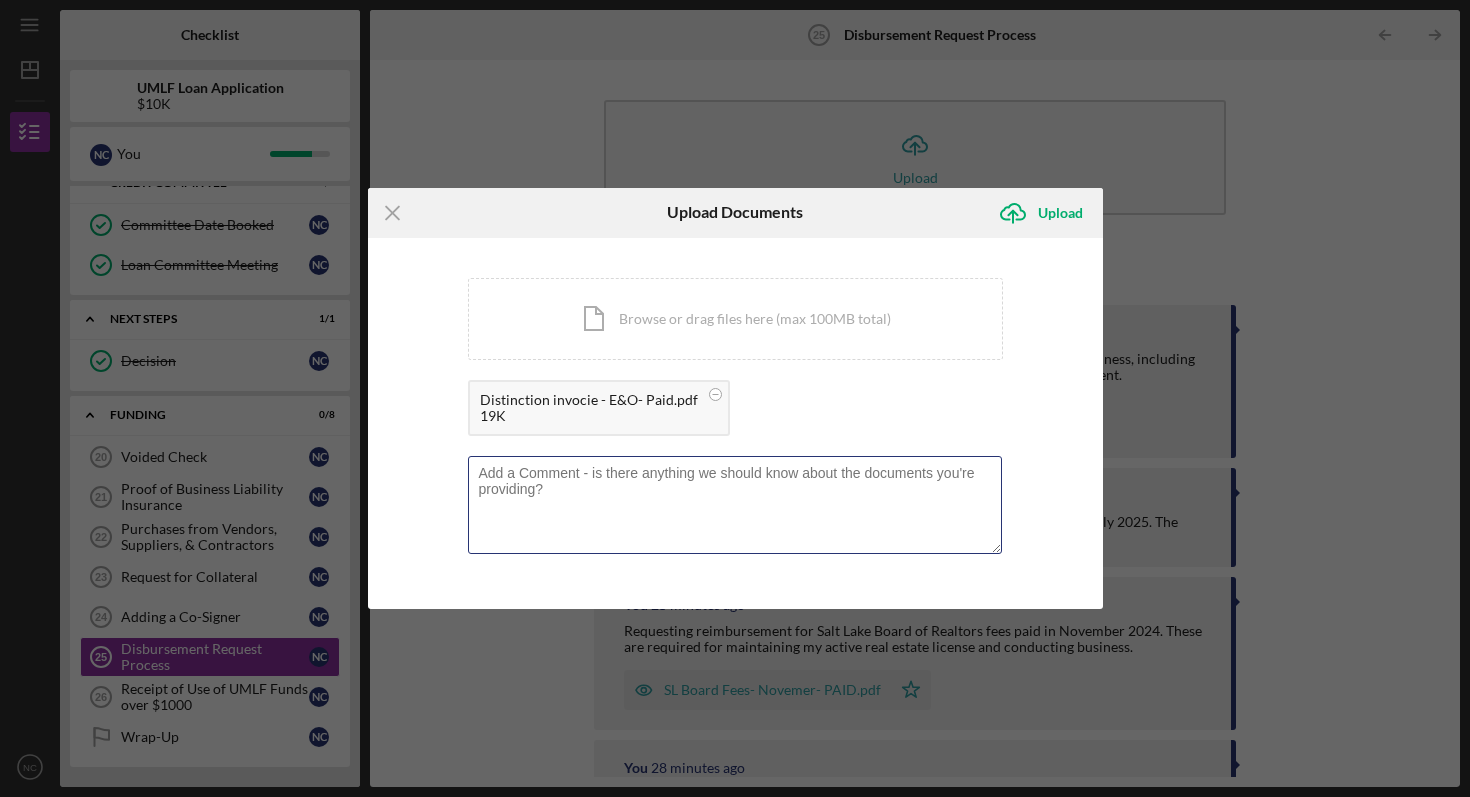 paste on "Im reaching out to request a copy of the receipt or invoice for a MacBook I purchased in December [YEAR] I need a document that clearly shows the item purchased and the full amount paid" 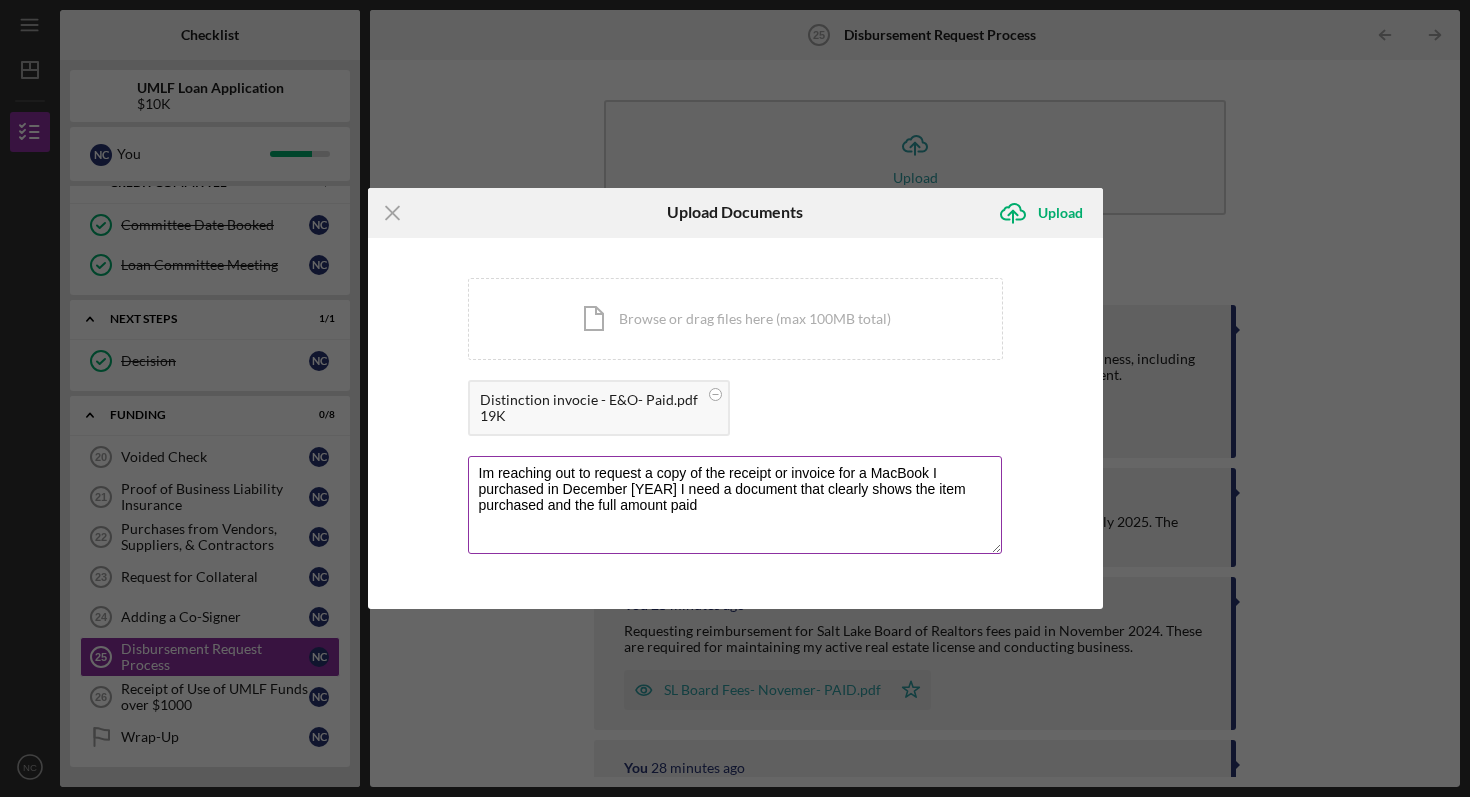 drag, startPoint x: 713, startPoint y: 500, endPoint x: 488, endPoint y: 462, distance: 228.18633 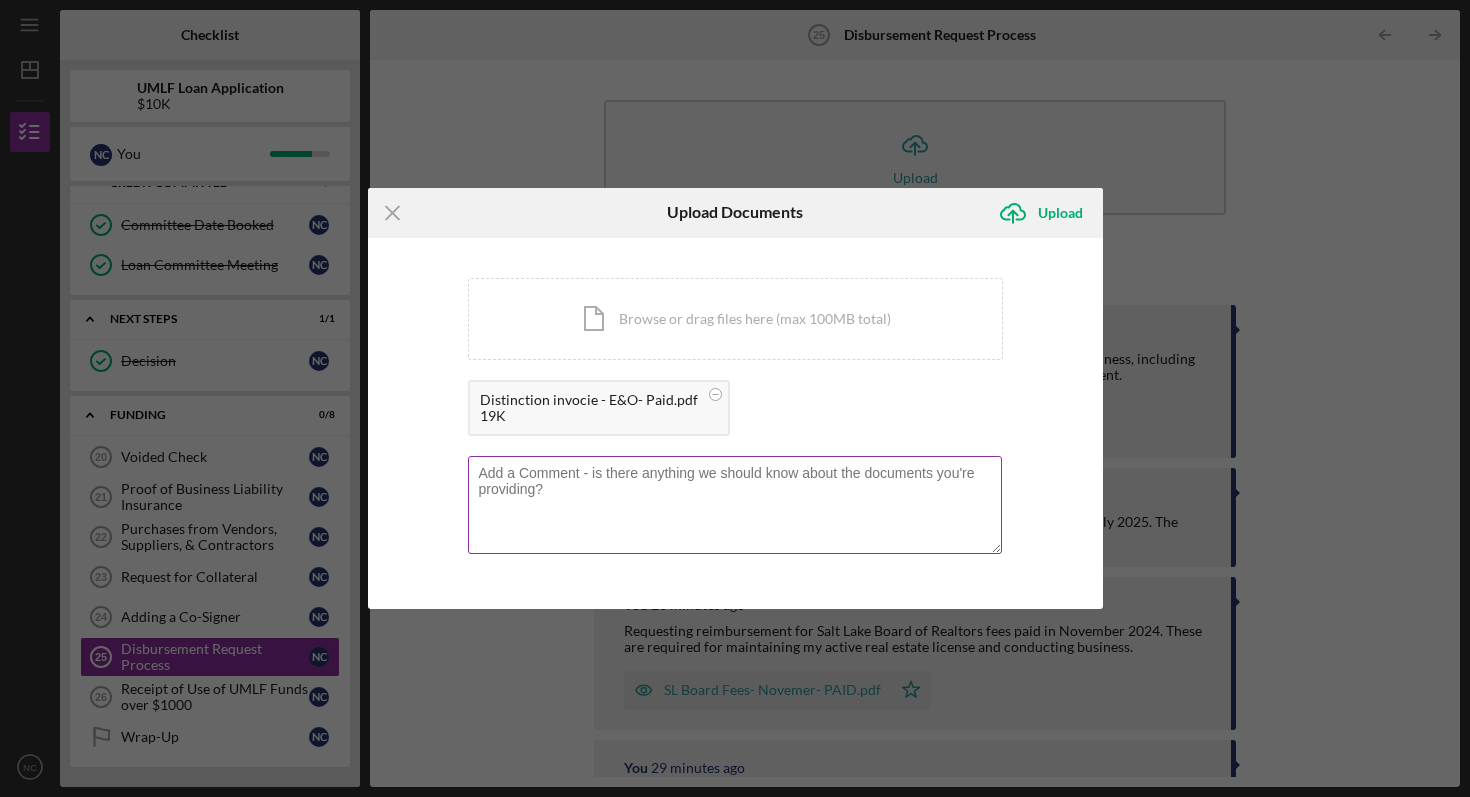 click at bounding box center (735, 505) 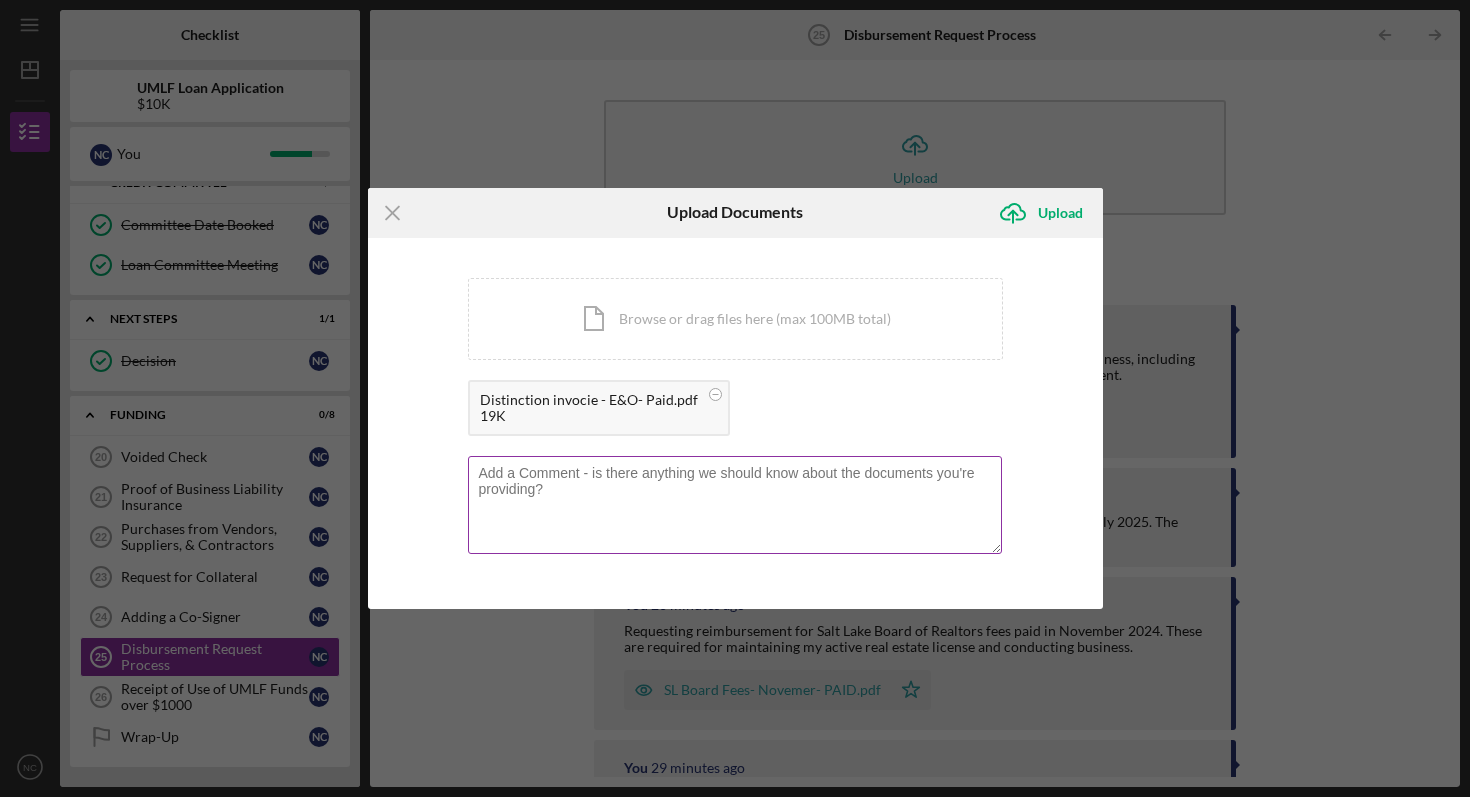 paste on "invoice for my brokerage’s E&O insurance. I’m requesting reimbursement for the amount paid." 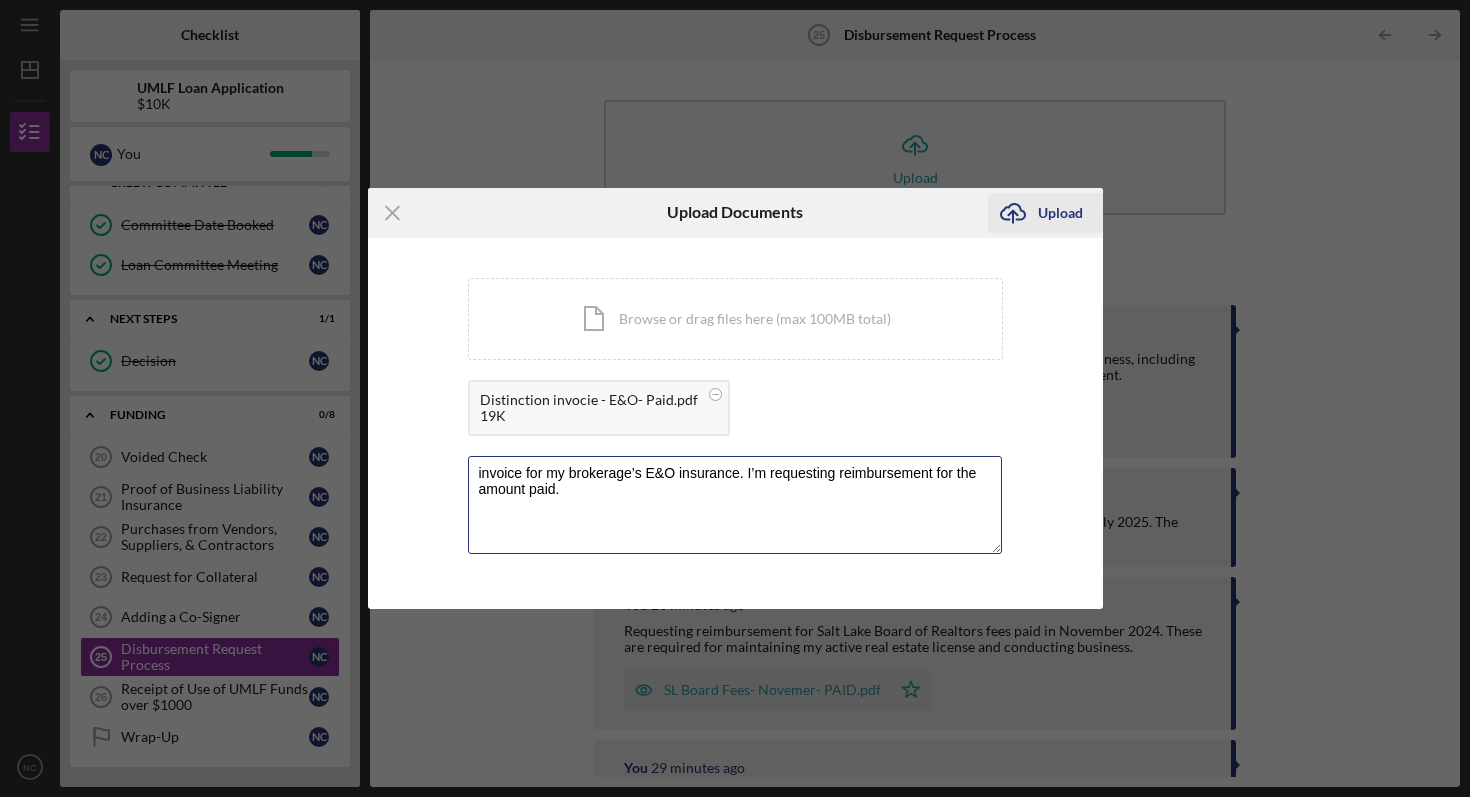 type on "invoice for my brokerage’s E&O insurance. I’m requesting reimbursement for the amount paid." 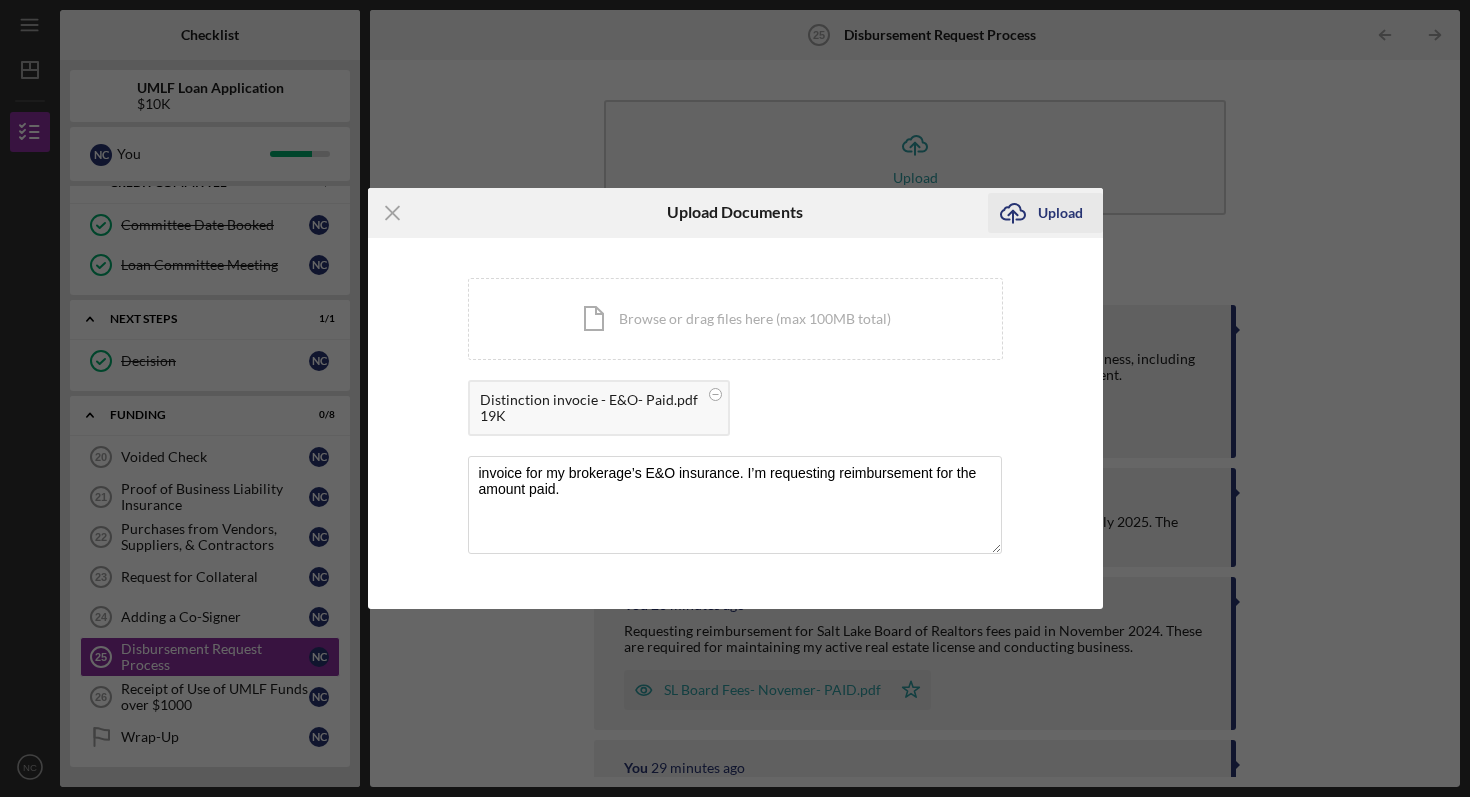 click on "Icon/Upload Upload" at bounding box center (1045, 213) 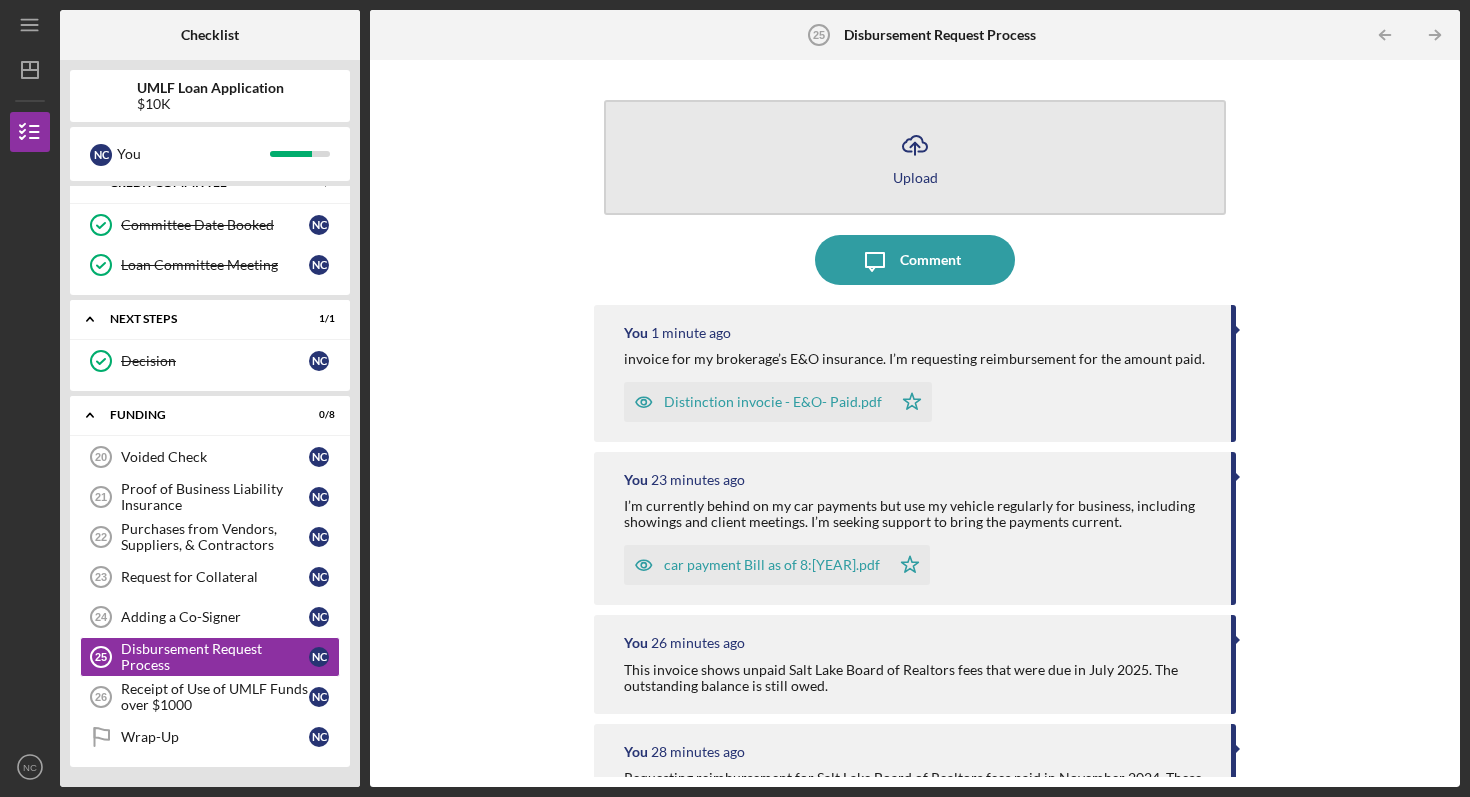click on "Icon/Upload" 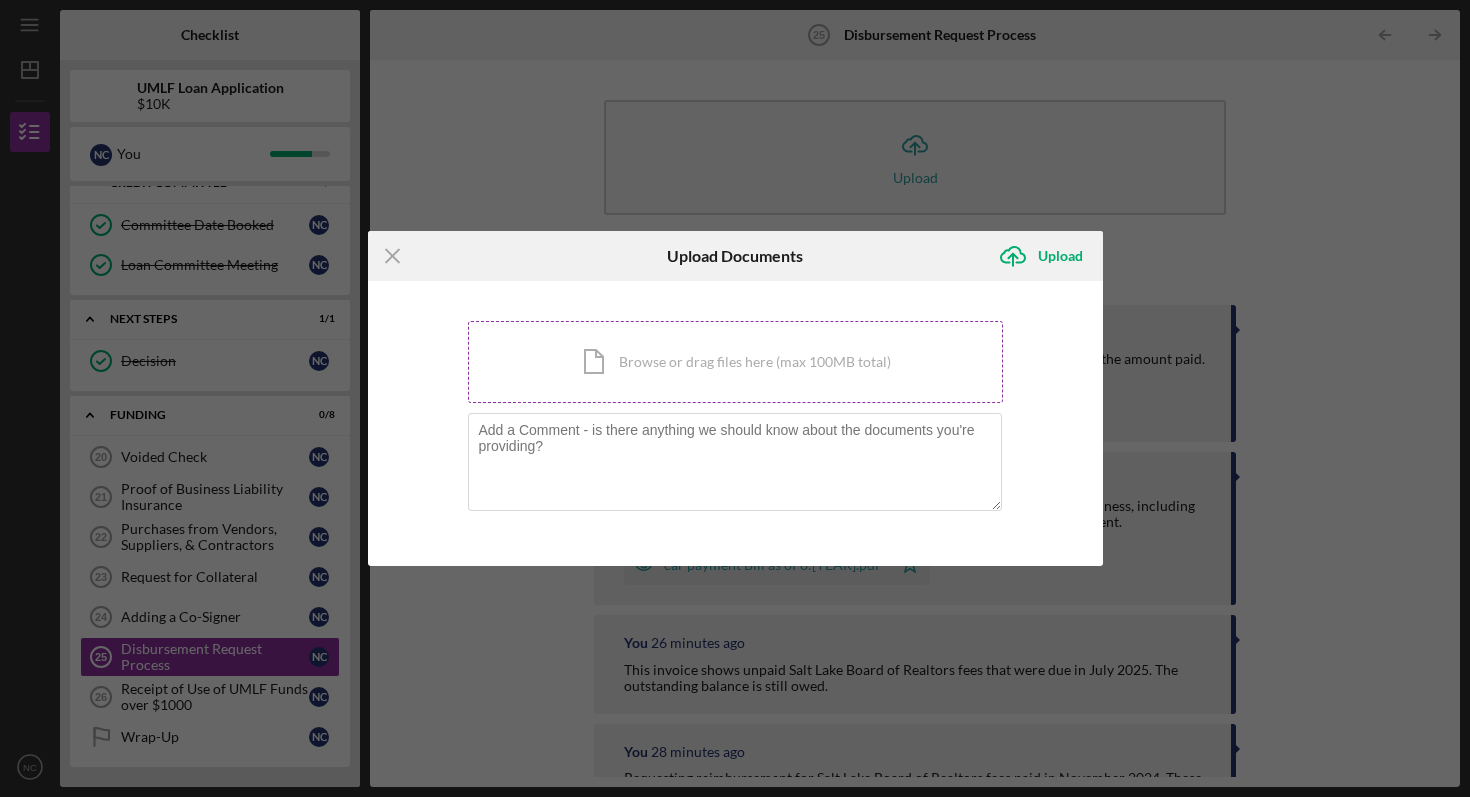 click on "Icon/Document Browse or drag files here (max 100MB total) Tap to choose files or take a photo" at bounding box center (735, 362) 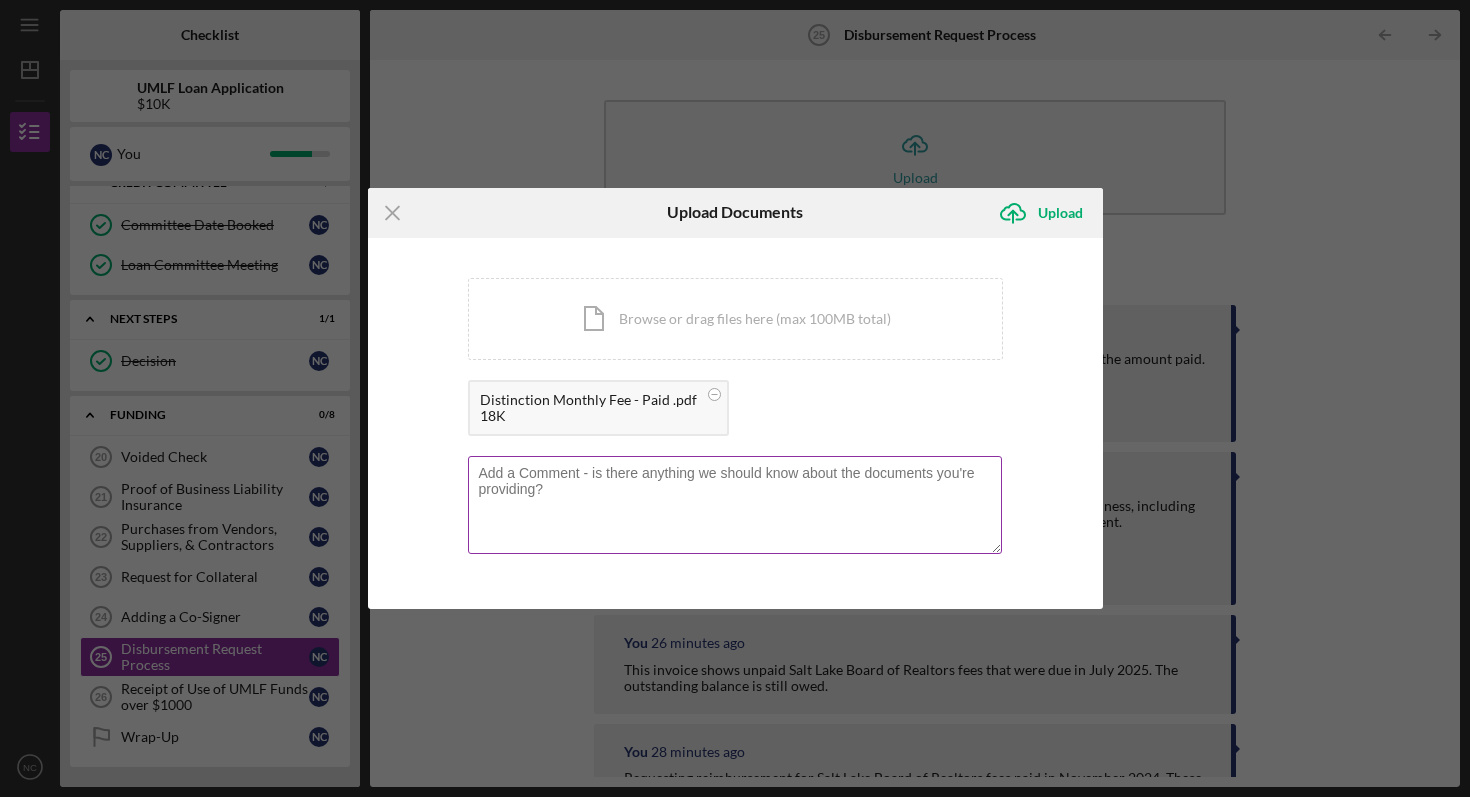 click at bounding box center (735, 505) 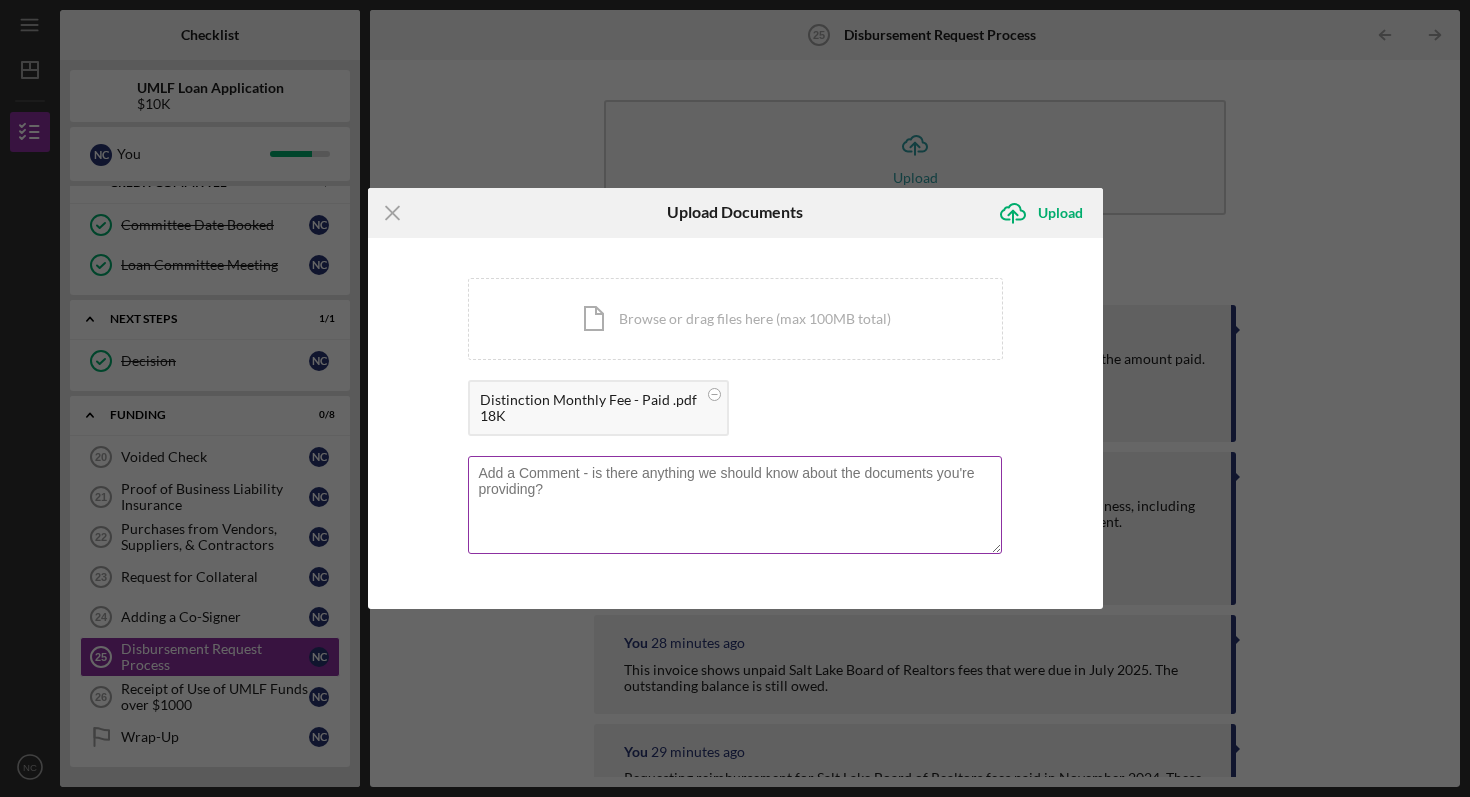 click at bounding box center [735, 505] 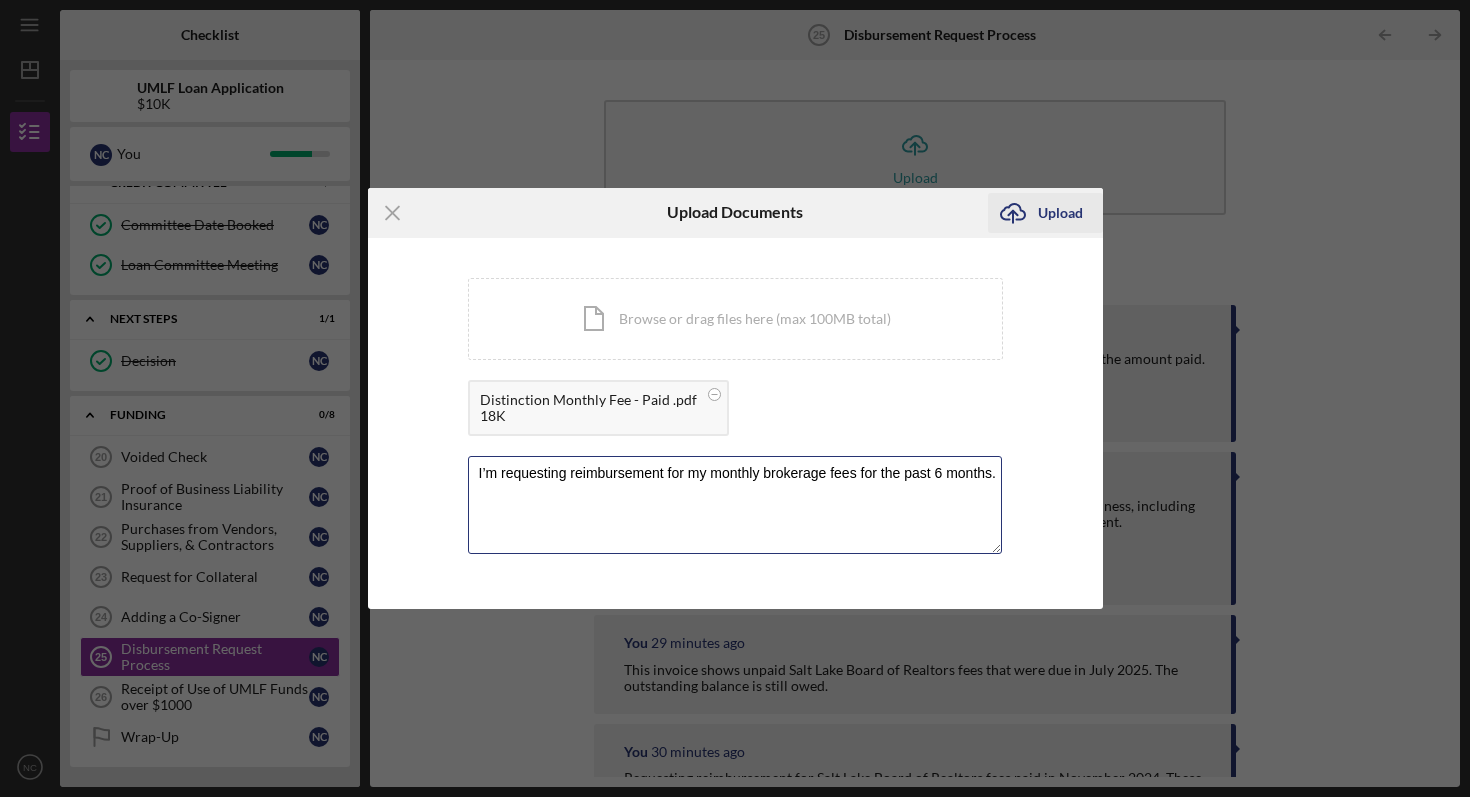 type on "I’m requesting reimbursement for my monthly brokerage fees for the past 6 months." 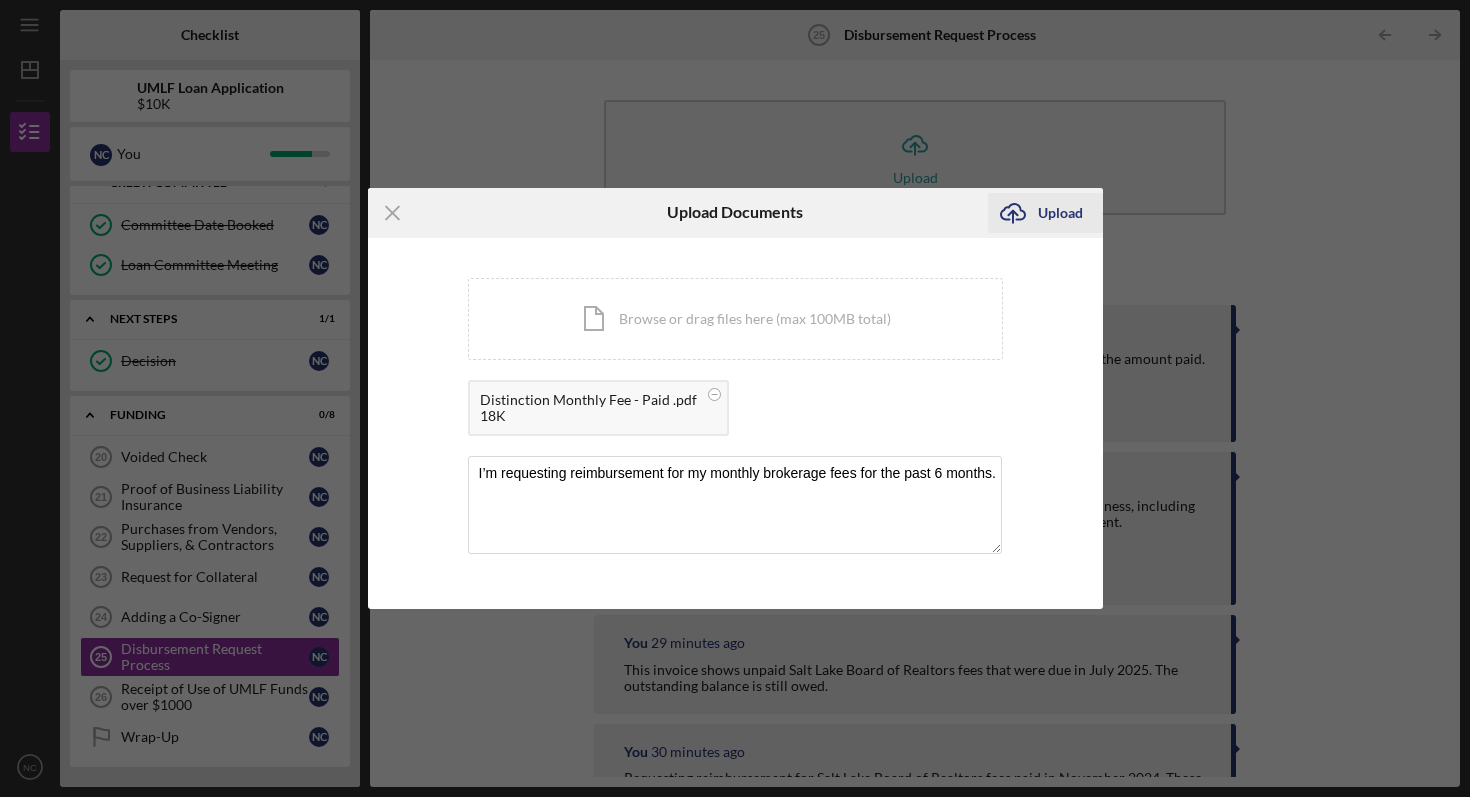 click on "Upload" at bounding box center [1060, 213] 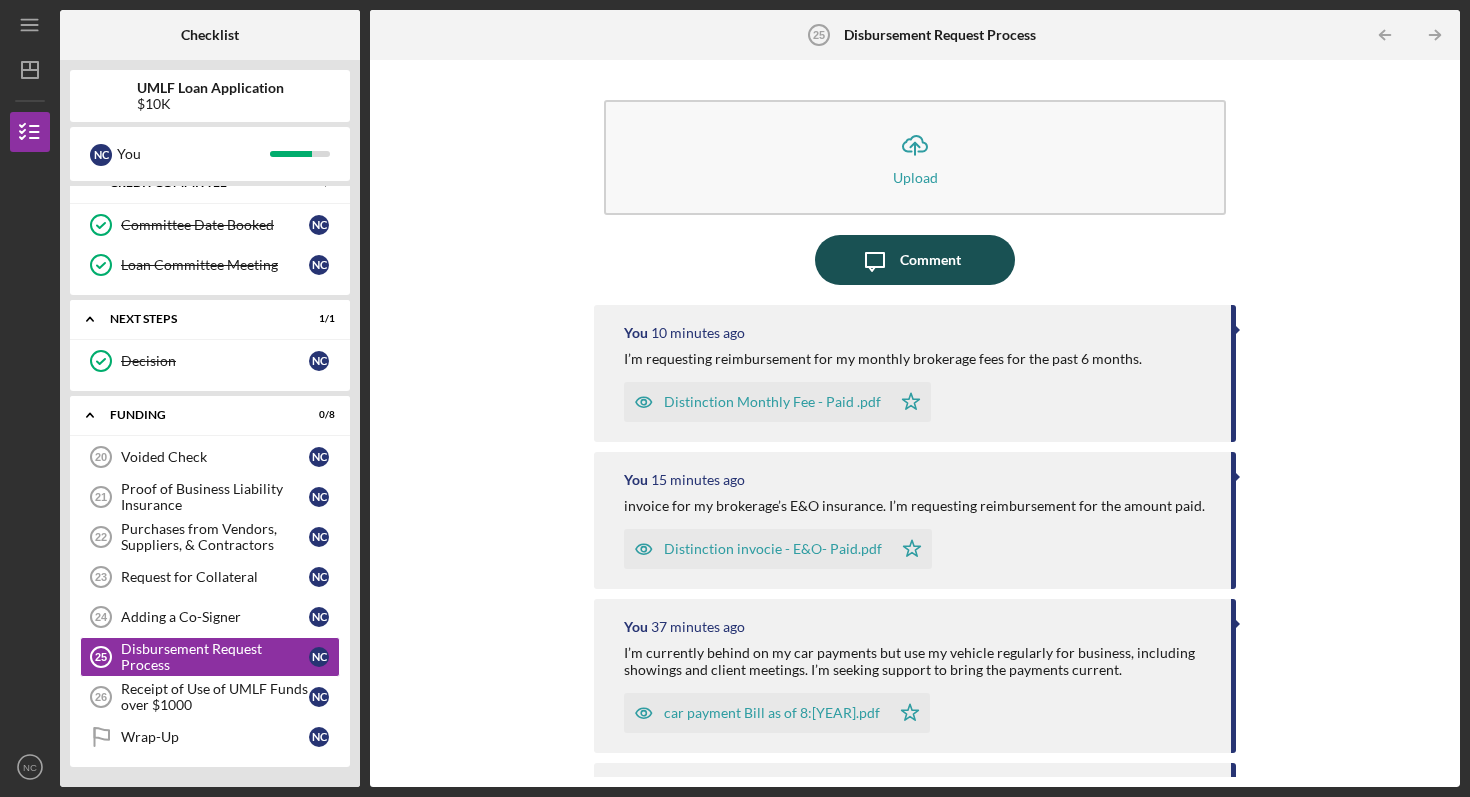 click on "Comment" at bounding box center (930, 260) 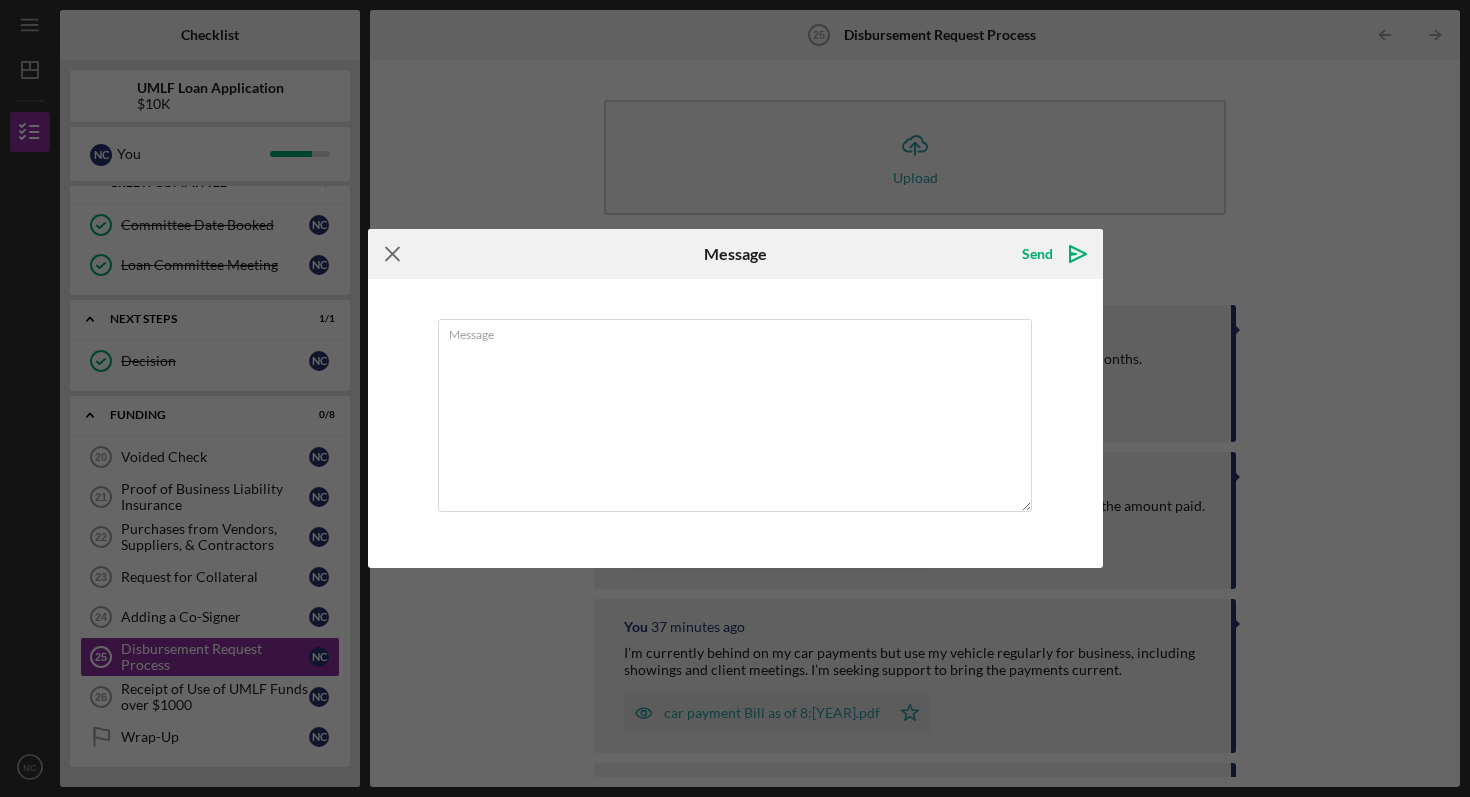 click on "Icon/Menu Close" 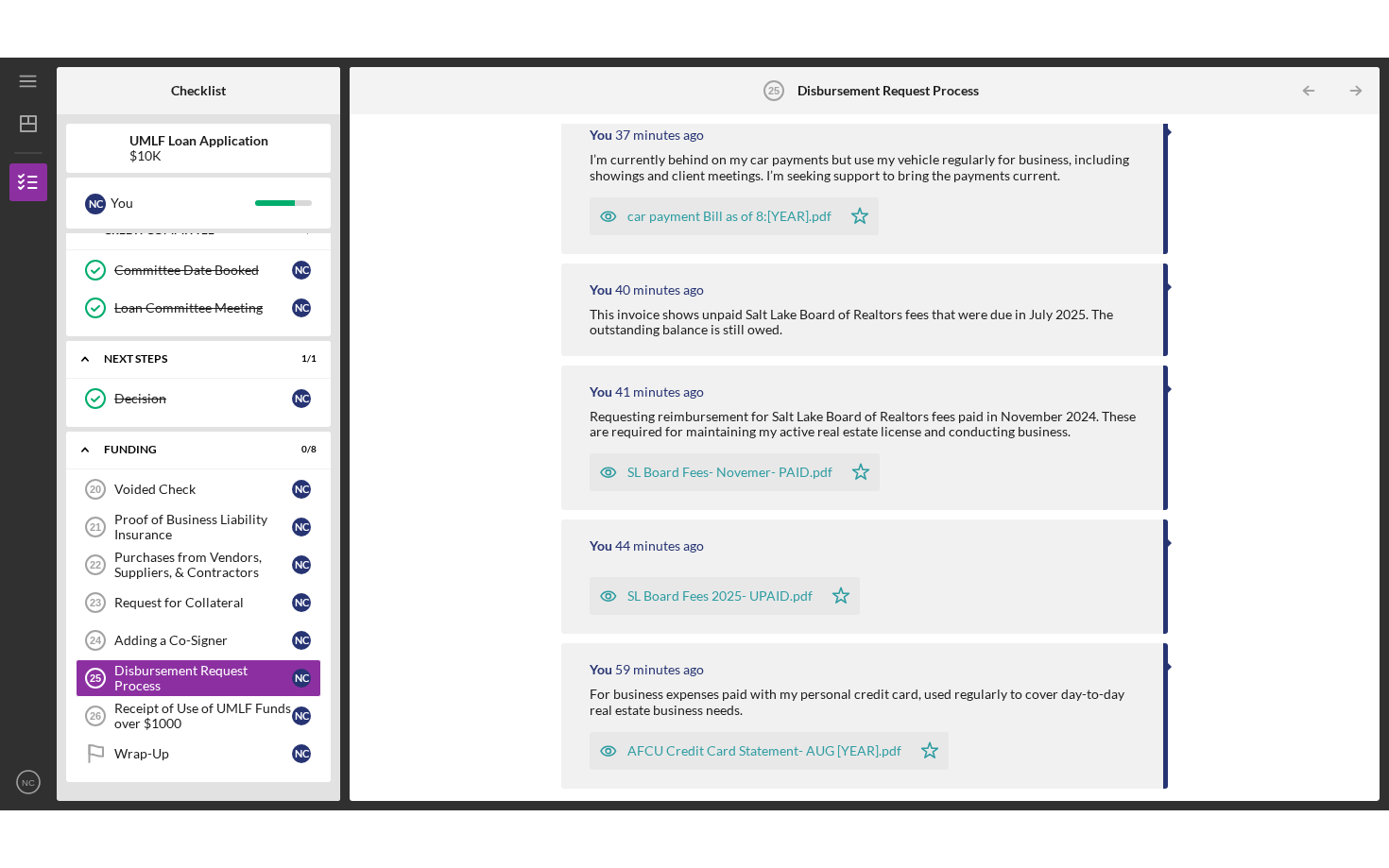 scroll, scrollTop: 0, scrollLeft: 0, axis: both 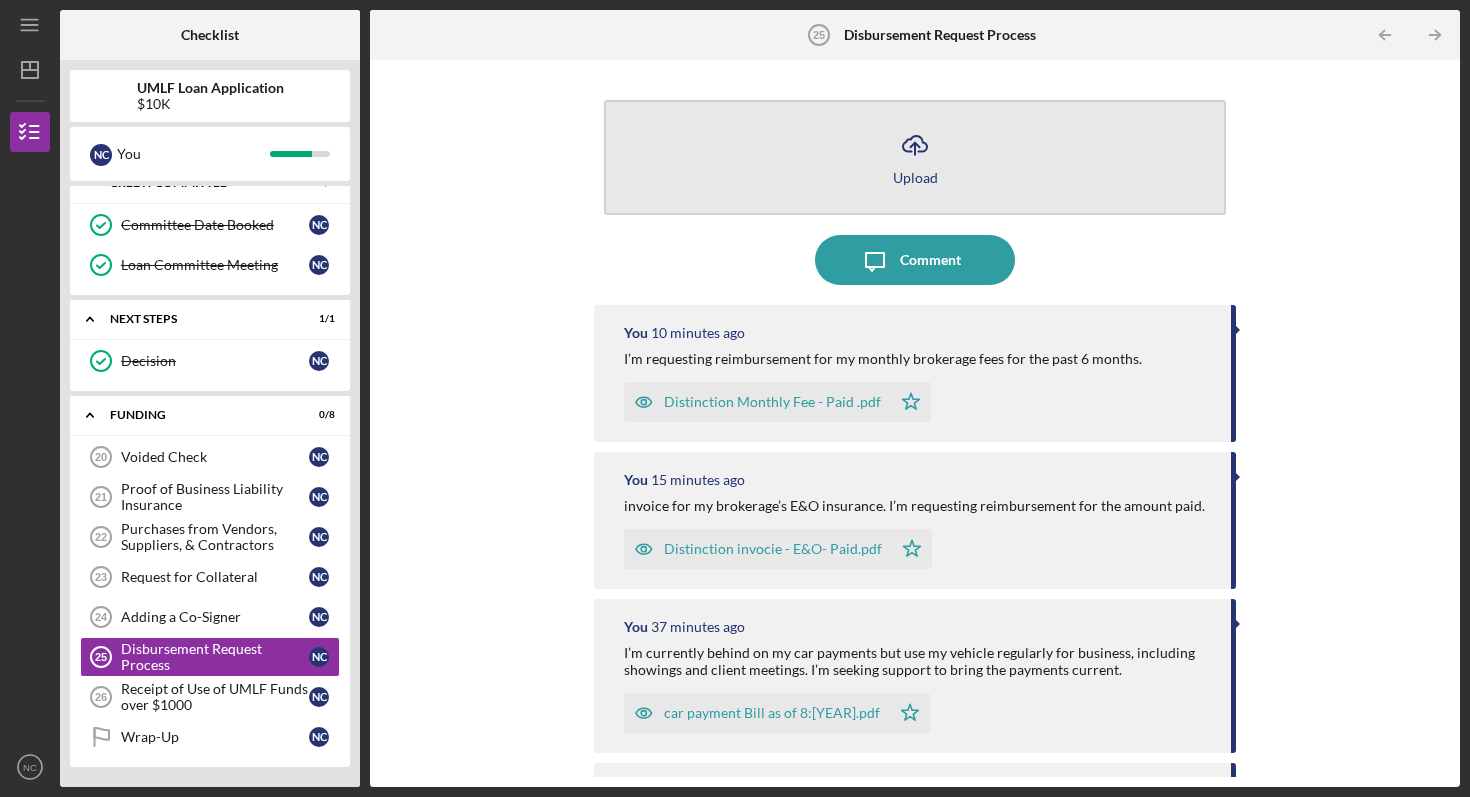 click on "Icon/Upload" 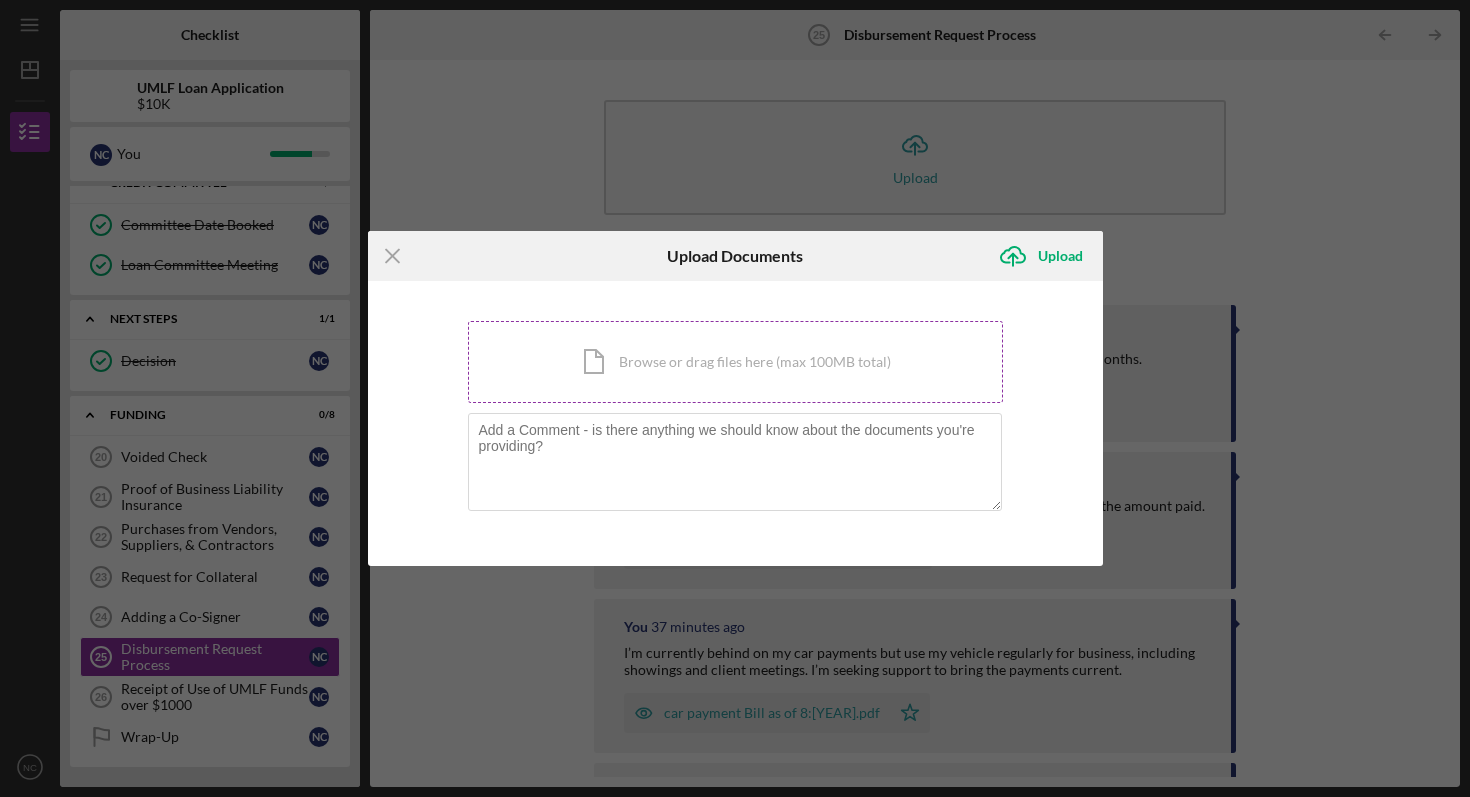 click on "Icon/Document Browse or drag files here (max 100MB total) Tap to choose files or take a photo" at bounding box center (735, 362) 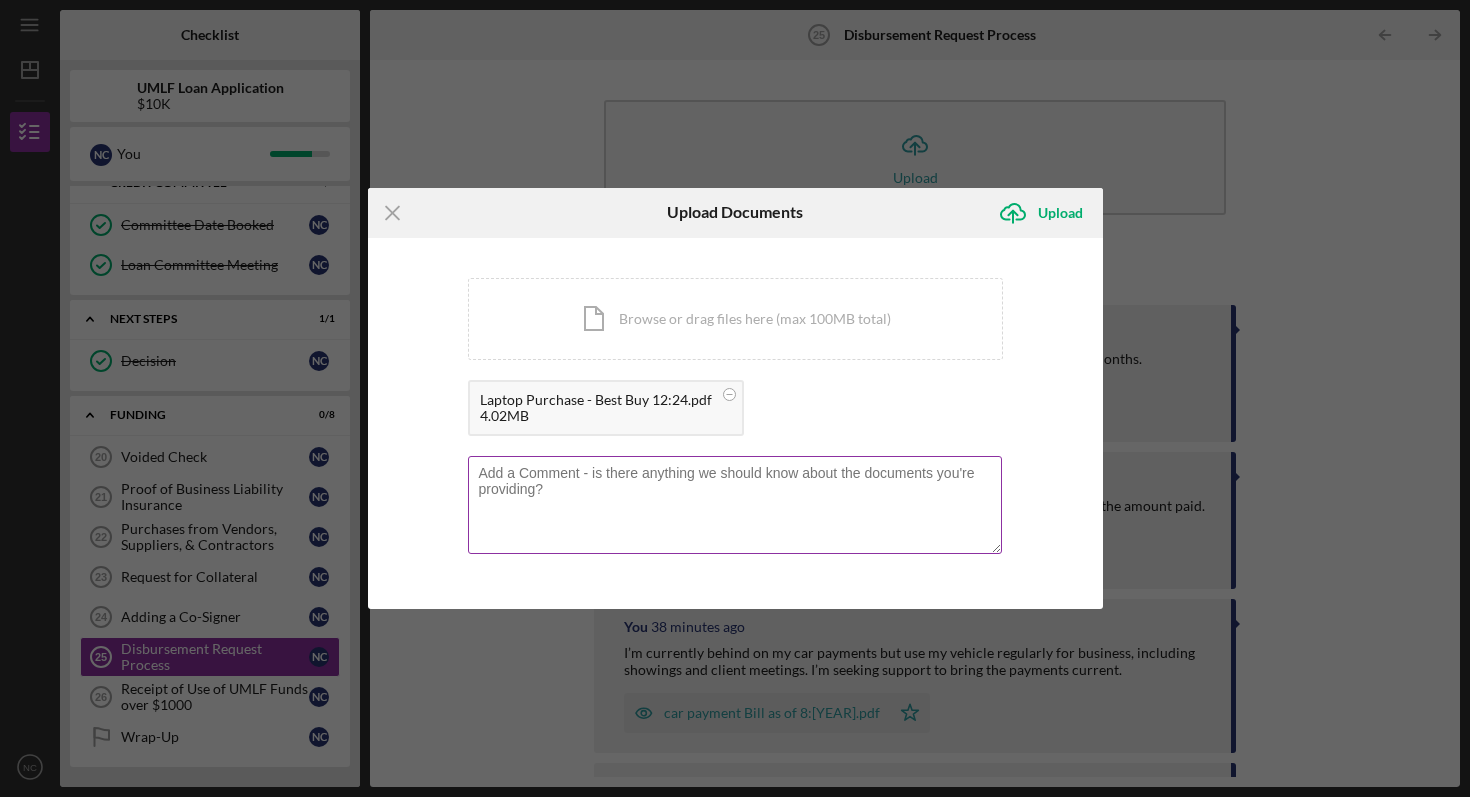 click at bounding box center (735, 505) 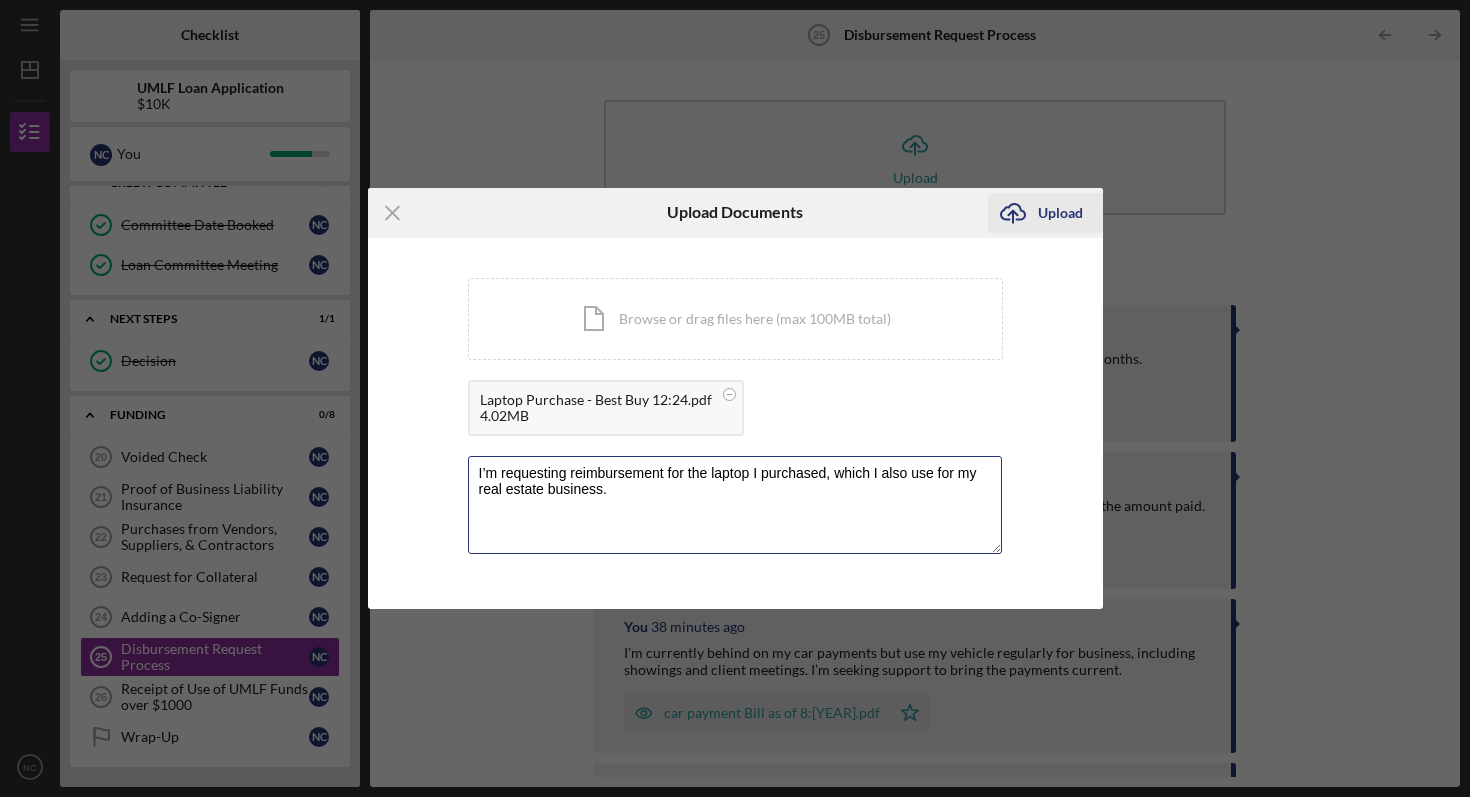 type on "I’m requesting reimbursement for the laptop I purchased, which I also use for my real estate business." 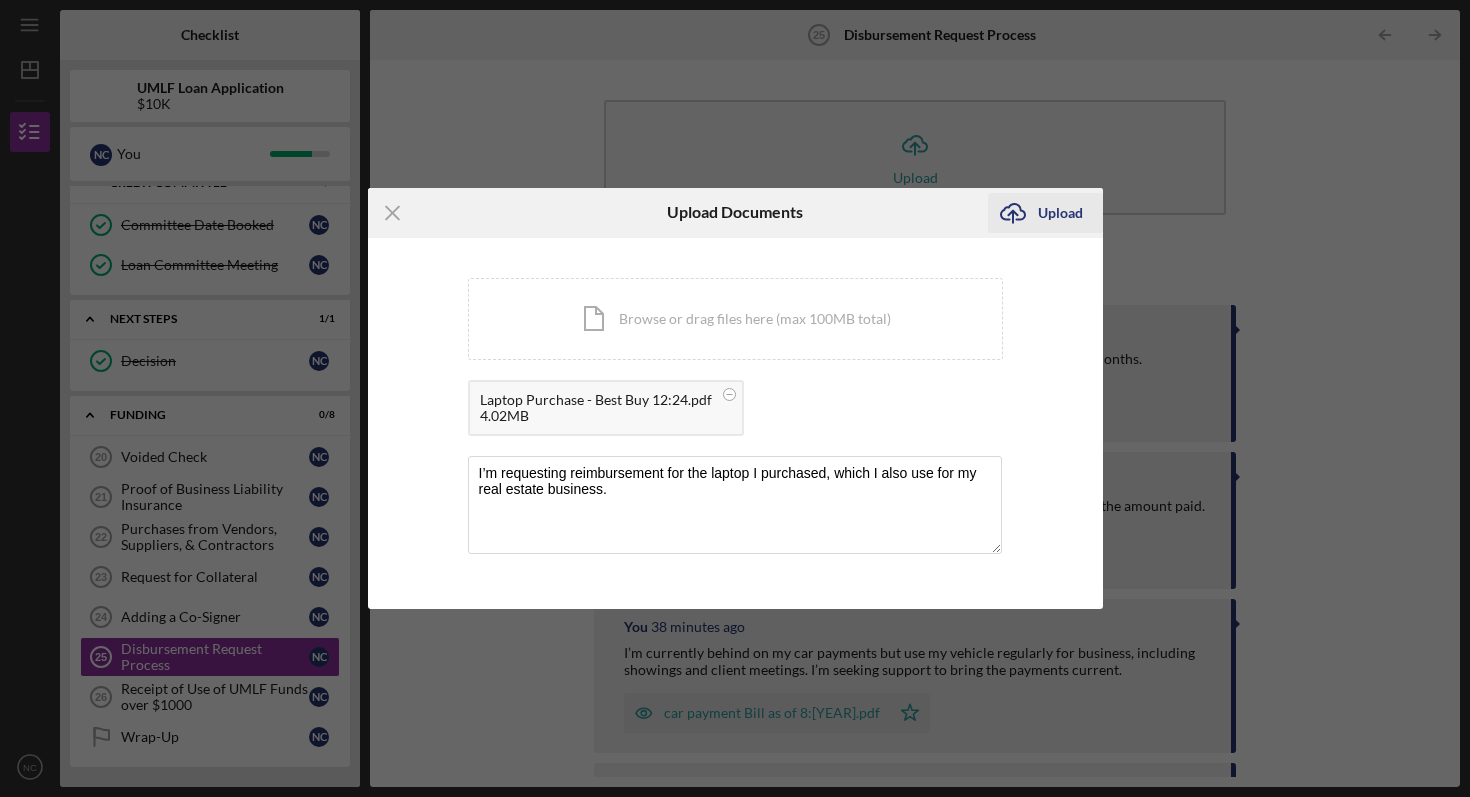 click on "Upload" at bounding box center [1060, 213] 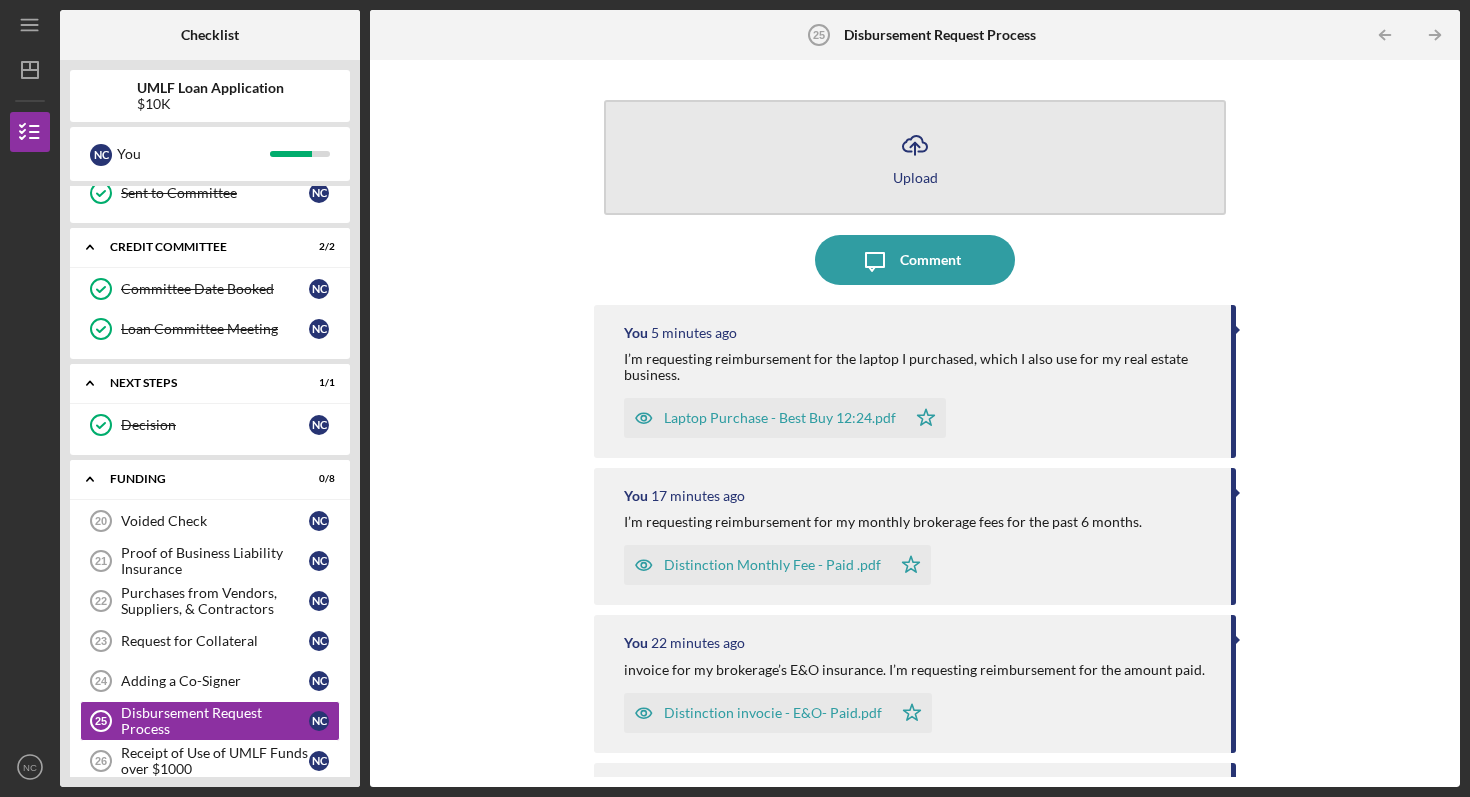 scroll, scrollTop: 1070, scrollLeft: 0, axis: vertical 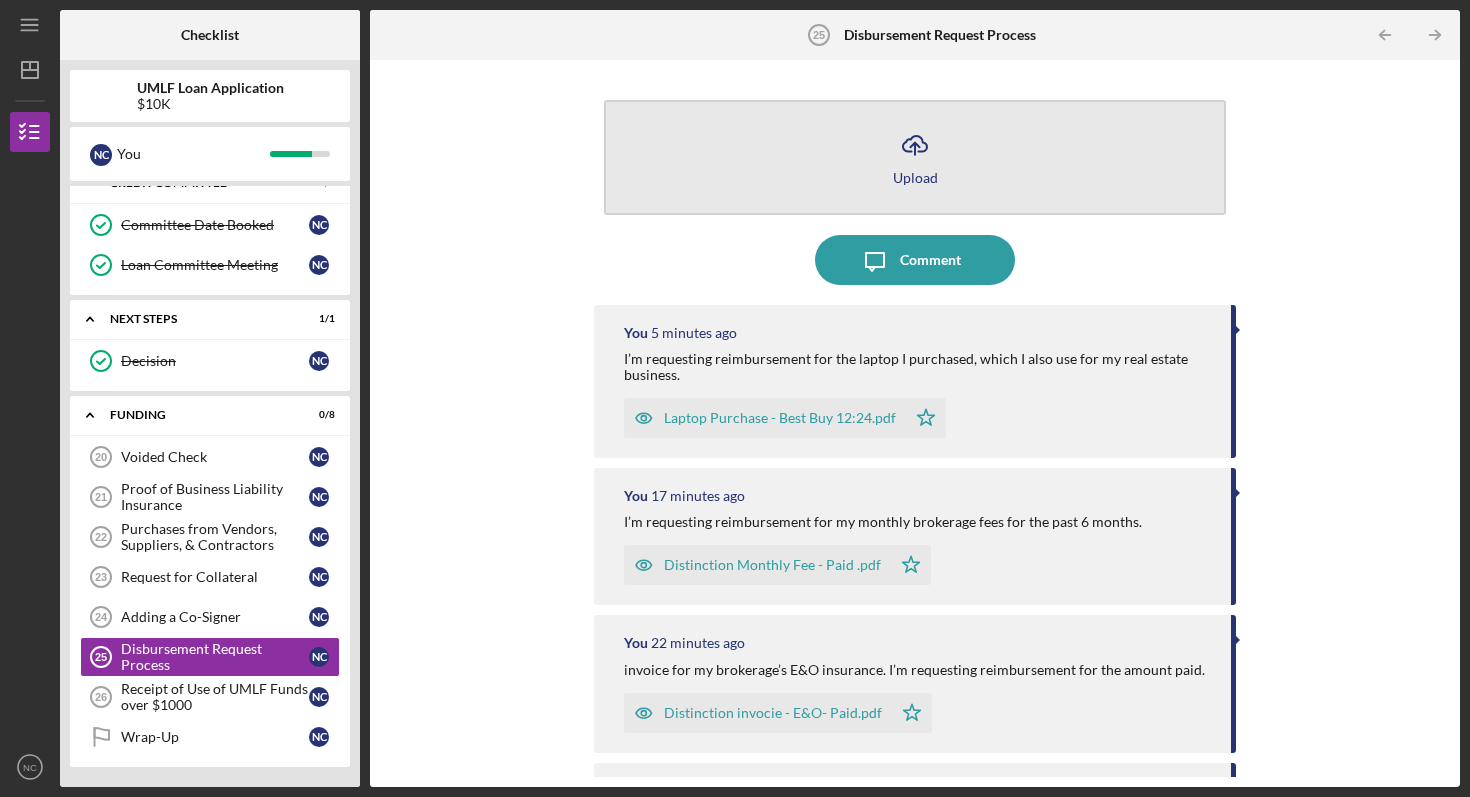 click on "Icon/Upload Upload" at bounding box center (915, 157) 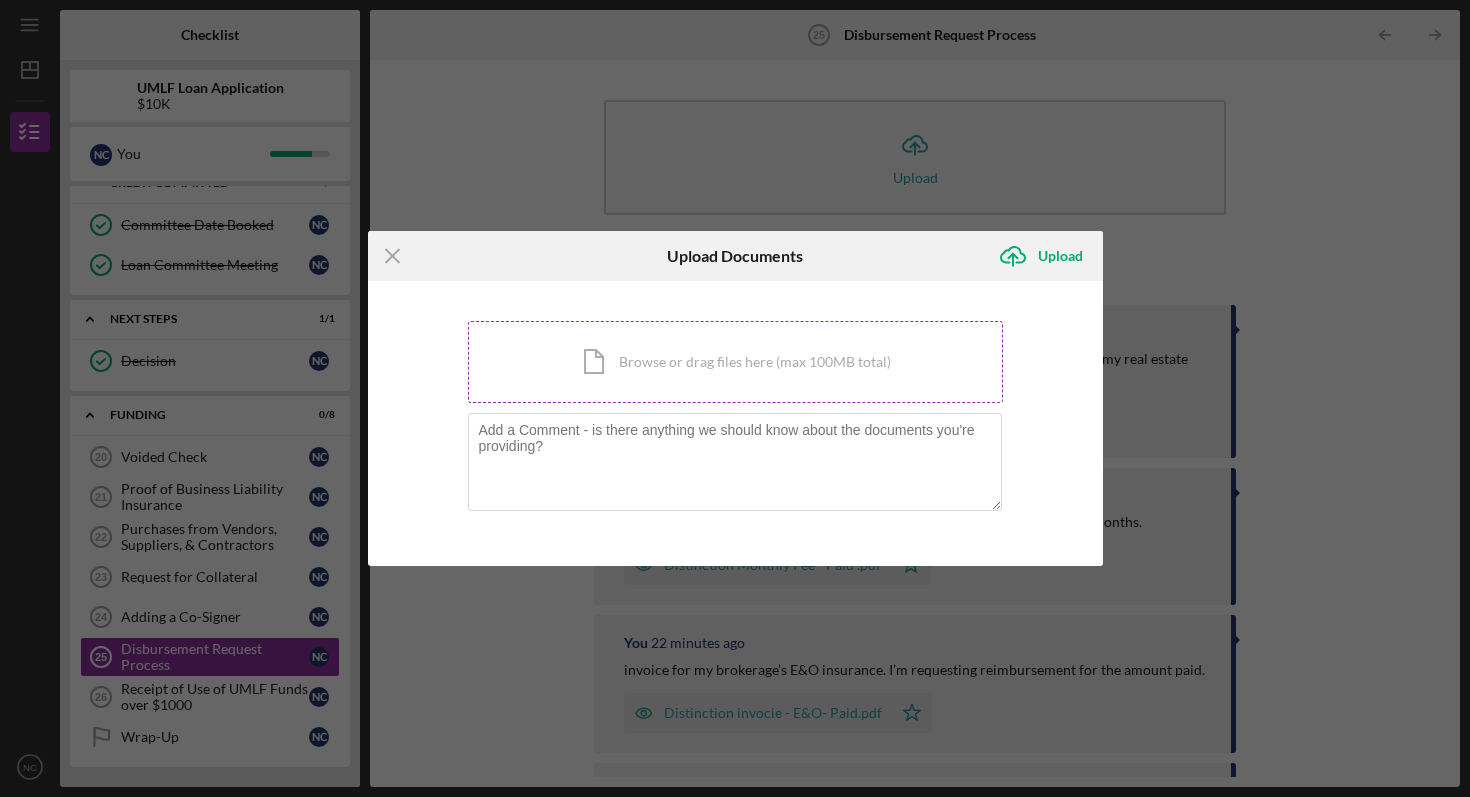 click on "Icon/Document Browse or drag files here (max 100MB total) Tap to choose files or take a photo" at bounding box center (735, 362) 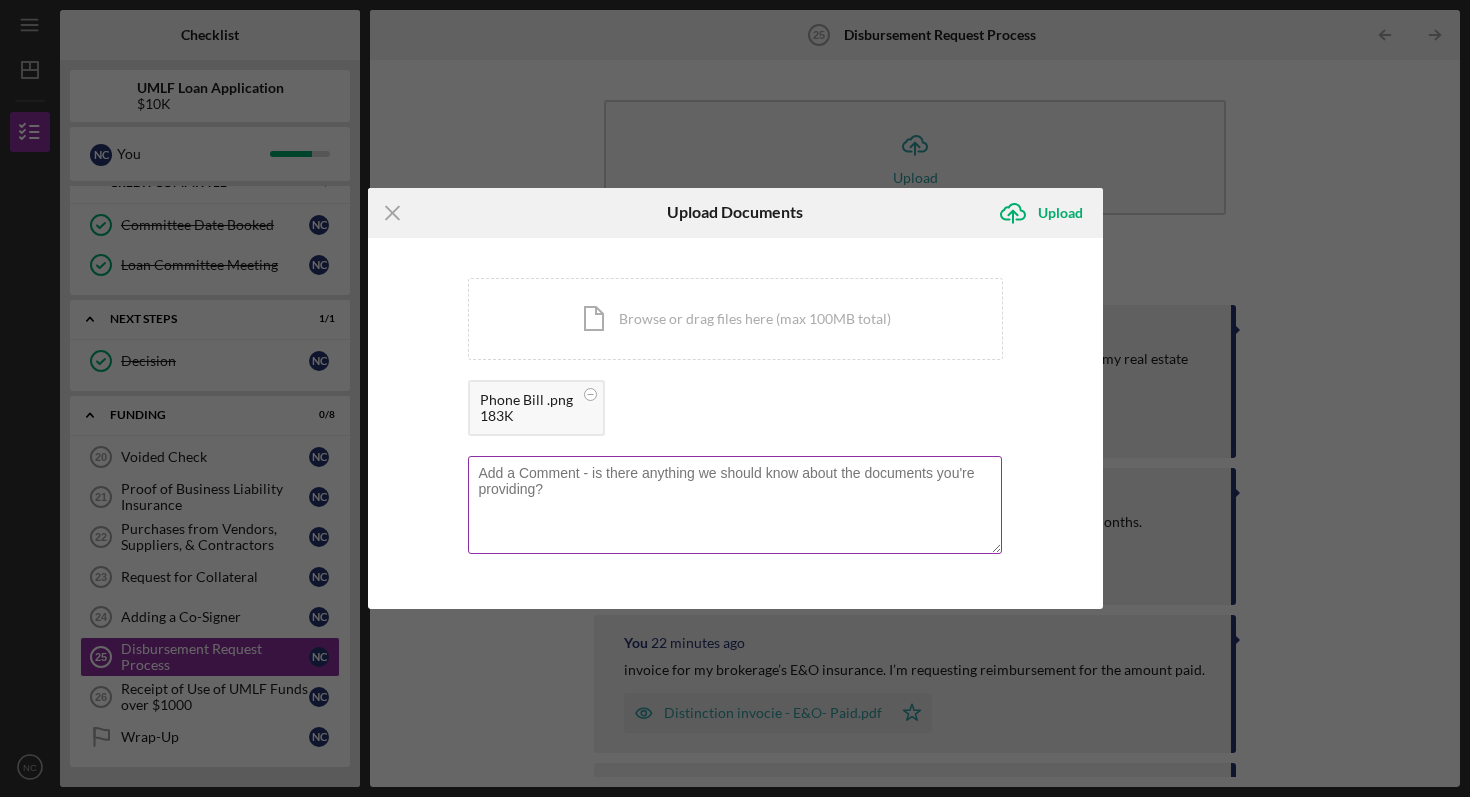 click at bounding box center (735, 505) 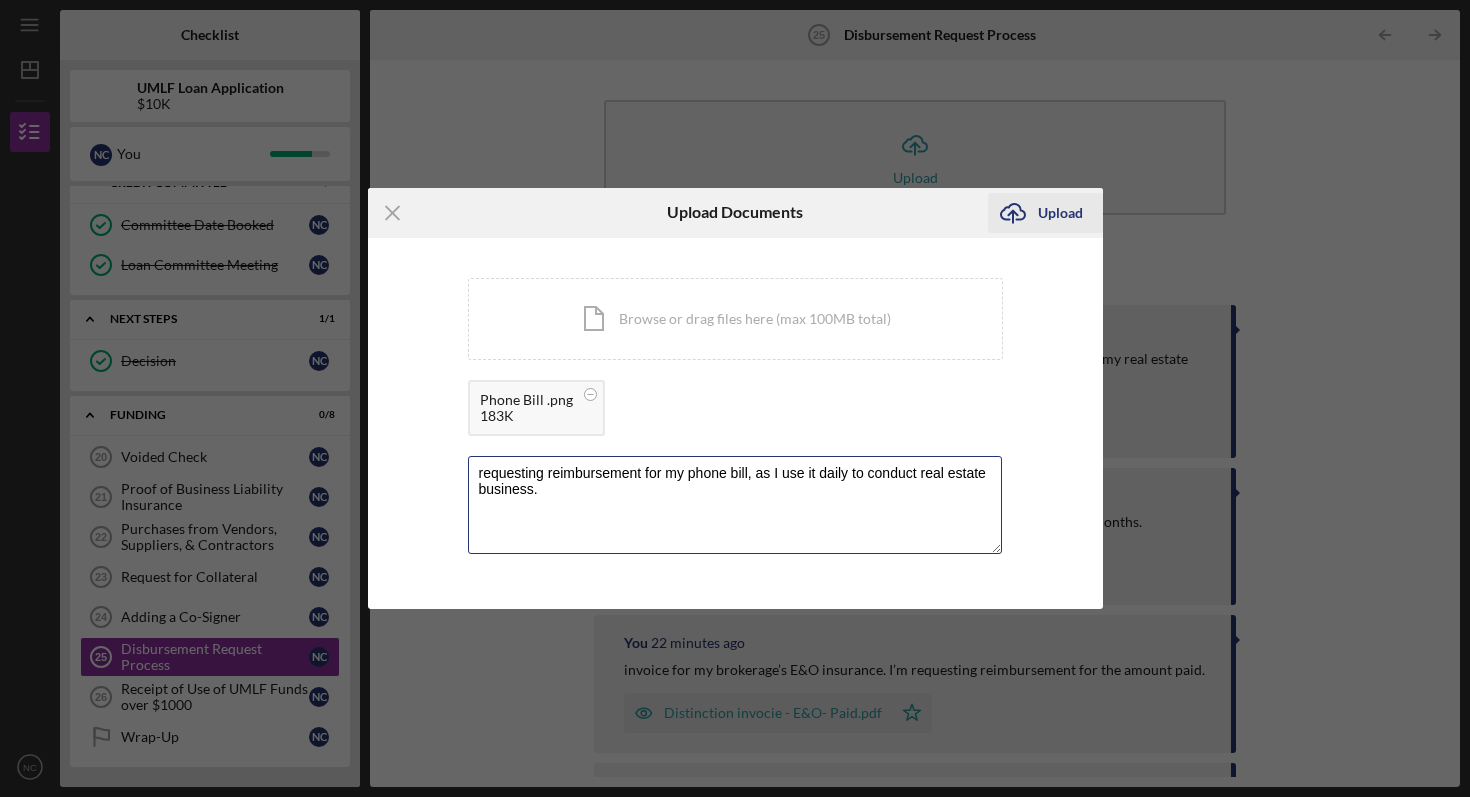 type on "requesting reimbursement for my phone bill, as I use it daily to conduct real estate business." 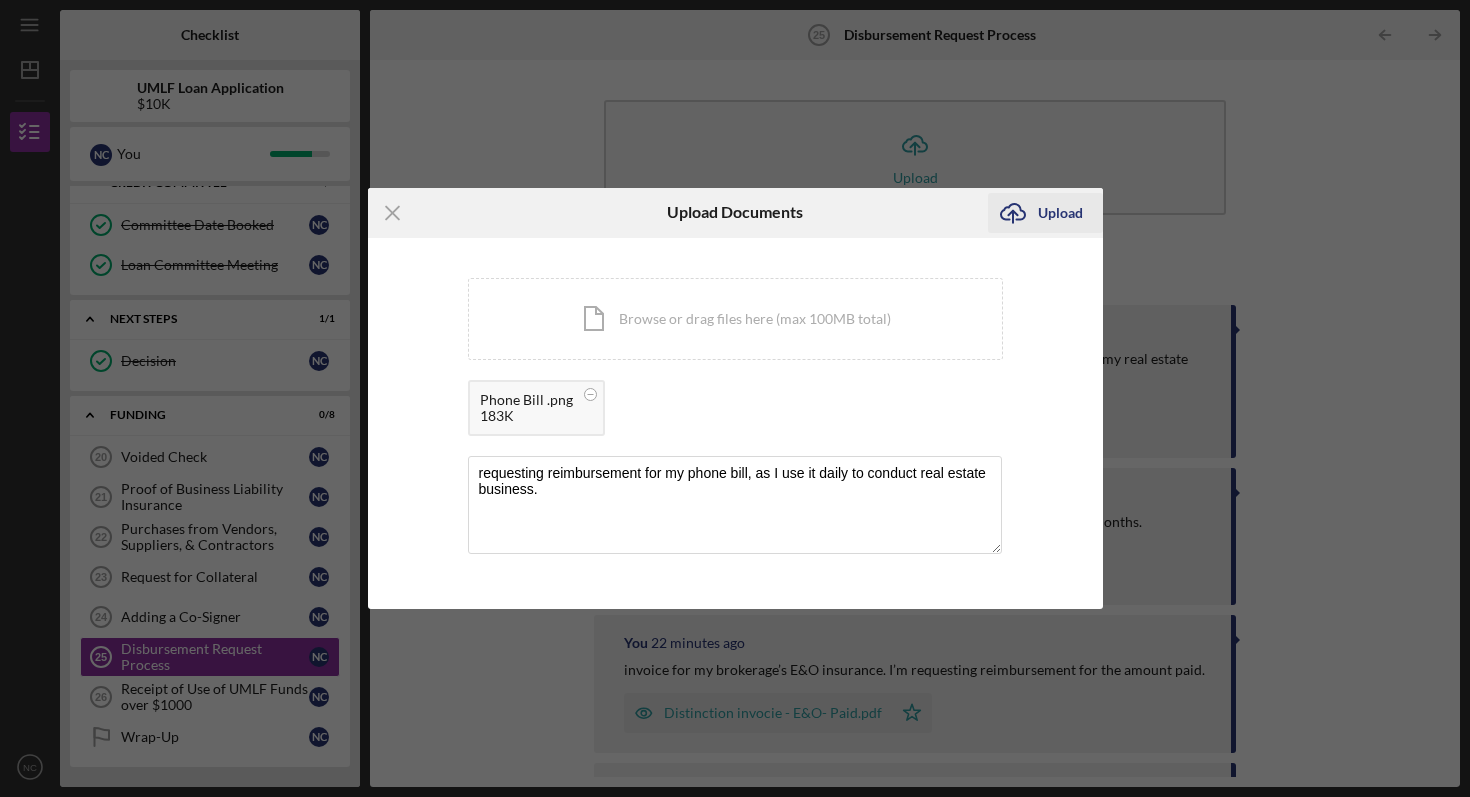 click on "Upload" at bounding box center [1060, 213] 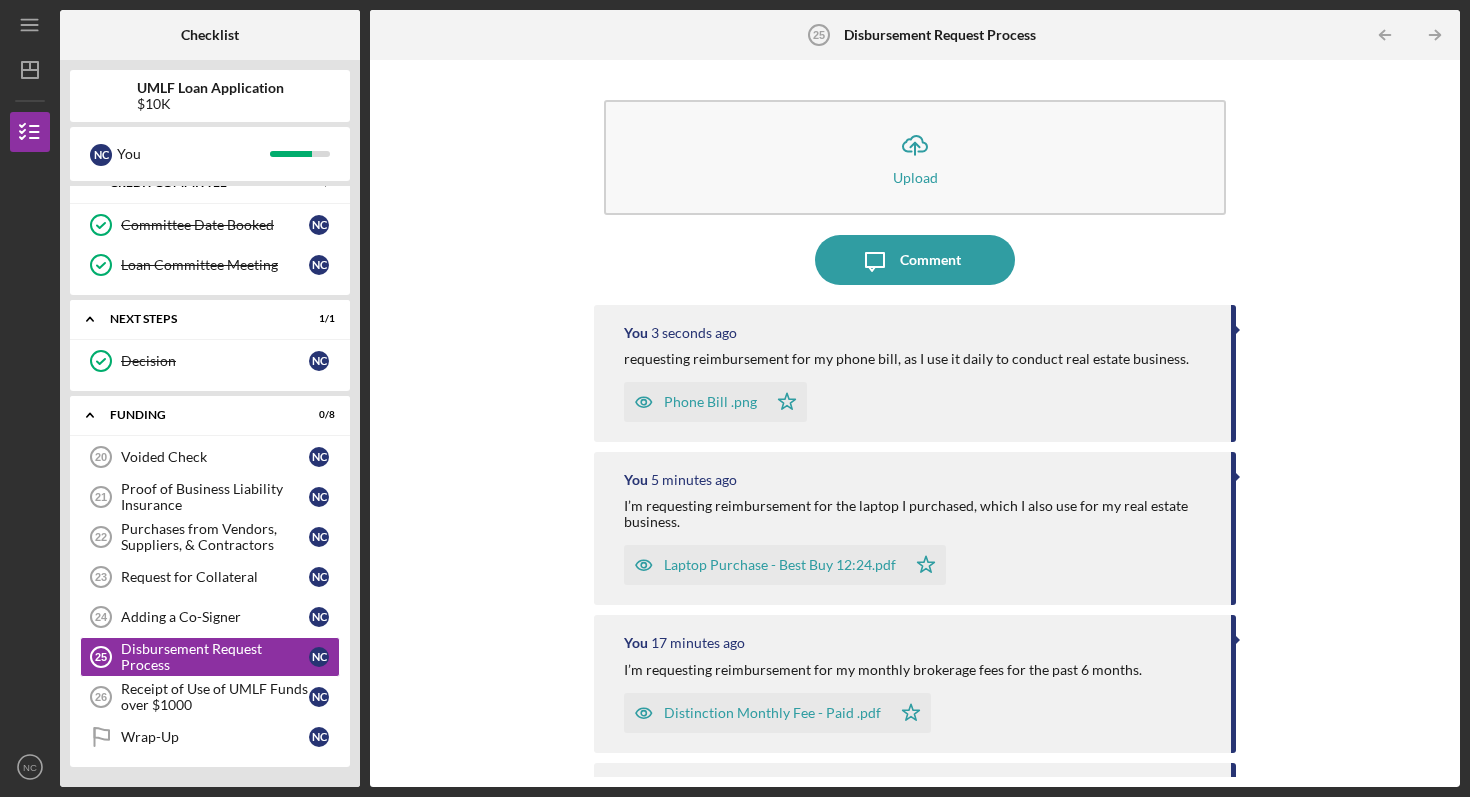 click on "Phone Bill .png" at bounding box center (710, 402) 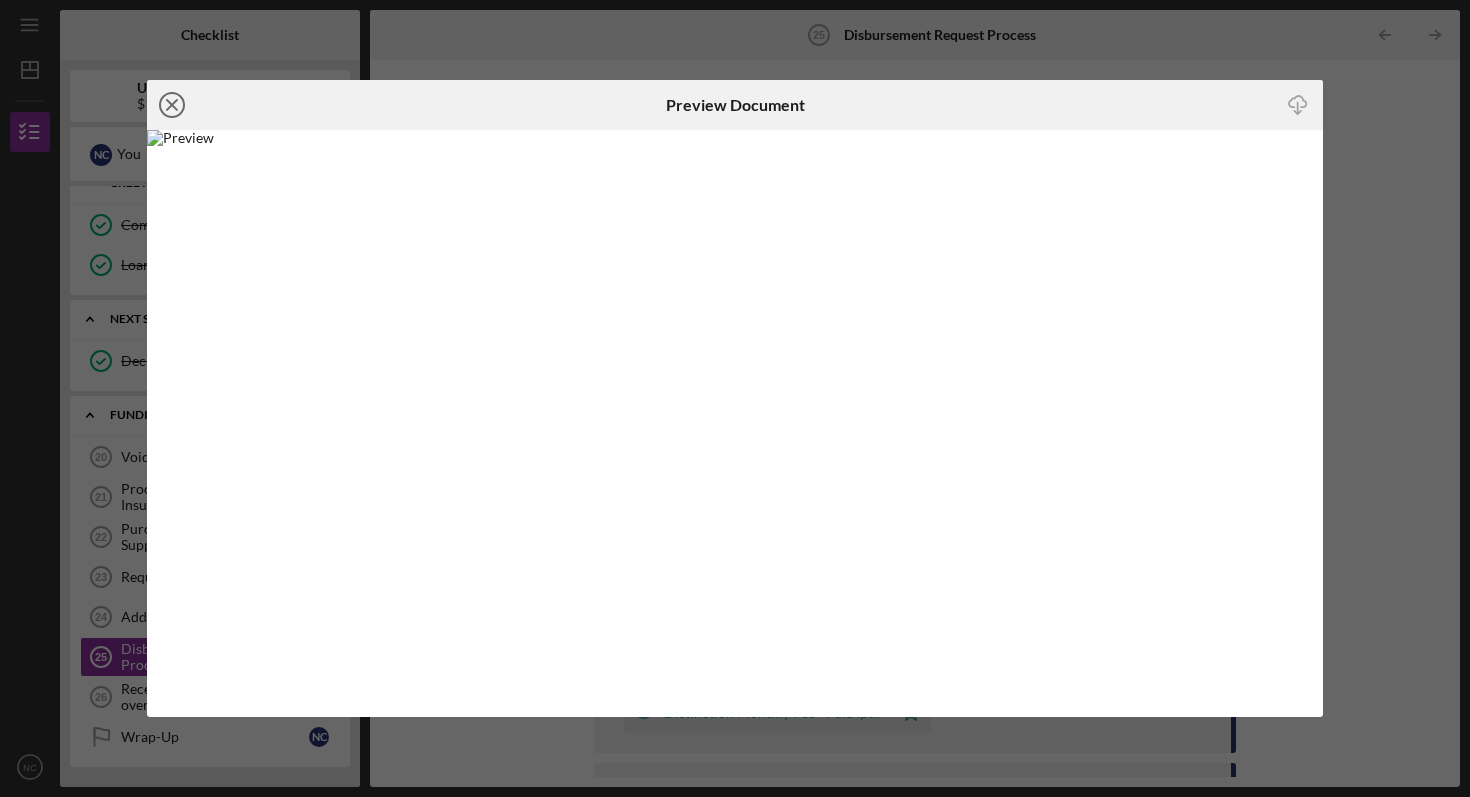 click on "Icon/Close" 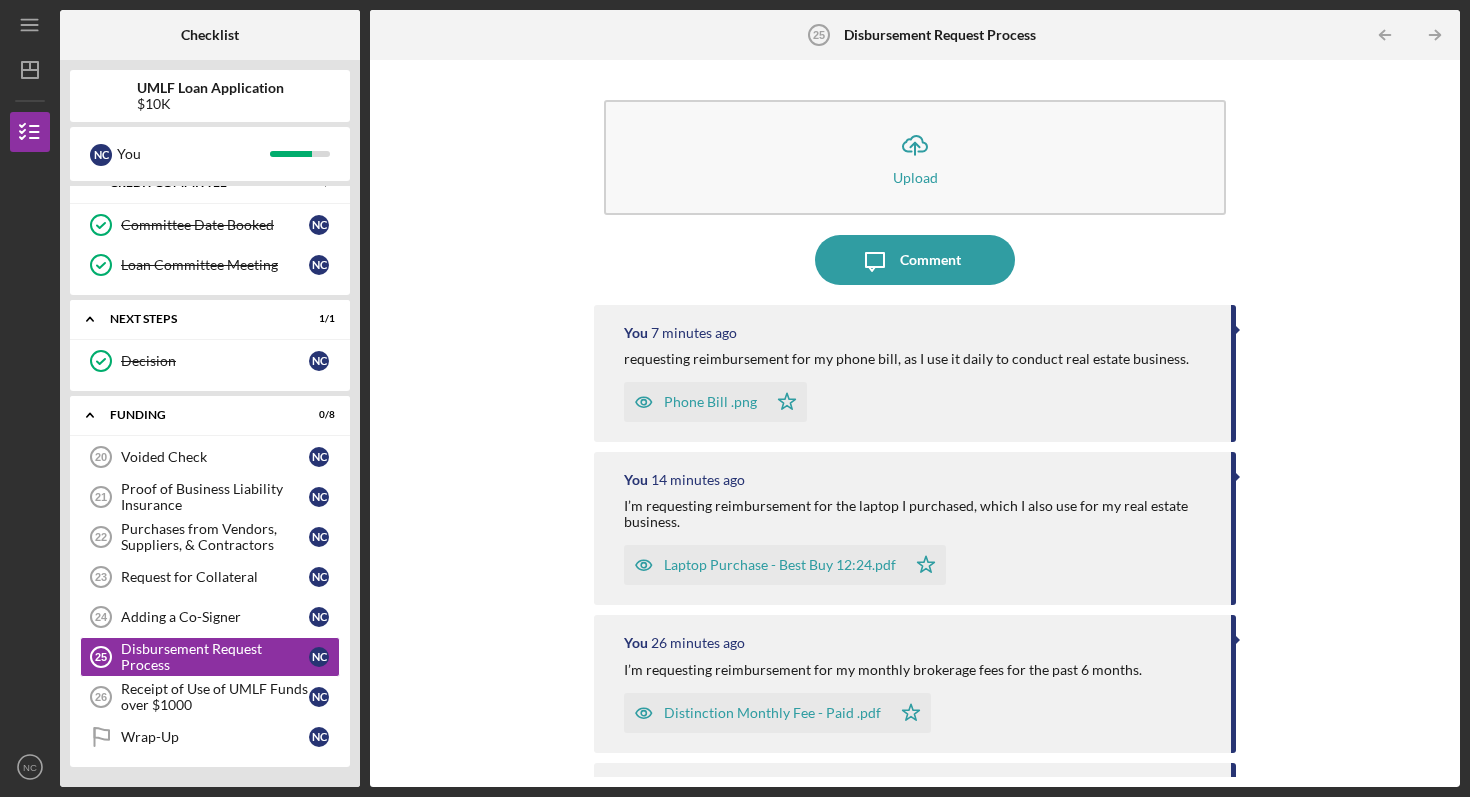 click on "Laptop Purchase - Best Buy 12:24.pdf" at bounding box center [780, 565] 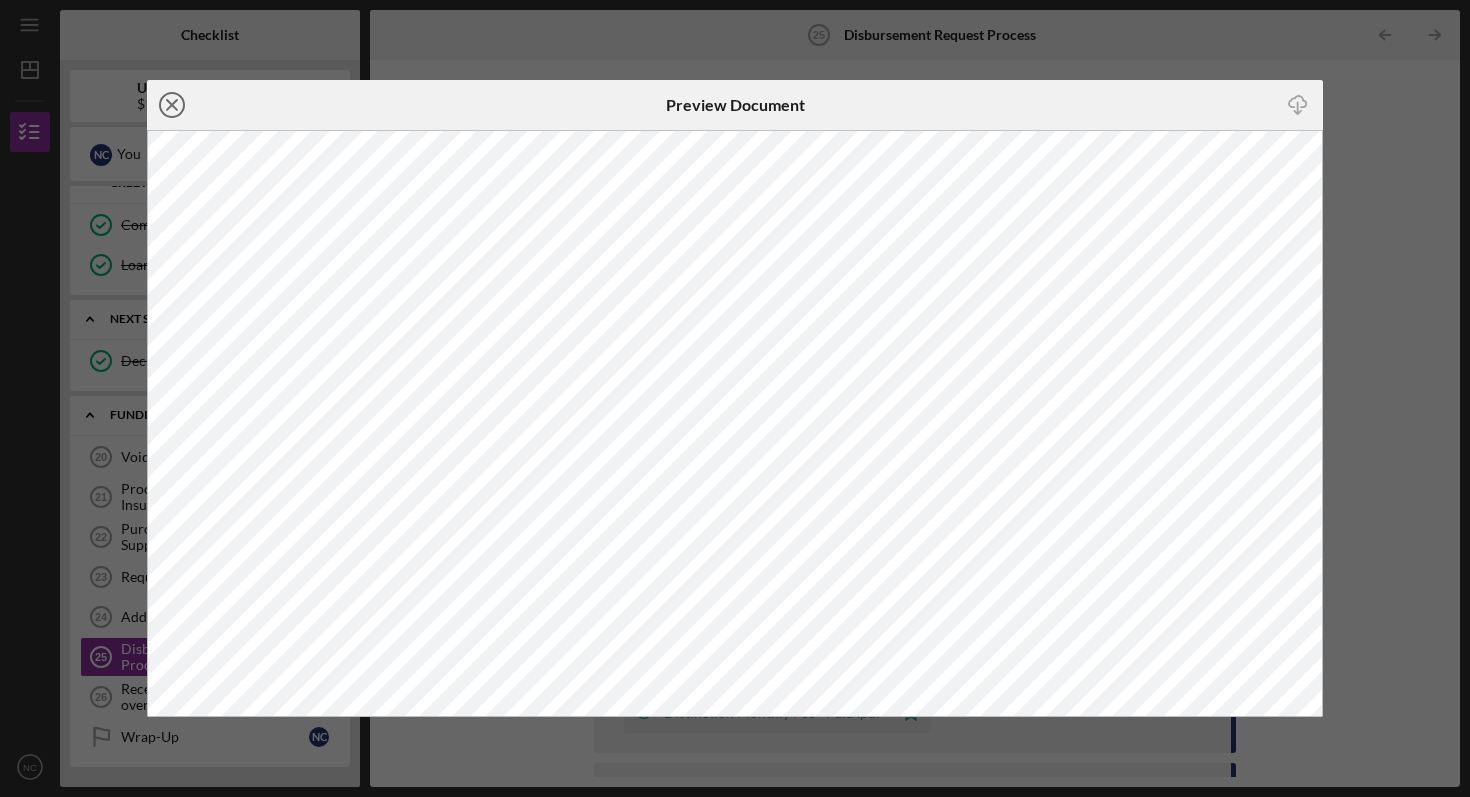 click on "Icon/Close" 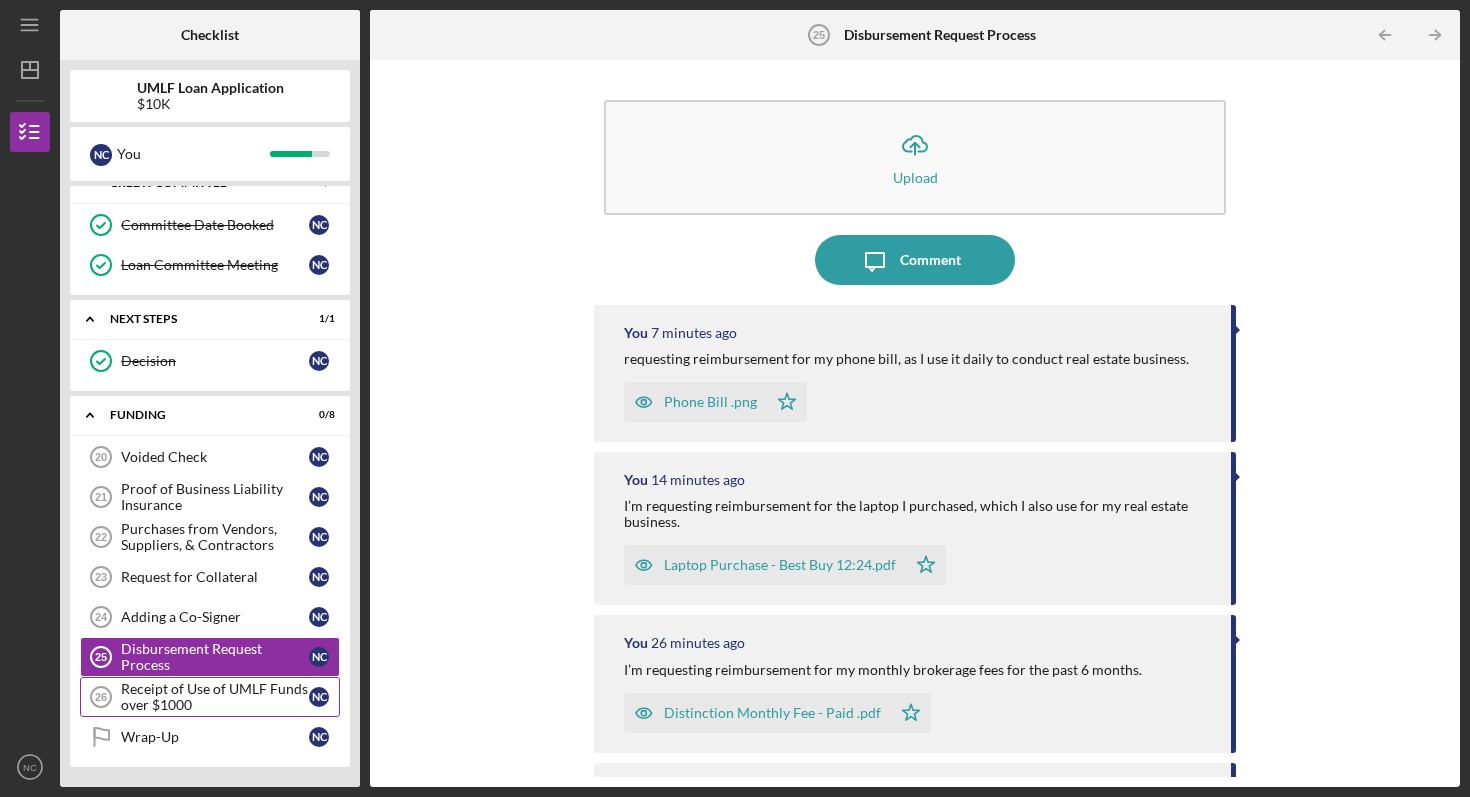 click on "Receipt of Use of UMLF Funds over $1000" at bounding box center [215, 697] 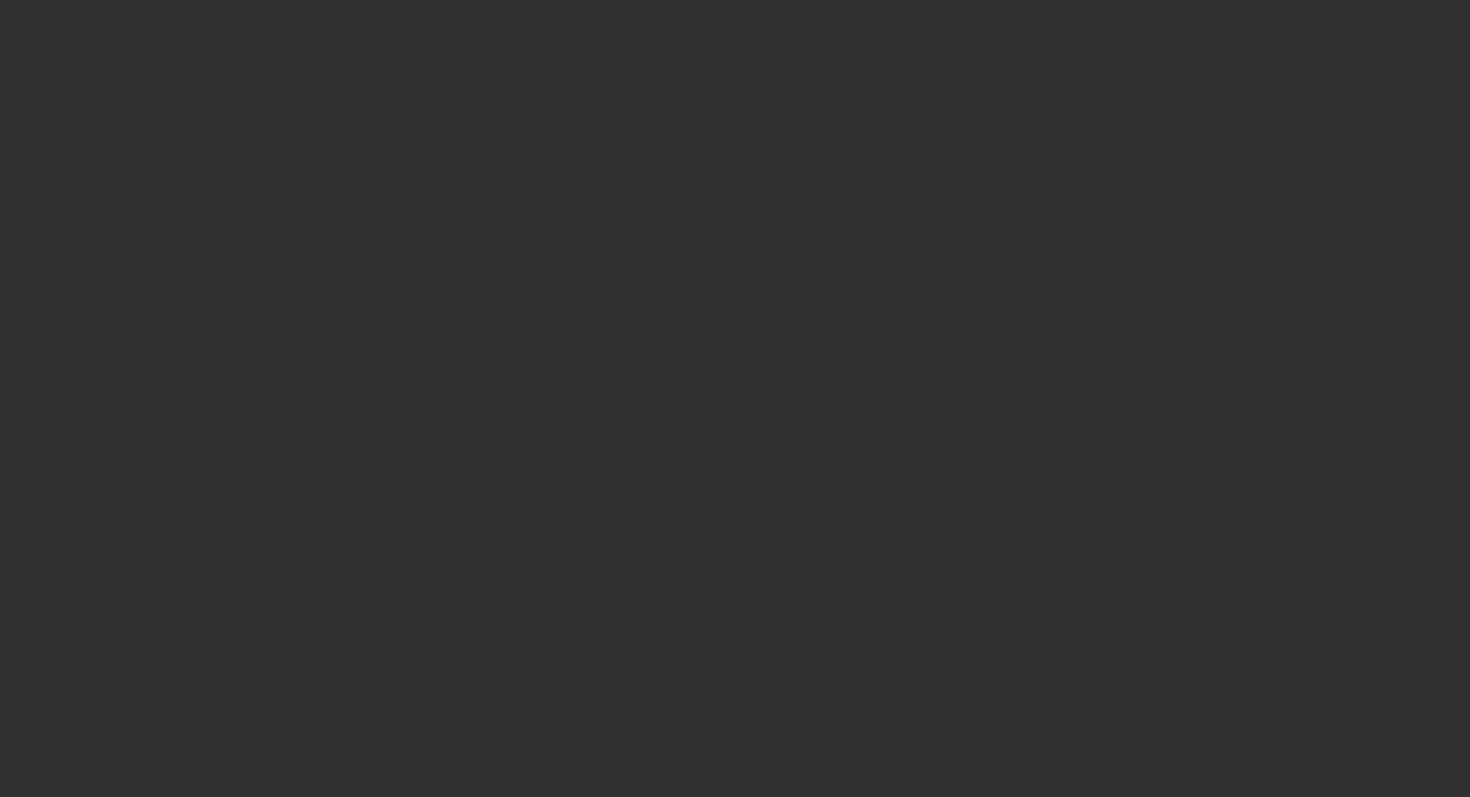 scroll, scrollTop: 0, scrollLeft: 0, axis: both 